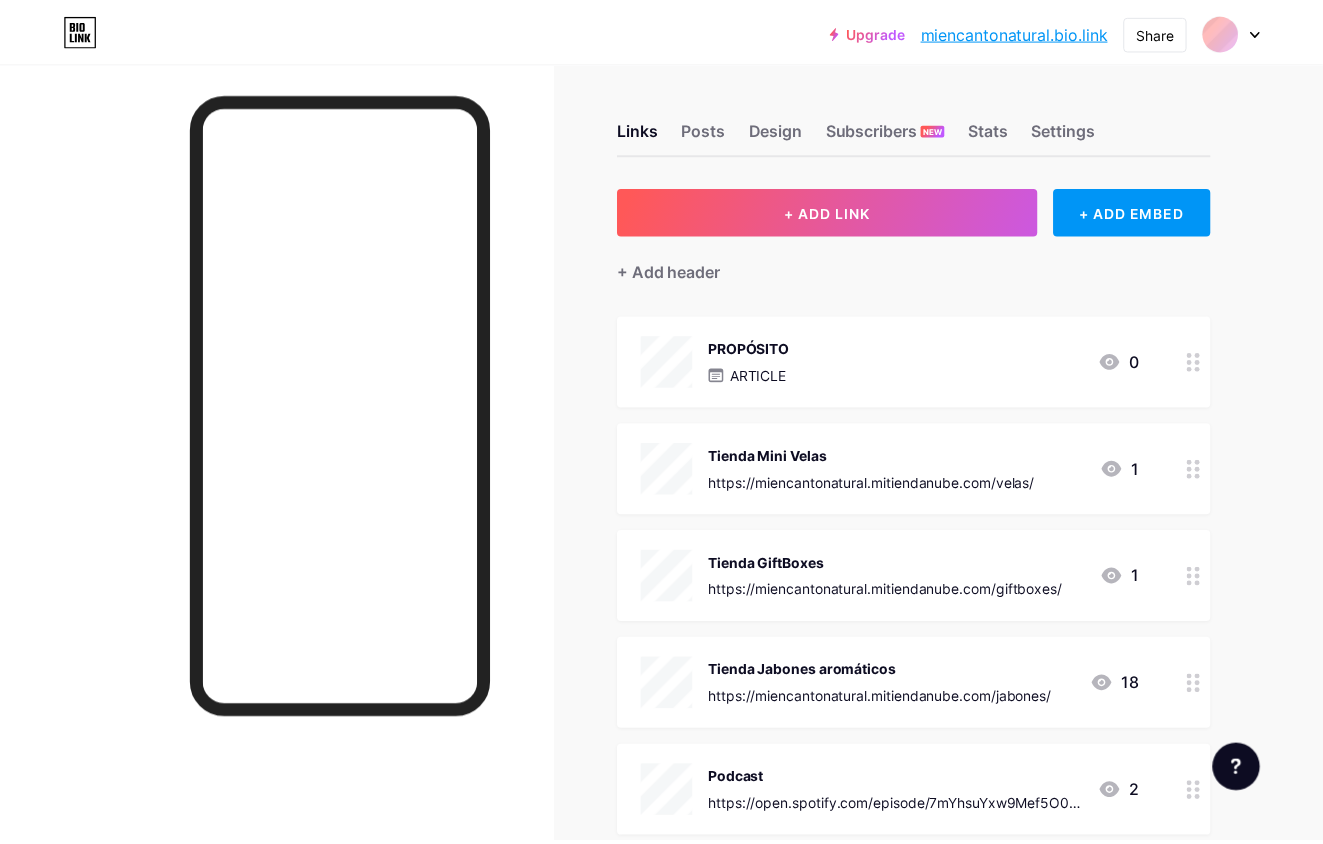 scroll, scrollTop: 0, scrollLeft: 0, axis: both 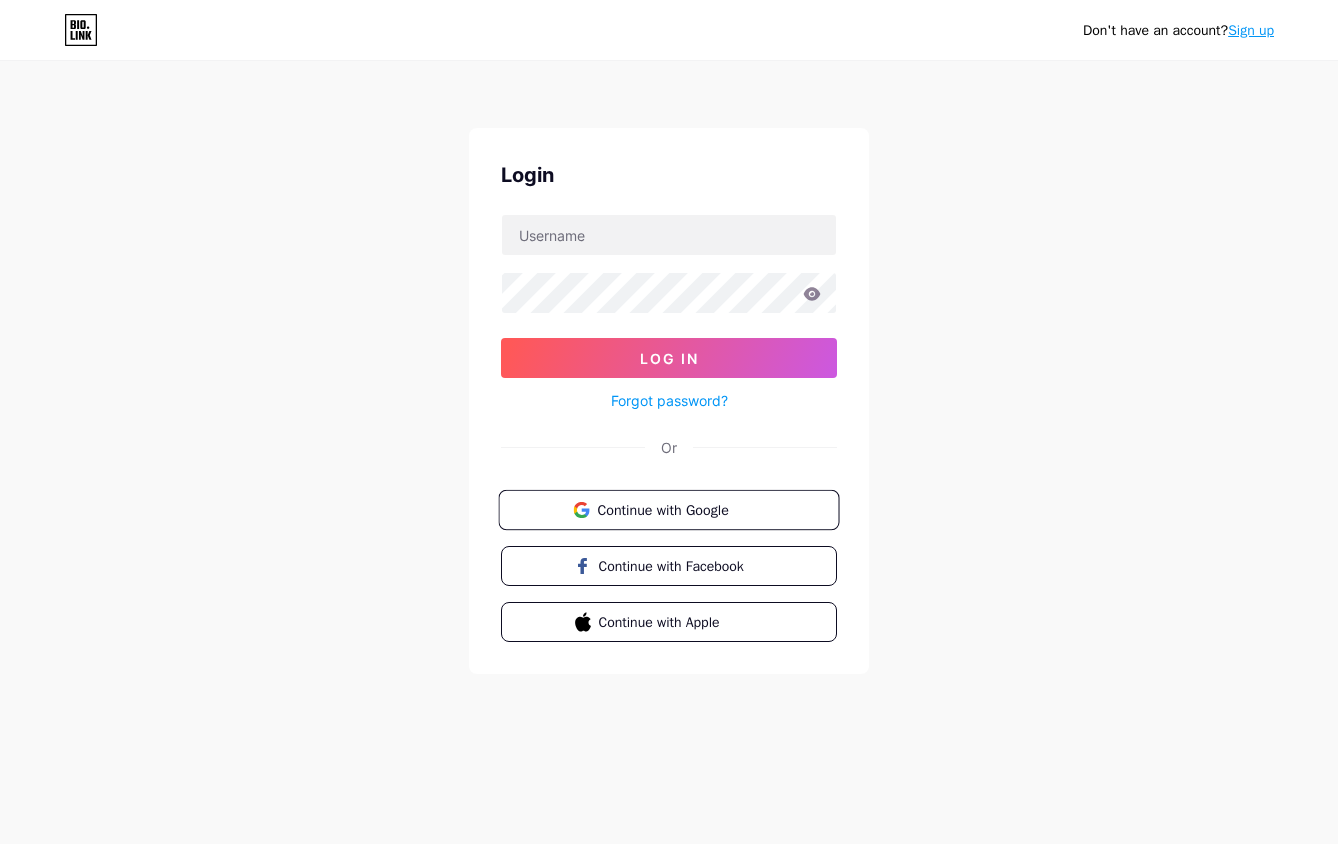 click on "Continue with Google" at bounding box center (680, 509) 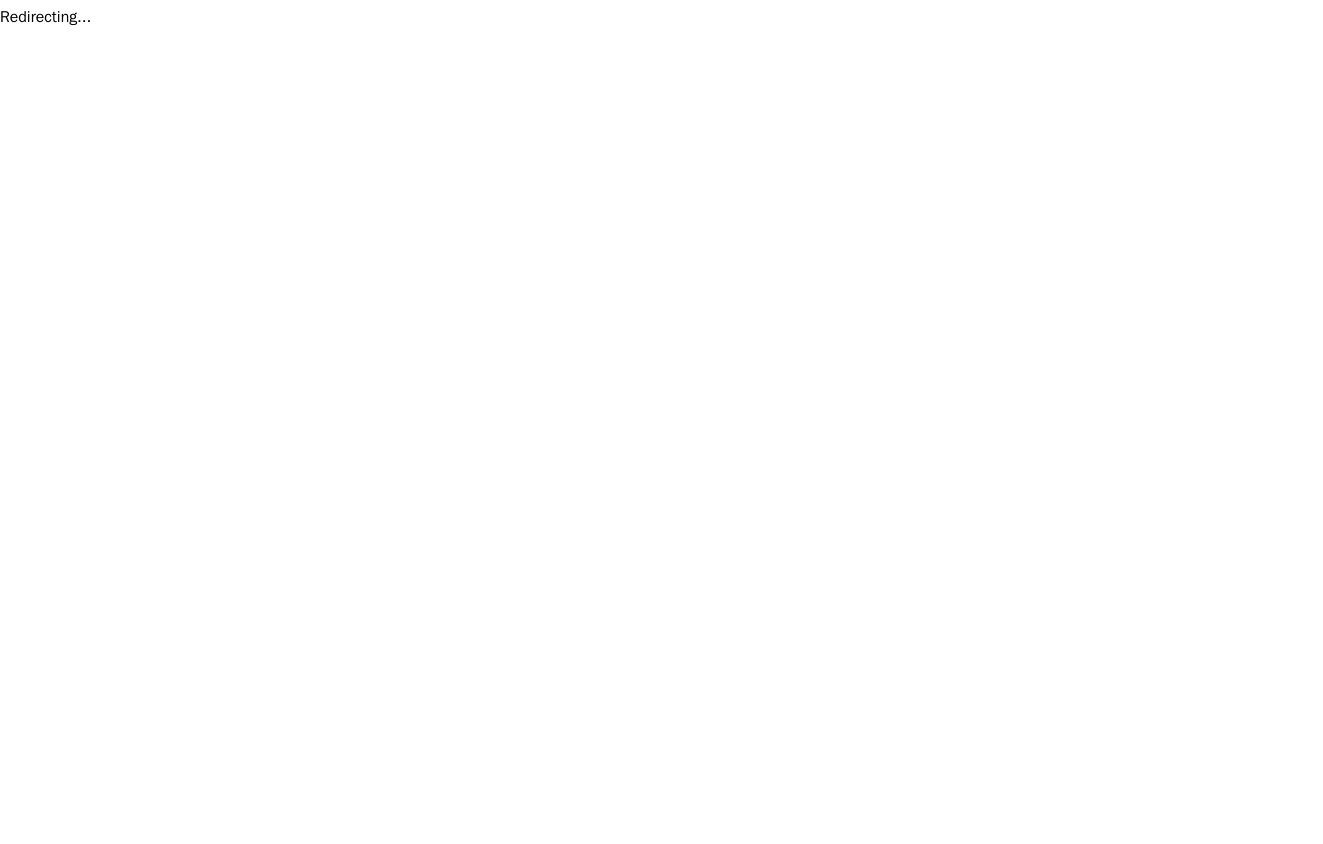 scroll, scrollTop: 0, scrollLeft: 0, axis: both 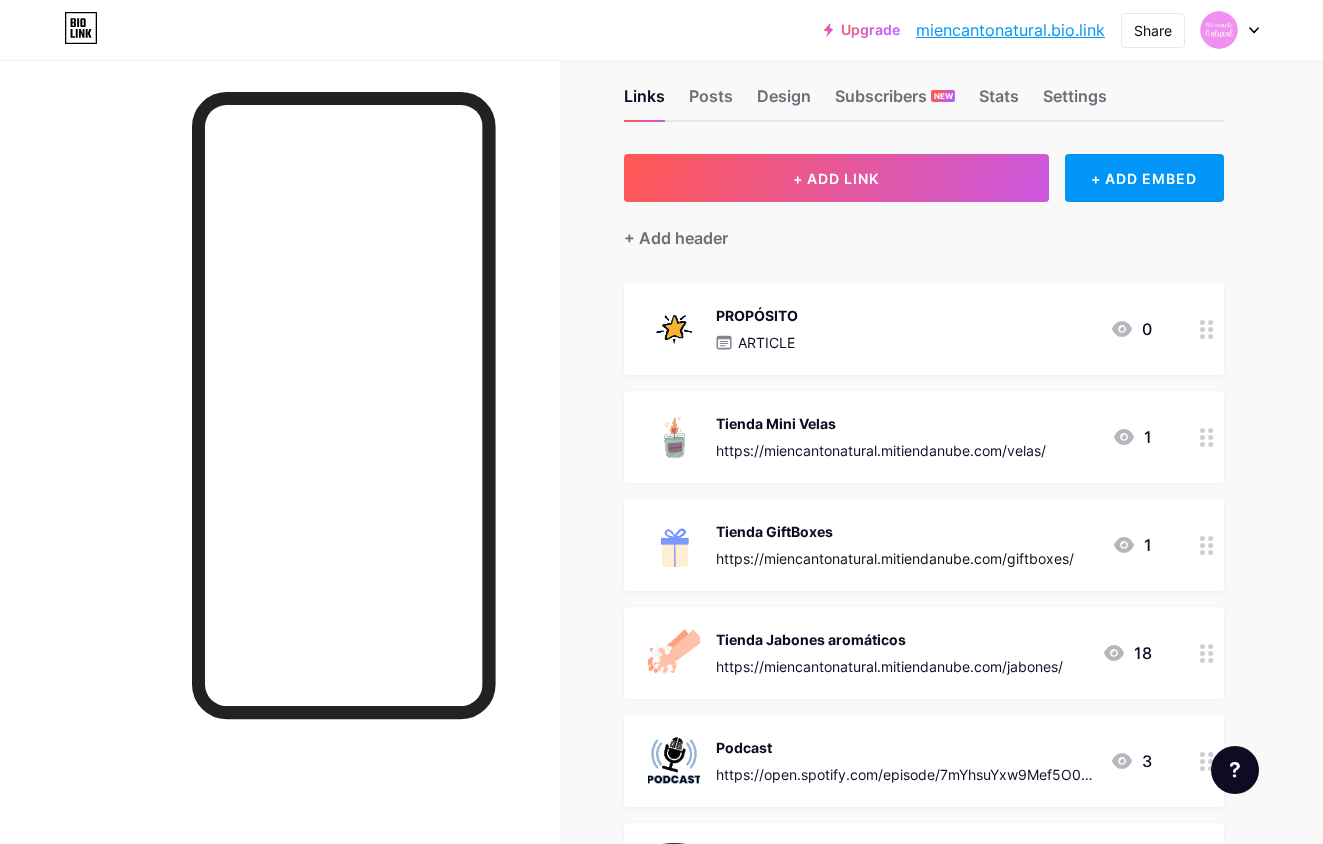 click on "ARTICLE" at bounding box center (766, 342) 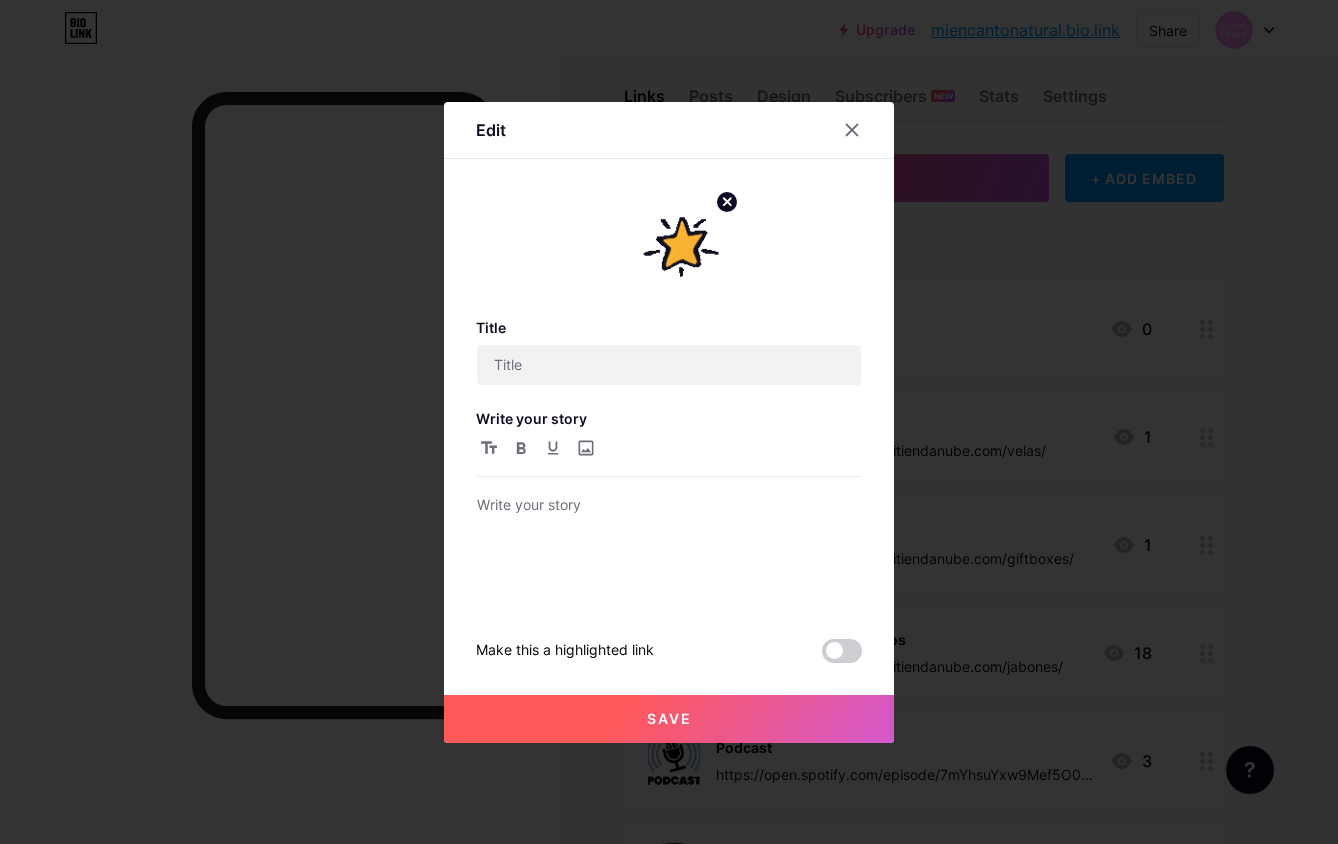 type on "PROPÓSITO" 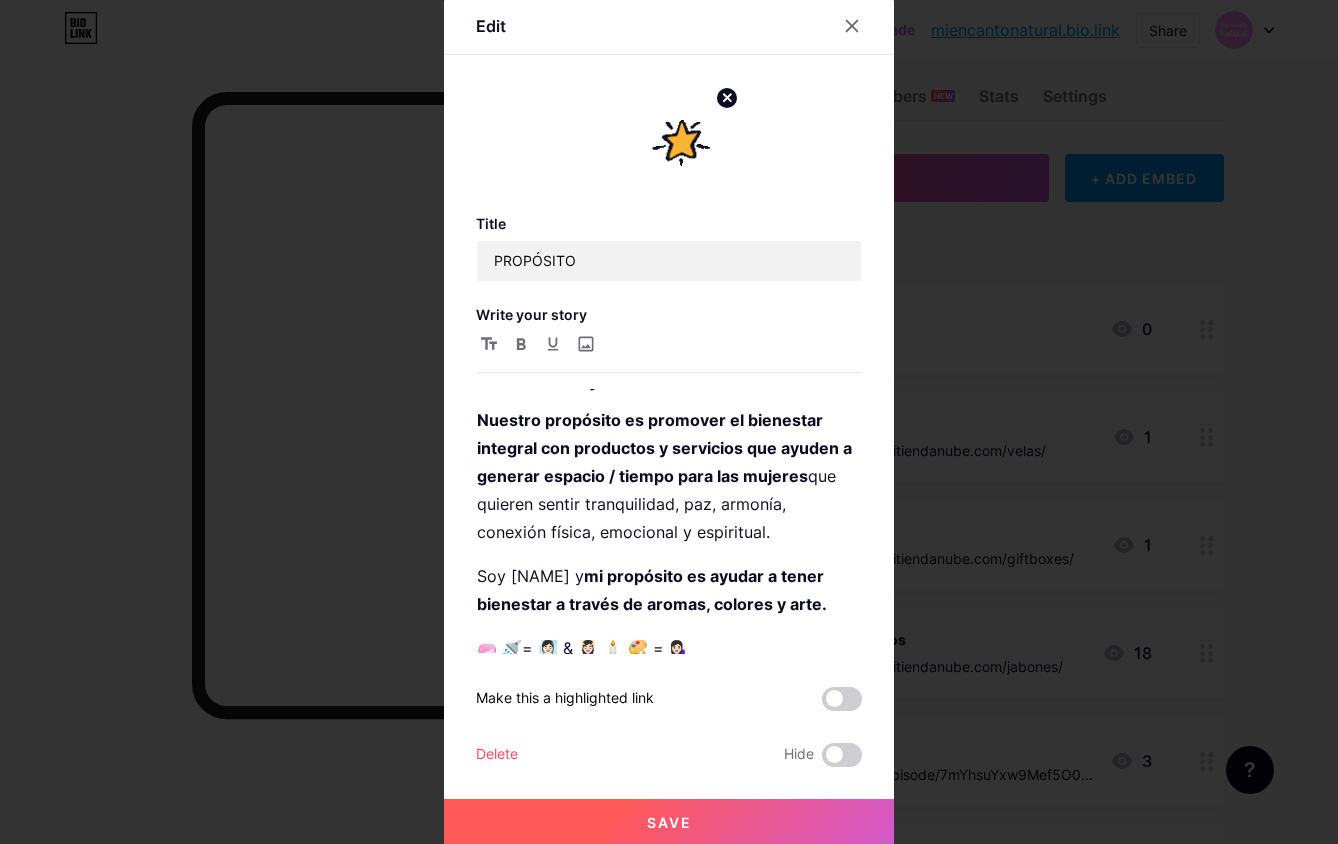 scroll, scrollTop: 516, scrollLeft: 0, axis: vertical 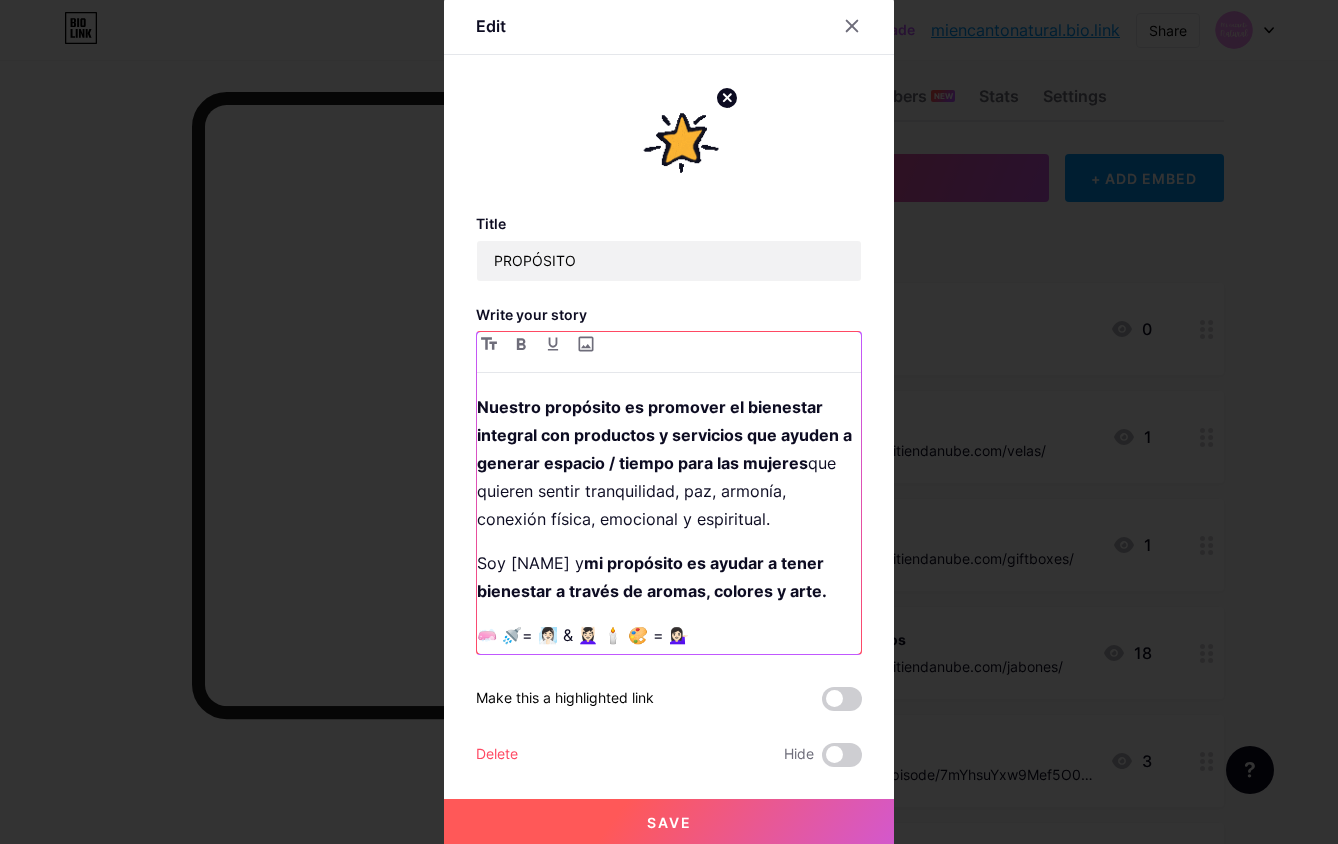 click on "Soy [NAME] y mi propósito es ayudar a tener bienestar a través de aromas, colores y arte." at bounding box center (669, 577) 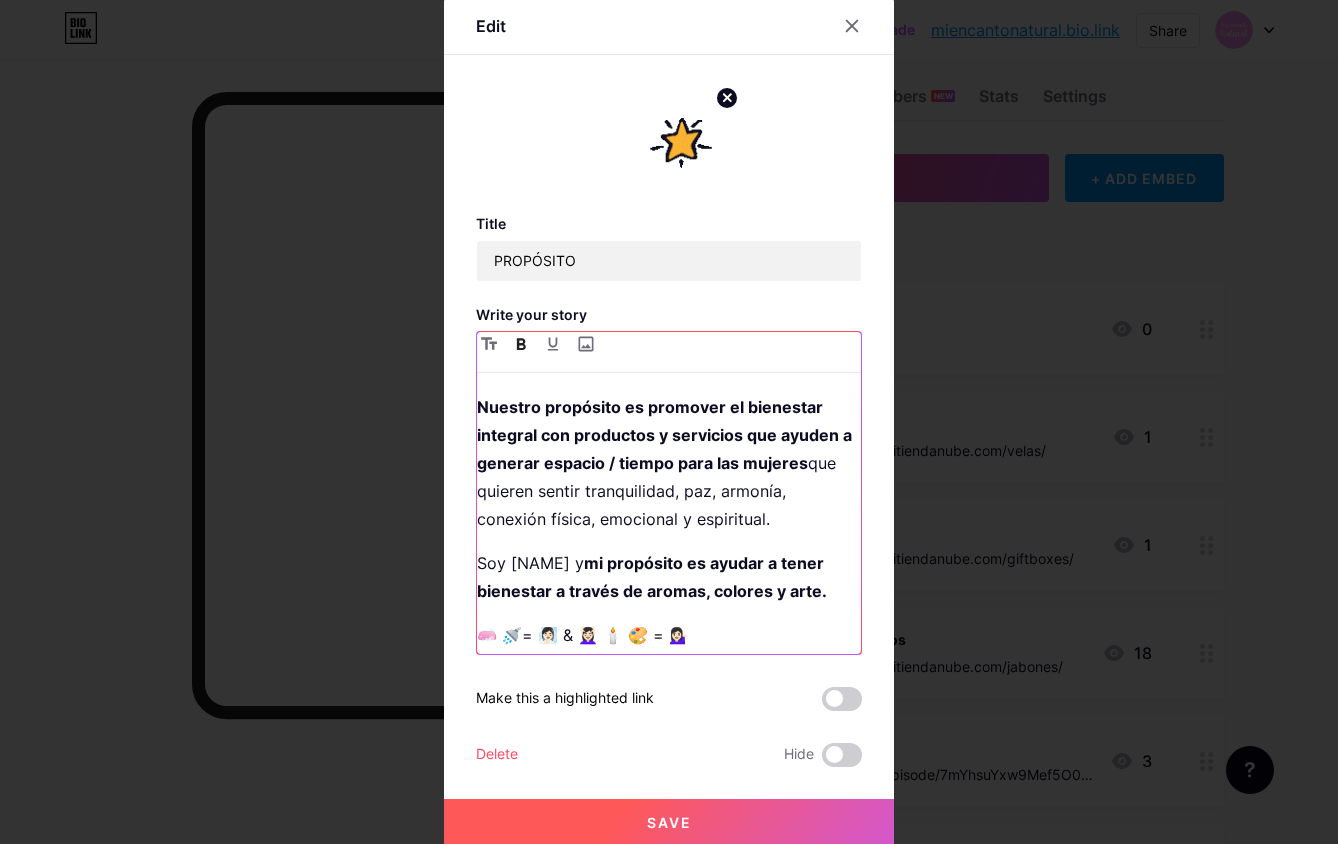click on "mi propósito es ayudar a tener bienestar a través de aromas, colores y arte." at bounding box center (652, 577) 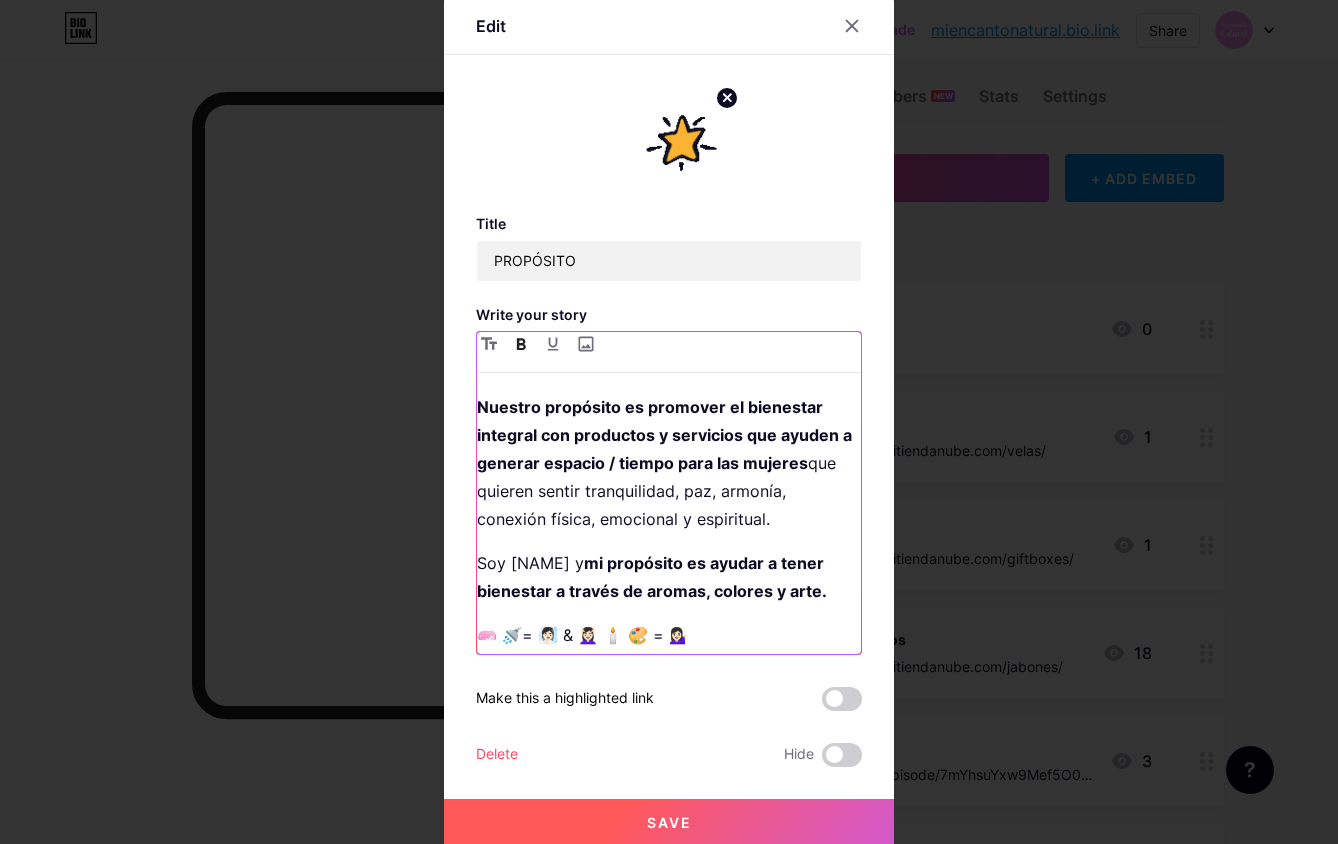 click on "mi propósito es ayudar a tener bienestar a través de aromas, colores y arte." at bounding box center (652, 577) 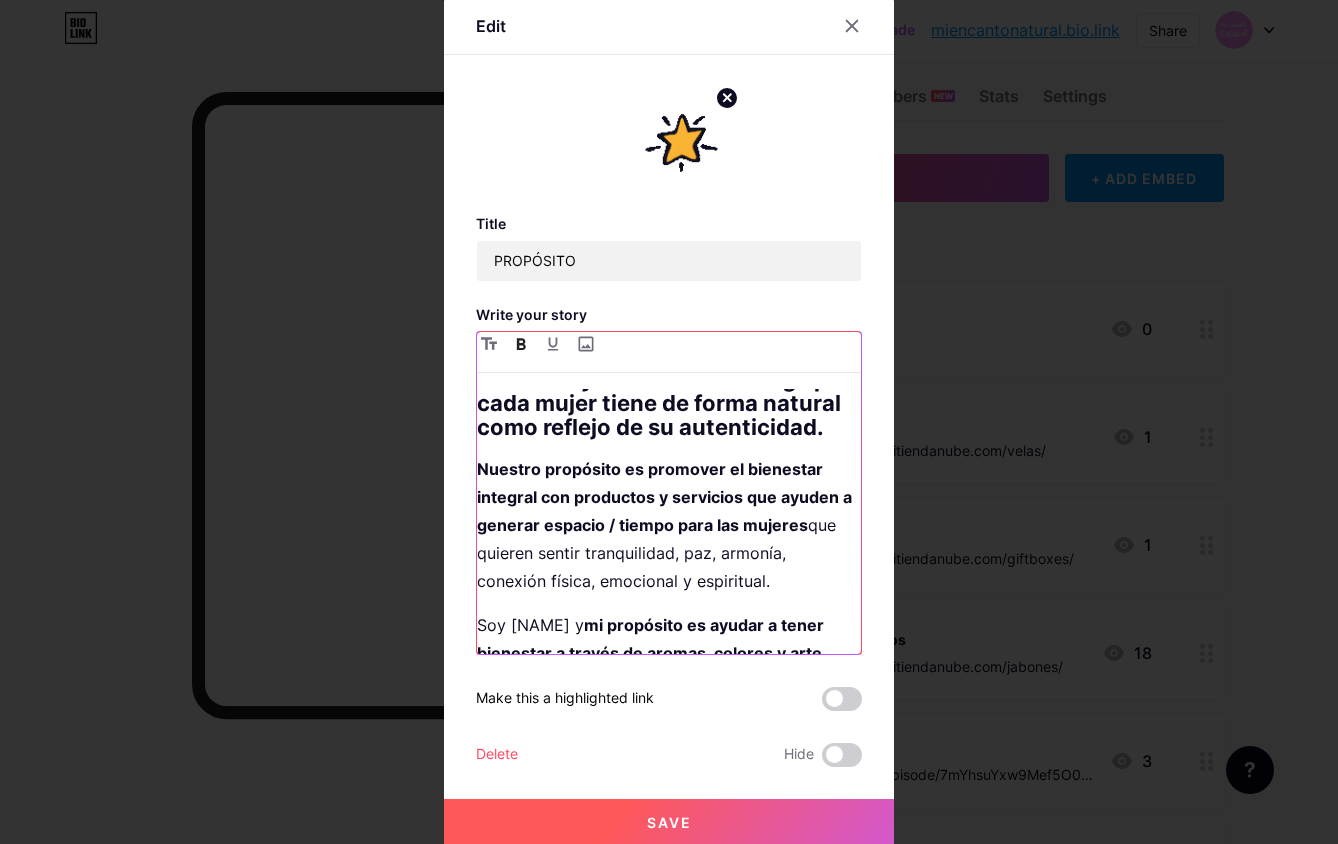 scroll, scrollTop: 478, scrollLeft: 0, axis: vertical 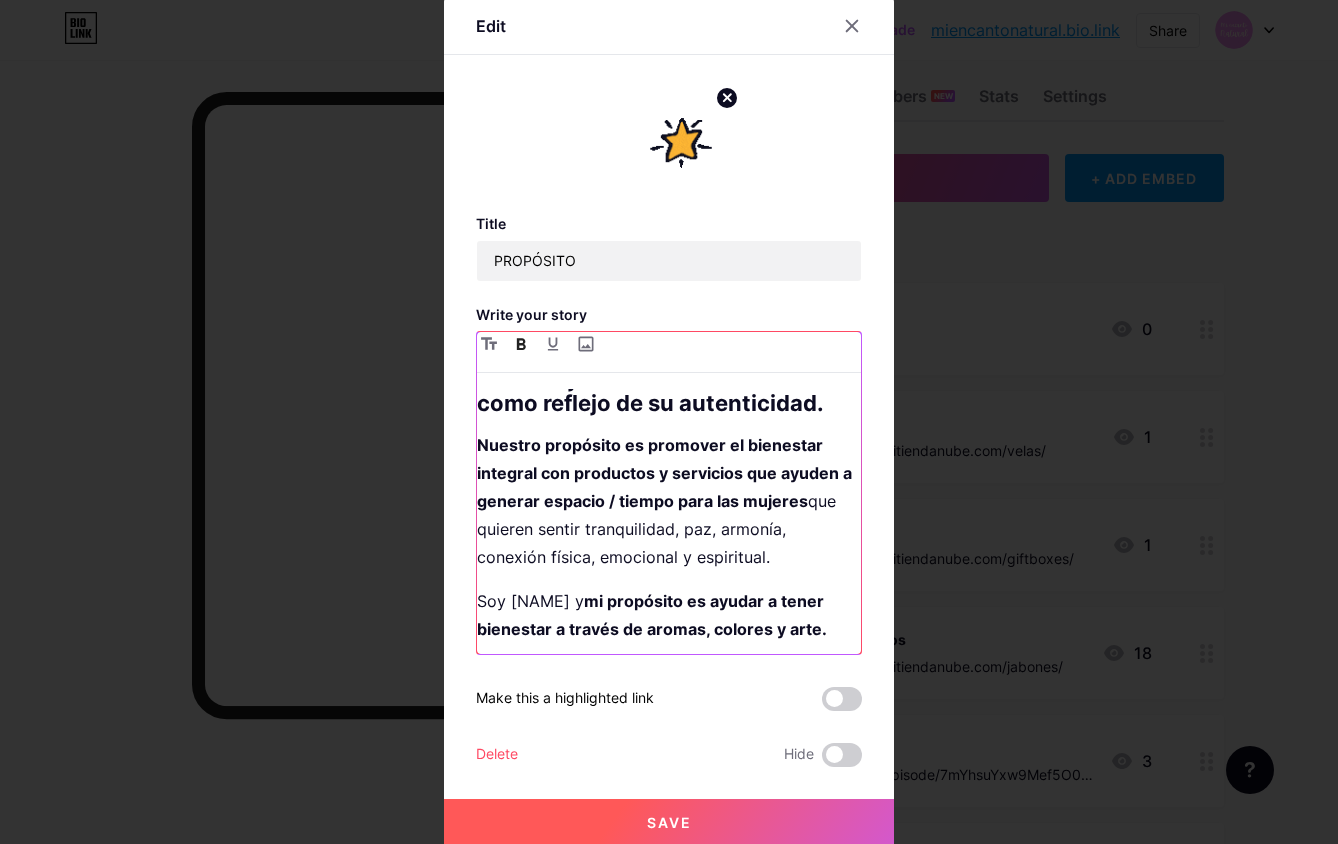 click on "Nuestro propósito es promover el bienestar integral con productos y servicios que ayuden a generar espacio / tiempo para las mujeres" at bounding box center [666, 473] 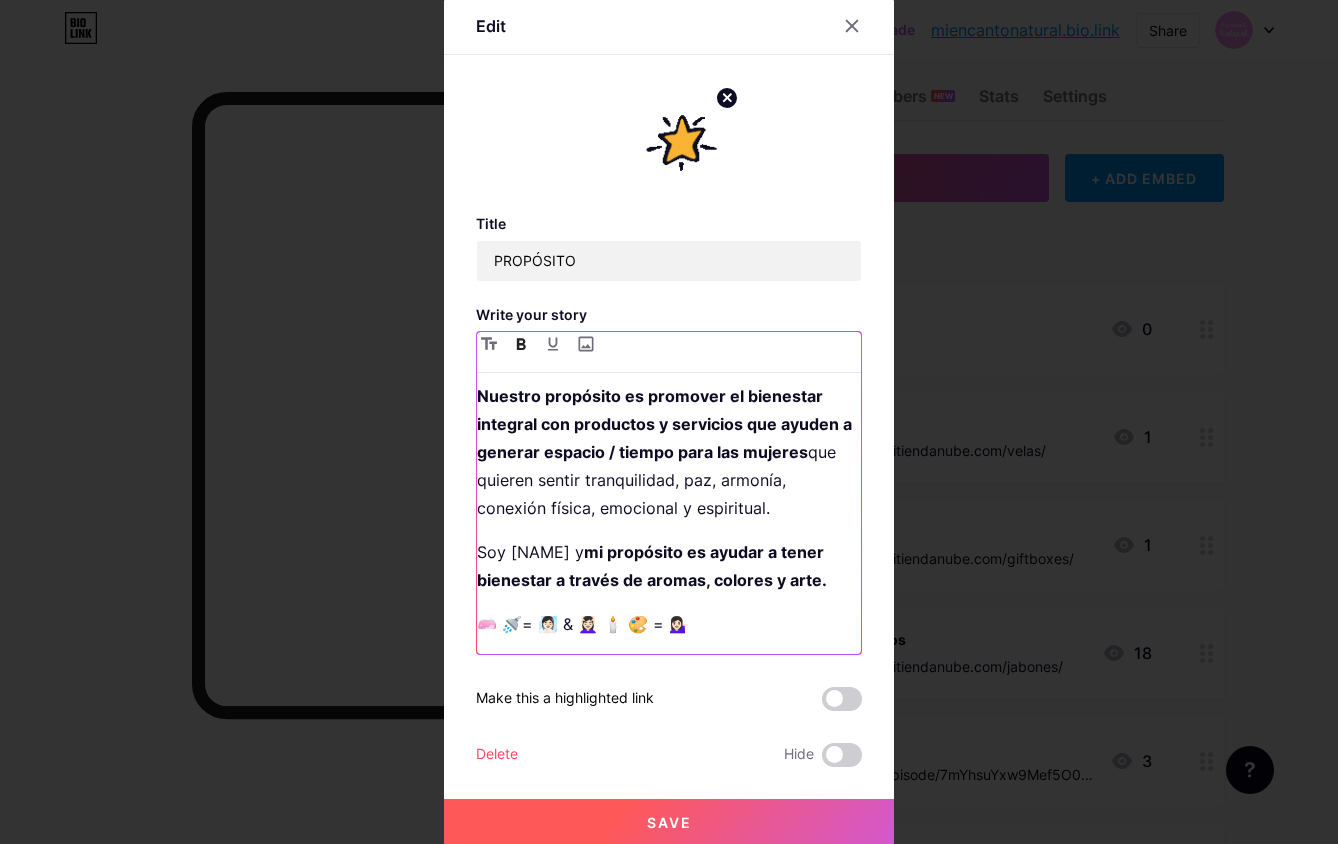 scroll, scrollTop: 536, scrollLeft: 0, axis: vertical 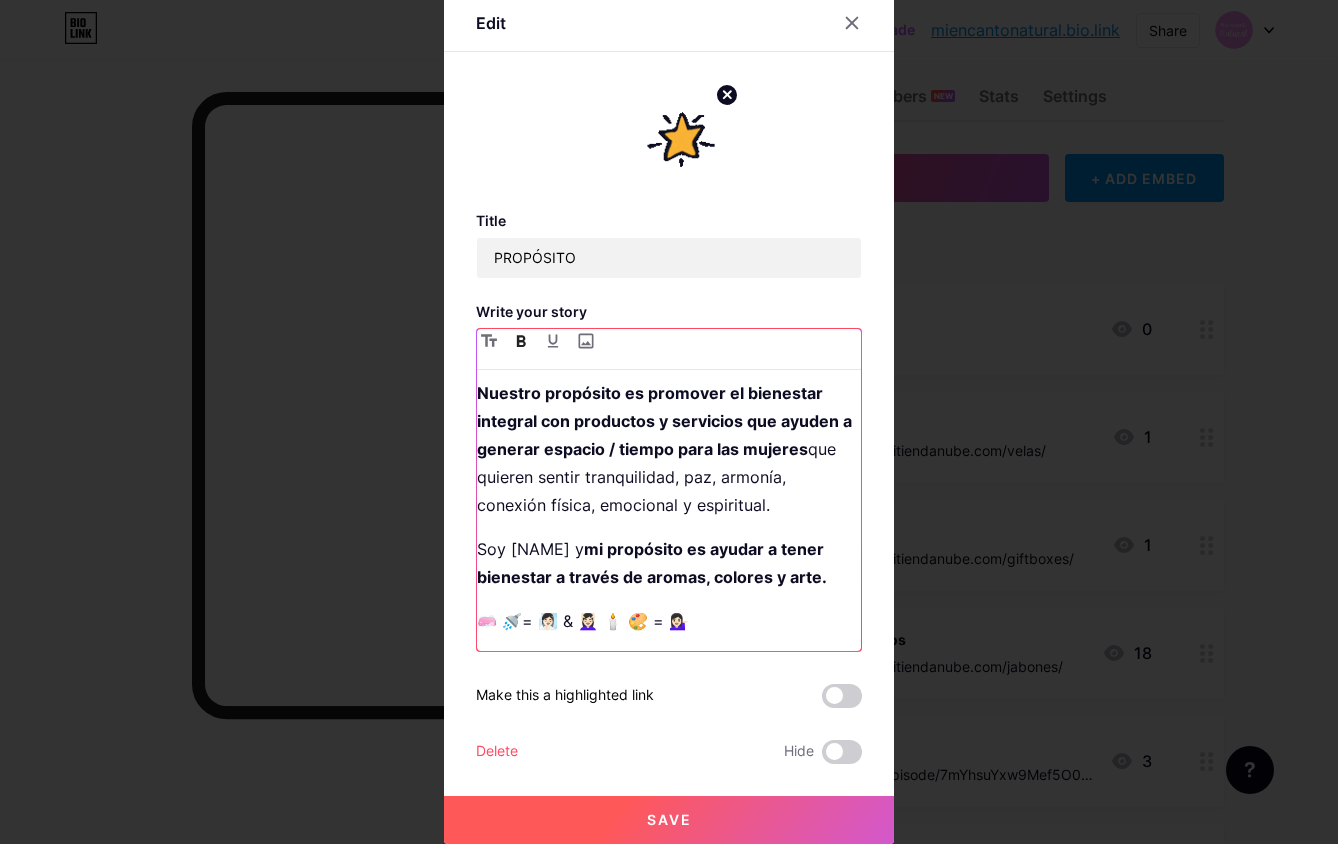 click on "Nuestro propósito es promover el bienestar integral con productos y servicios que ayuden a generar espacio / tiempo para las mujeres  que quieren sentir tranquilidad, paz, armonía, conexión física, emocional y espiritual." at bounding box center [669, 449] 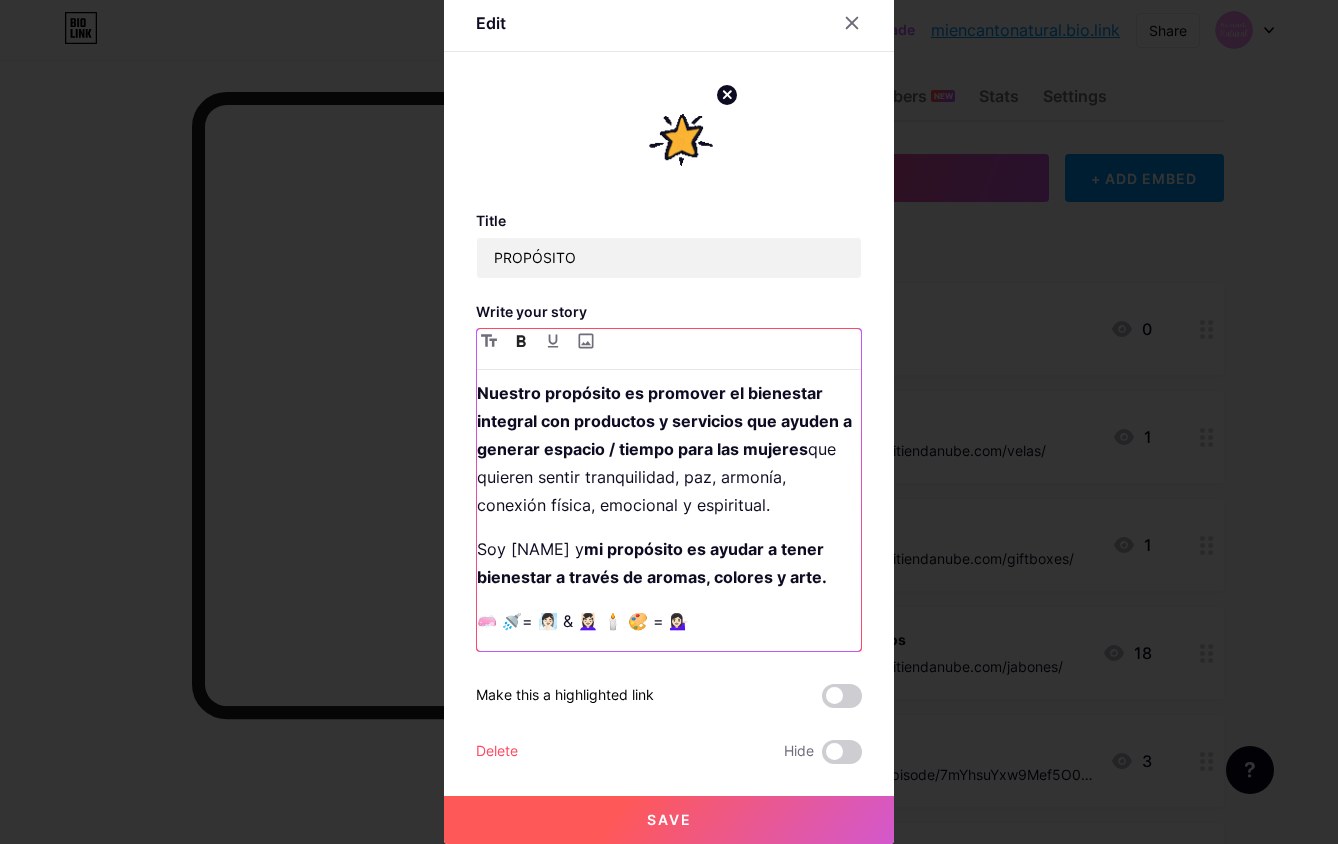 click on "Nuestro propósito es promover el bienestar integral con productos y servicios que ayuden a generar espacio / tiempo para las mujeres" at bounding box center (666, 421) 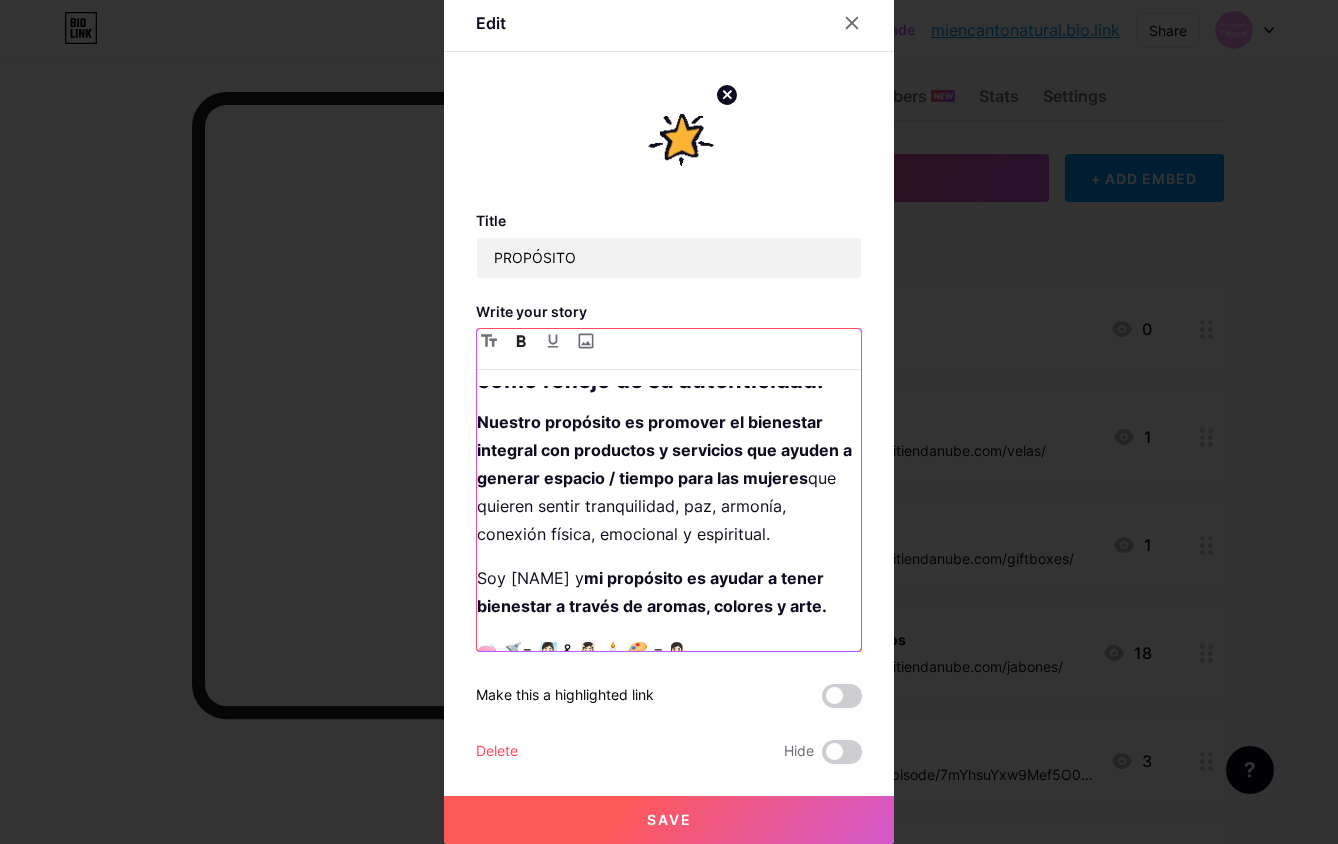 scroll, scrollTop: 494, scrollLeft: 0, axis: vertical 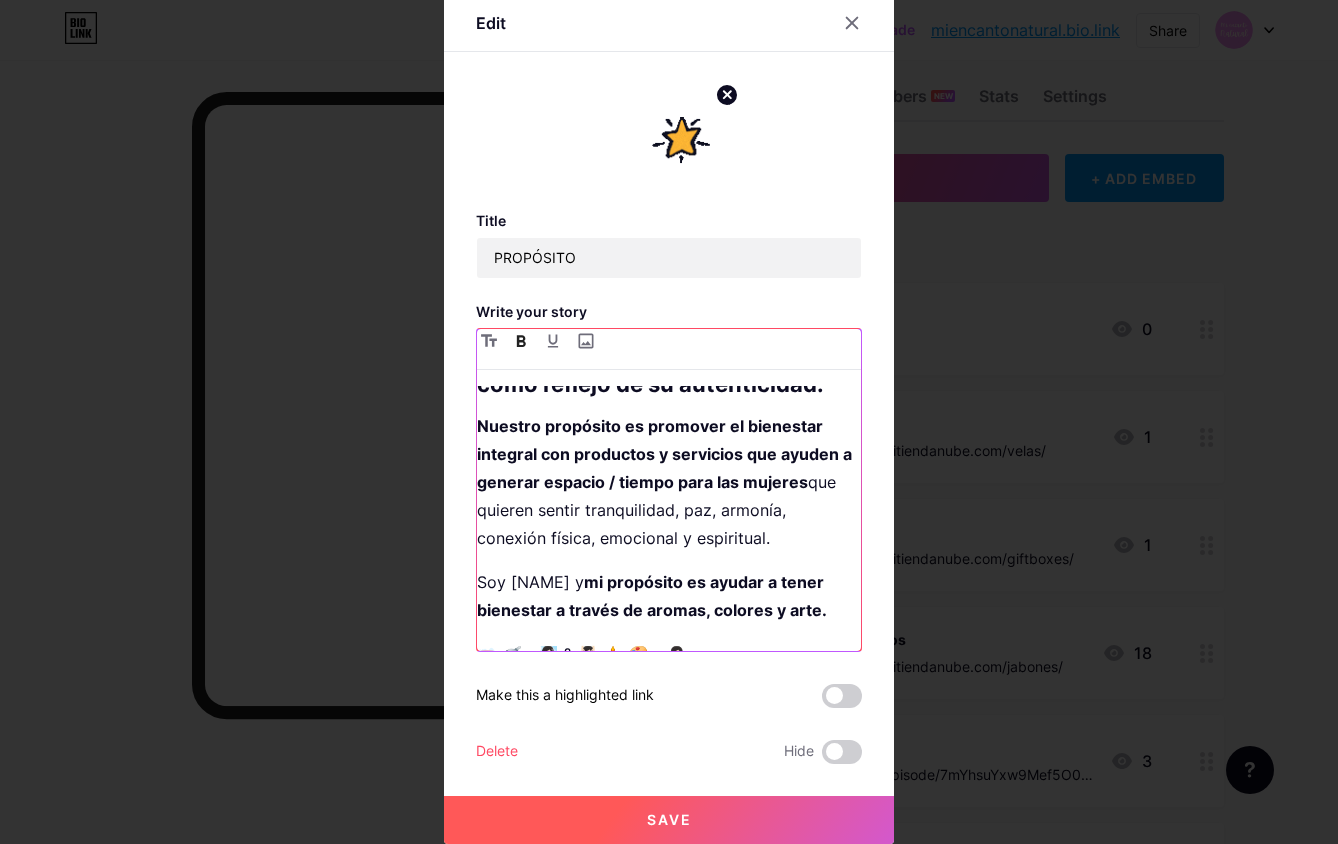 drag, startPoint x: 813, startPoint y: 489, endPoint x: 659, endPoint y: 496, distance: 154.15901 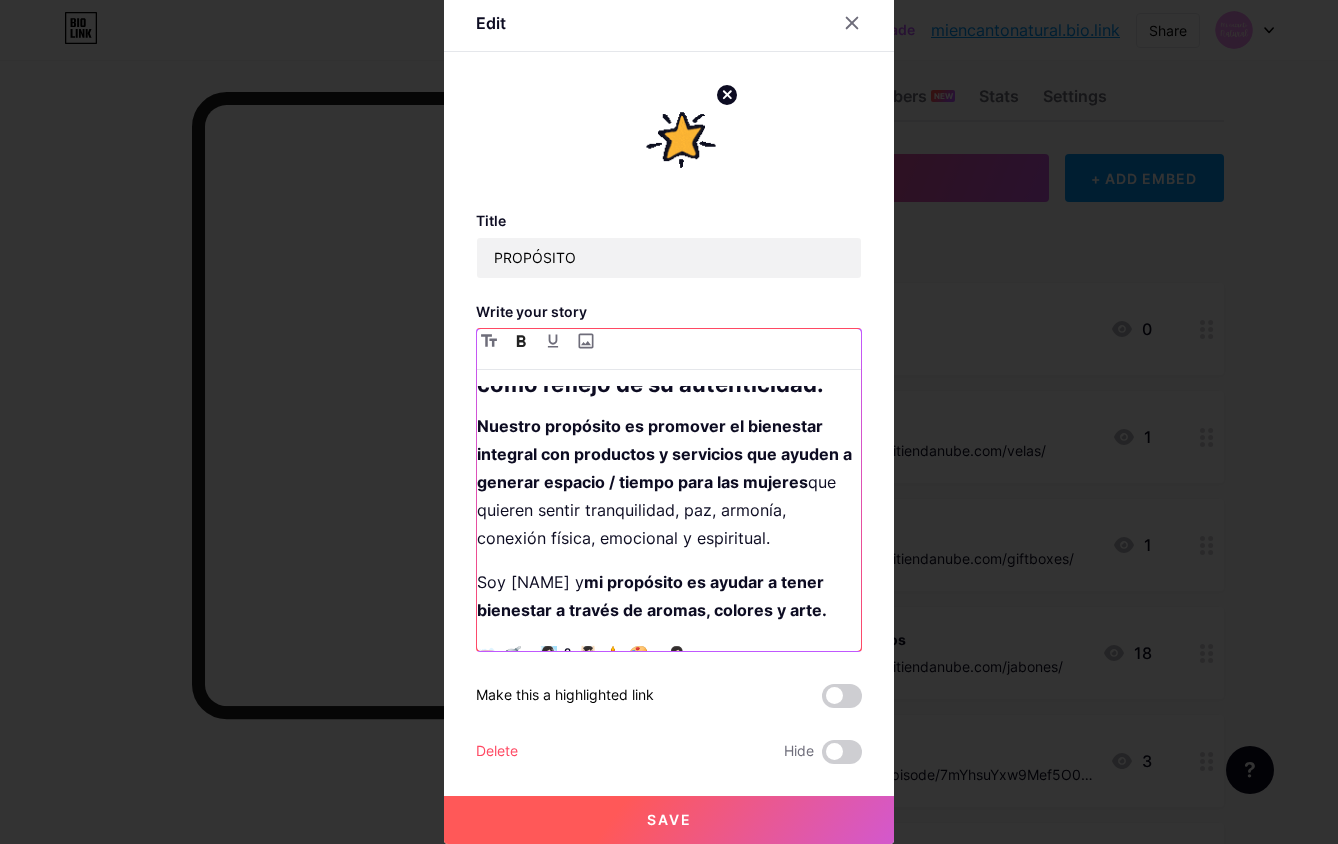 click on "Nuestro propósito es promover el bienestar integral con productos y servicios que ayuden a generar espacio / tiempo para las mujeres  que quieren sentir tranquilidad, paz, armonía, conexión física, emocional y espiritual." at bounding box center (669, 482) 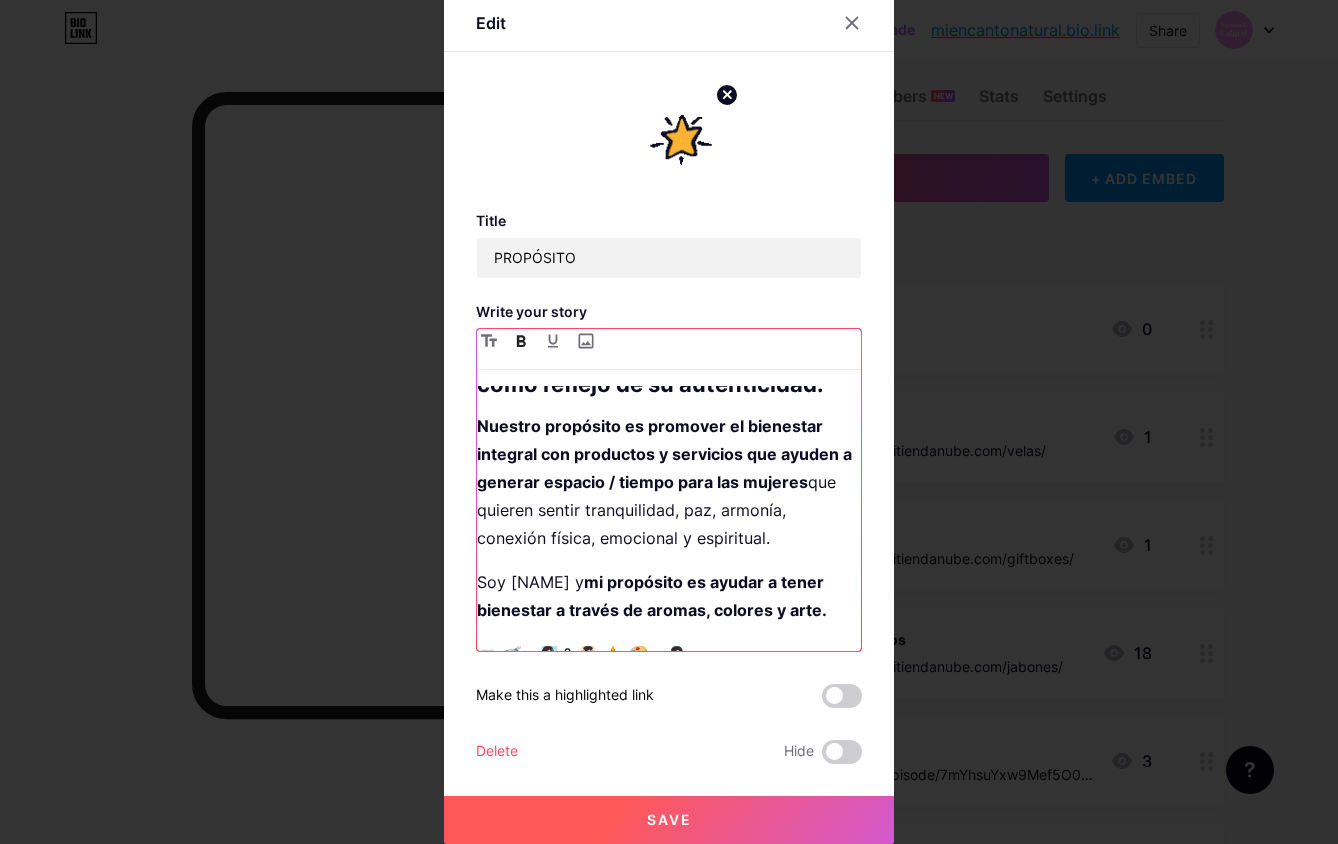 click on "Nuestro propósito es promover el bienestar integral con productos y servicios que ayuden a generar espacio / tiempo para las mujeres" at bounding box center [666, 454] 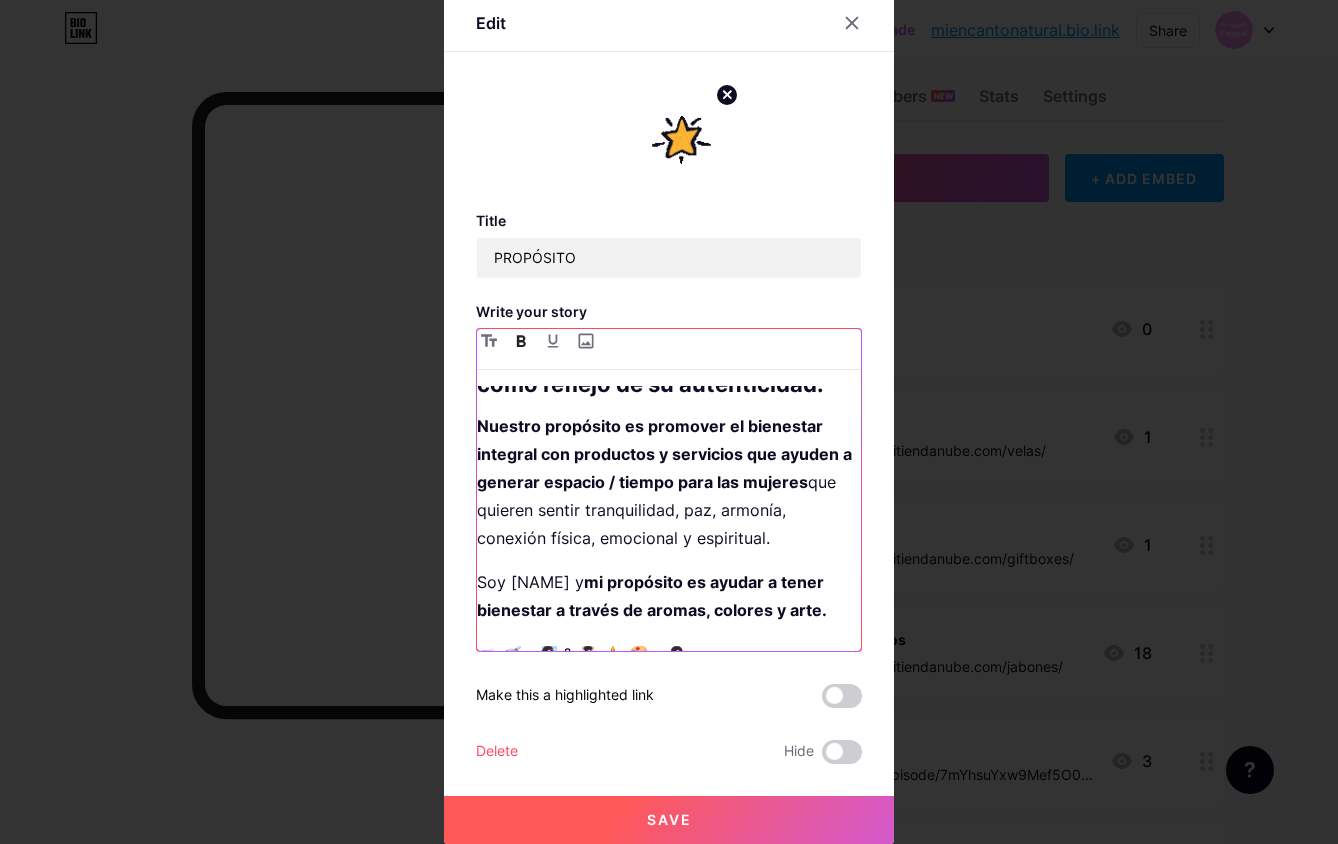 click on "Nuestro propósito es promover el bienestar integral con productos y servicios que ayuden a generar espacio / tiempo para las mujeres" at bounding box center [666, 454] 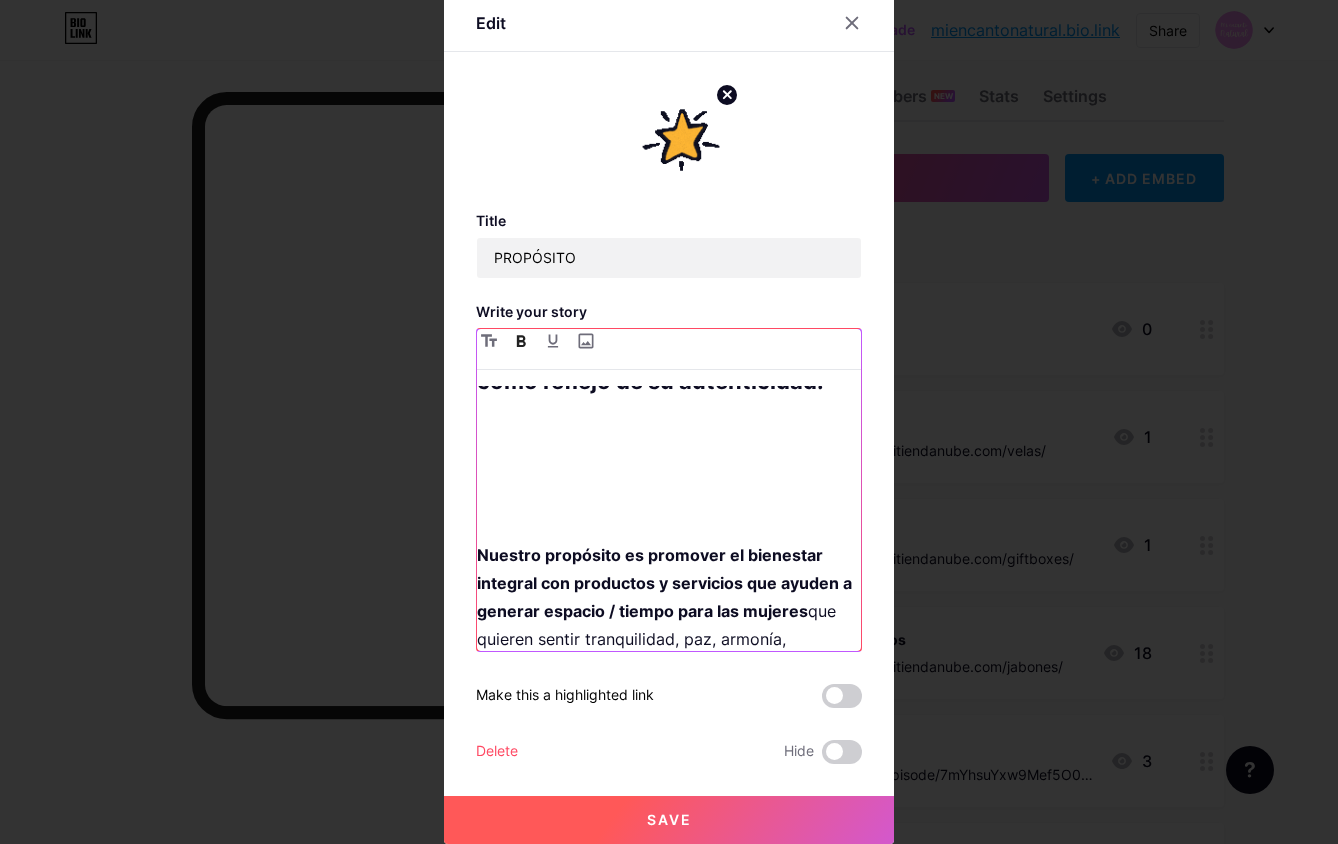 scroll, scrollTop: 501, scrollLeft: 0, axis: vertical 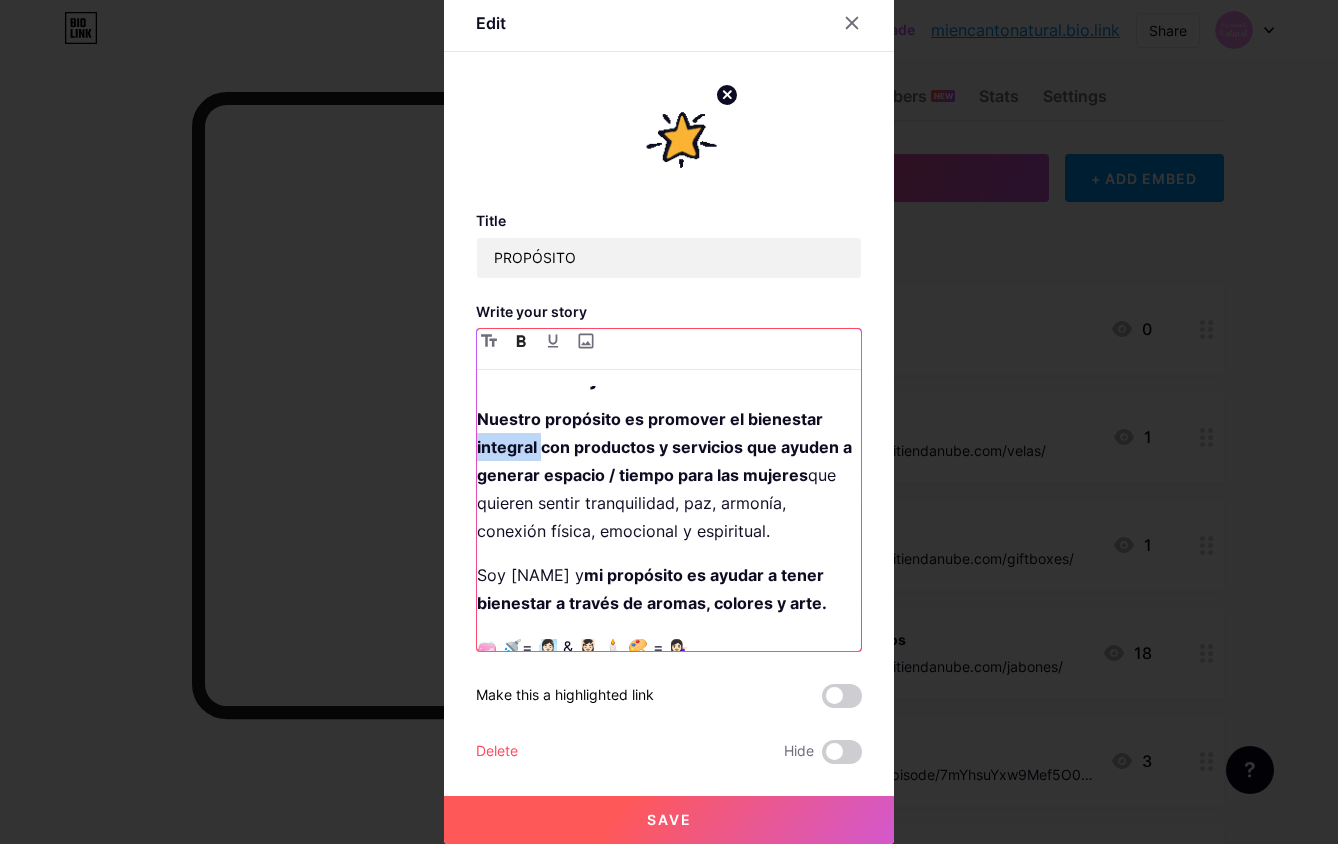 drag, startPoint x: 533, startPoint y: 459, endPoint x: 464, endPoint y: 461, distance: 69.02898 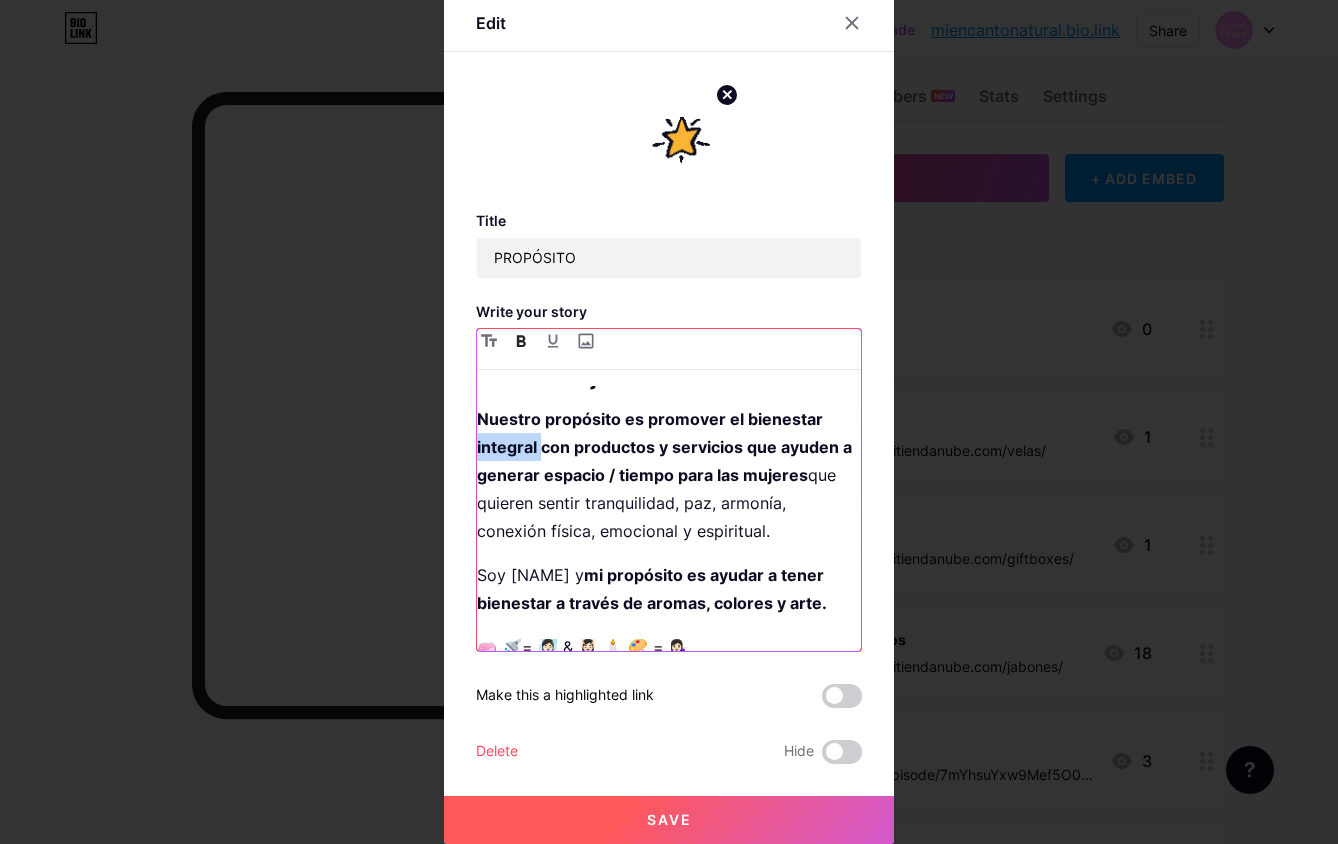 click on "Edit
Title
PROPÓSITO
Write your story
Mi Encanto Natural se refiere al atractivo y carisma  "charming"  que cada mujer tiene de forma natural como reflejo de su autenticidad. Nuestro propósito es promover el bienestar integral con productos y servicios que ayuden a generar espacio / tiempo para las mujeres  que quieren sentir tranquilidad, paz, armonía, conexión física, emocional y espiritual. Soy [NAME] y  mi propósito es ayudar a tener bienestar a través de aromas, colores y arte. 🧼 🚿= 🧖🏻‍♀️ & 💆🏻‍♀️ 🕯️ 🎨 = 💁🏻‍♀️
Make this a highlighted link
Delete
Hide         Save         PROPÓSITO     null
Make this a highlighted link
Delete
Hide         Save" at bounding box center [669, 419] 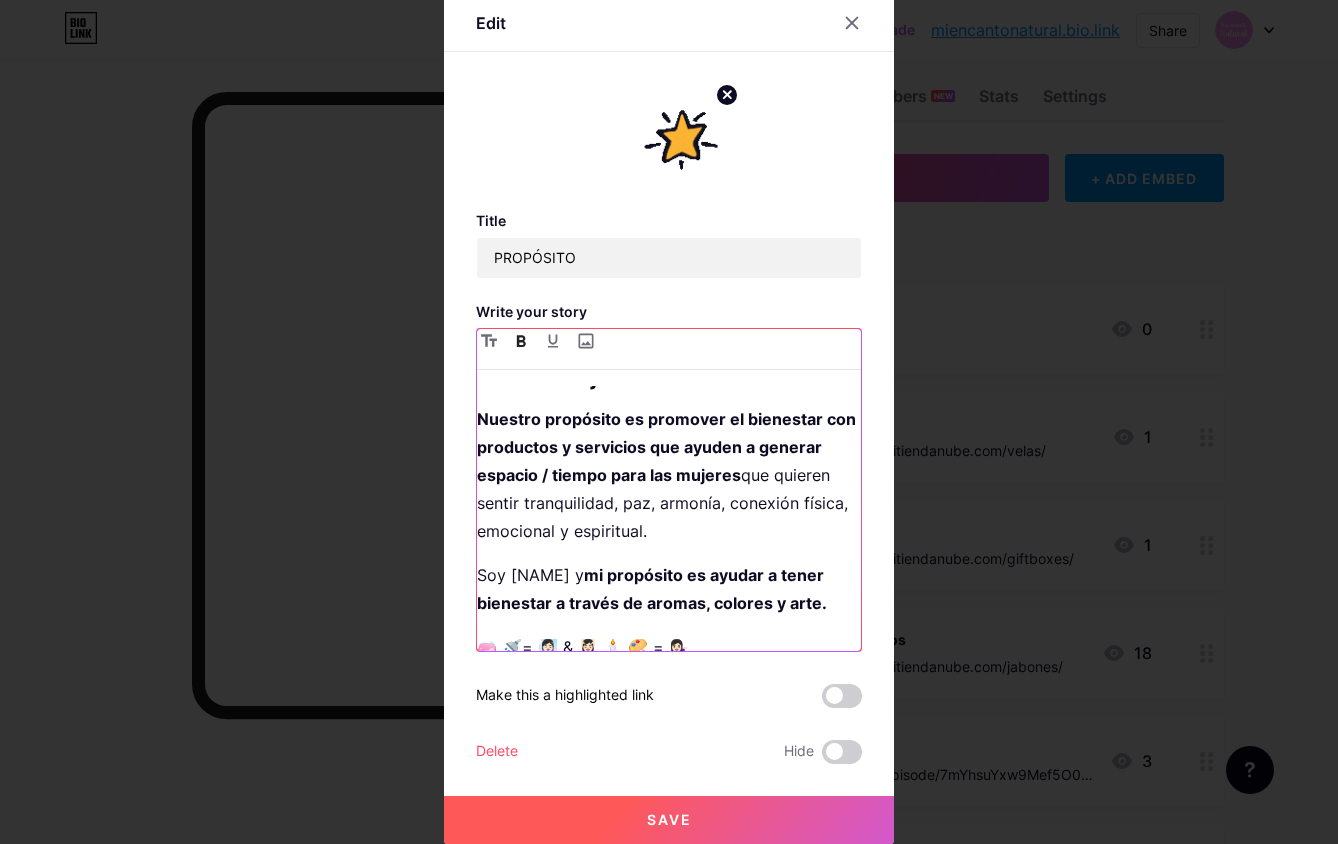 type 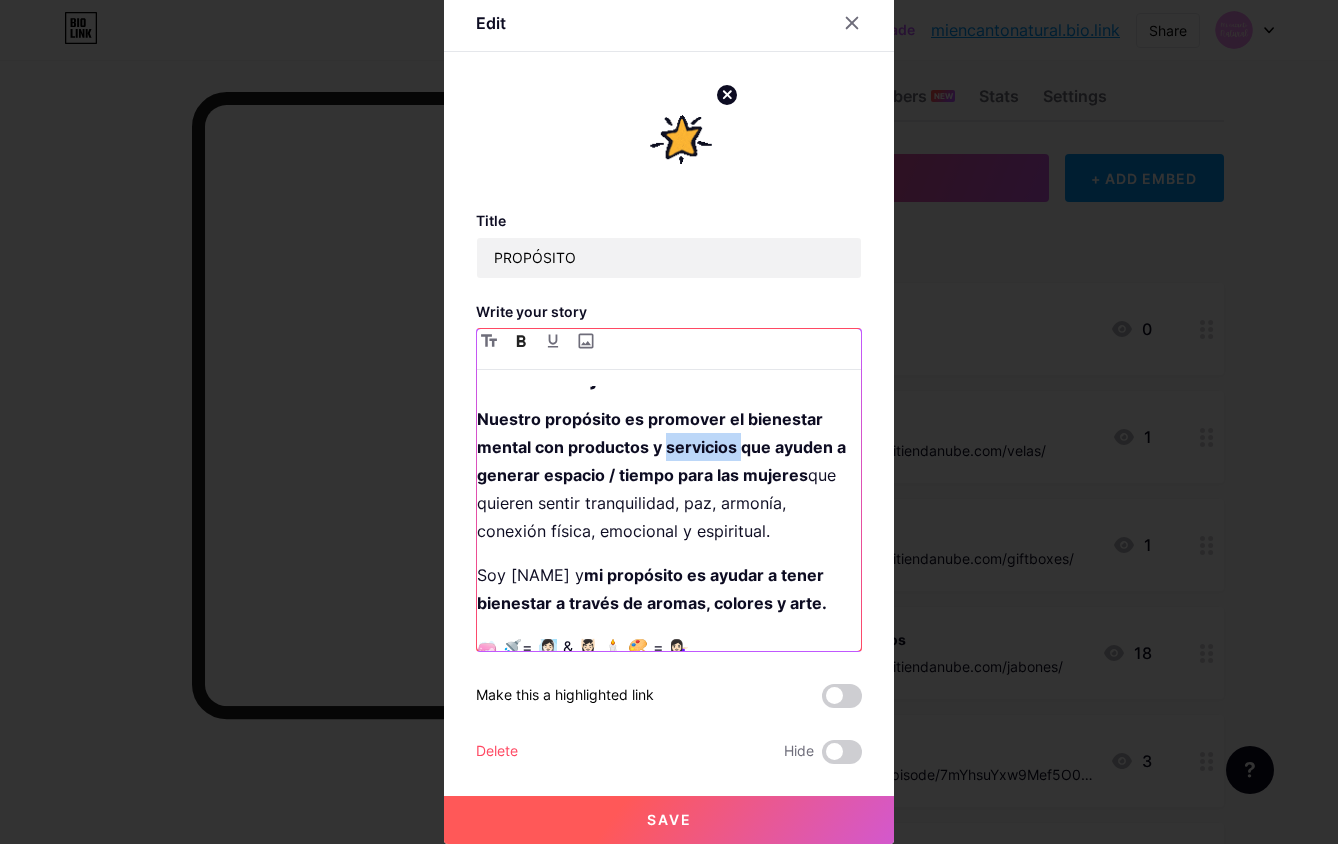 drag, startPoint x: 732, startPoint y: 458, endPoint x: 659, endPoint y: 459, distance: 73.00685 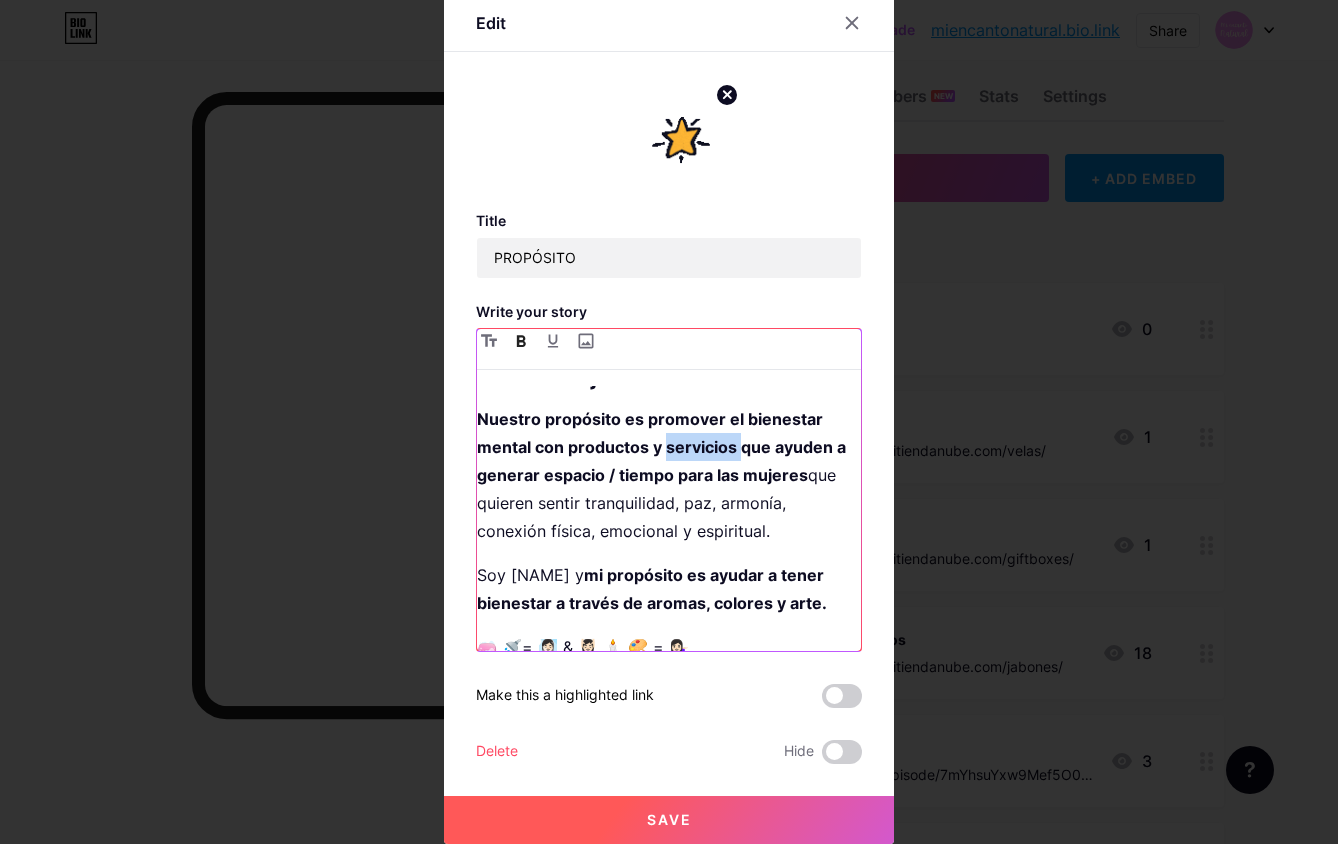click on "Nuestro propósito es promover el bienestar mental con productos y servicios que ayuden a generar espacio / tiempo para las mujeres" at bounding box center [663, 447] 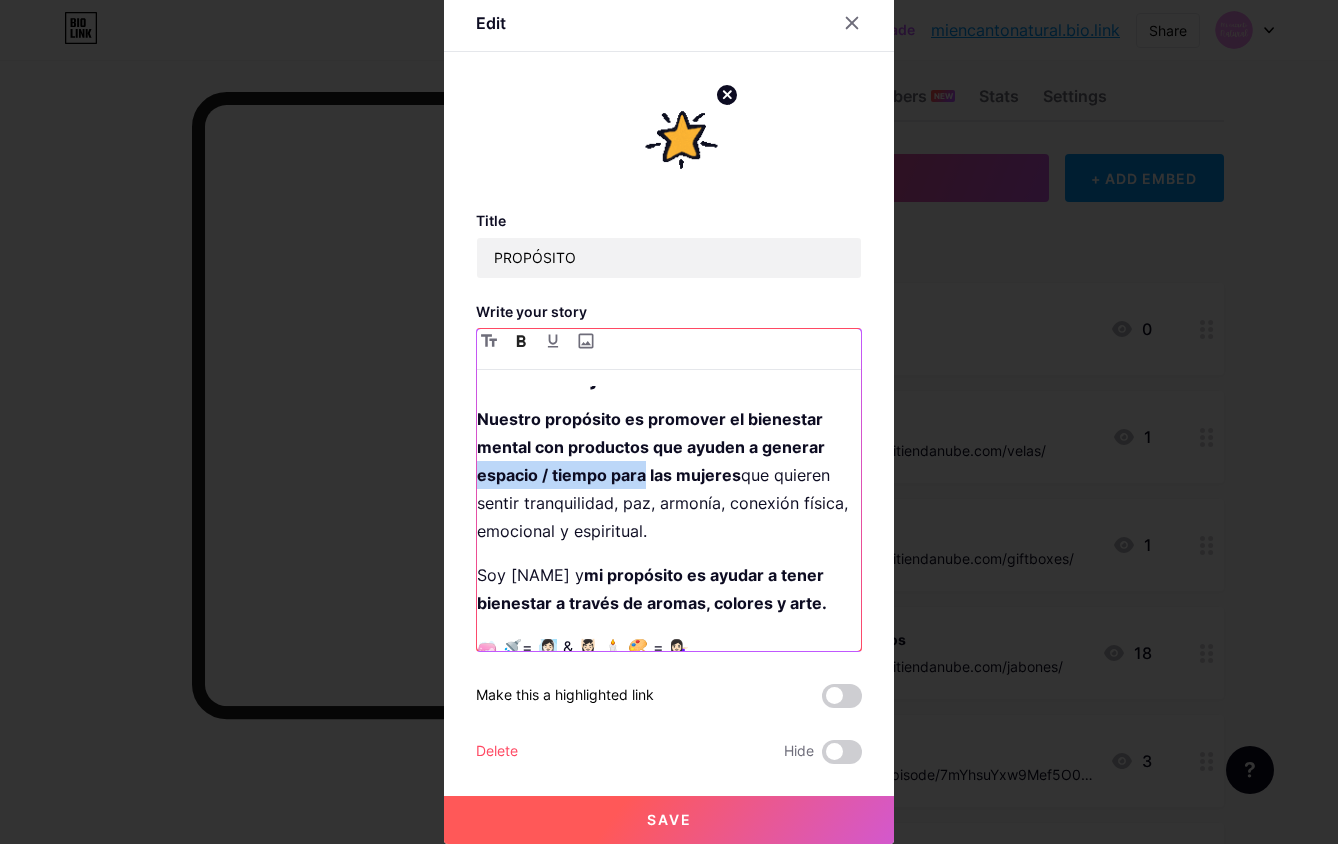 drag, startPoint x: 538, startPoint y: 485, endPoint x: 453, endPoint y: 486, distance: 85.00588 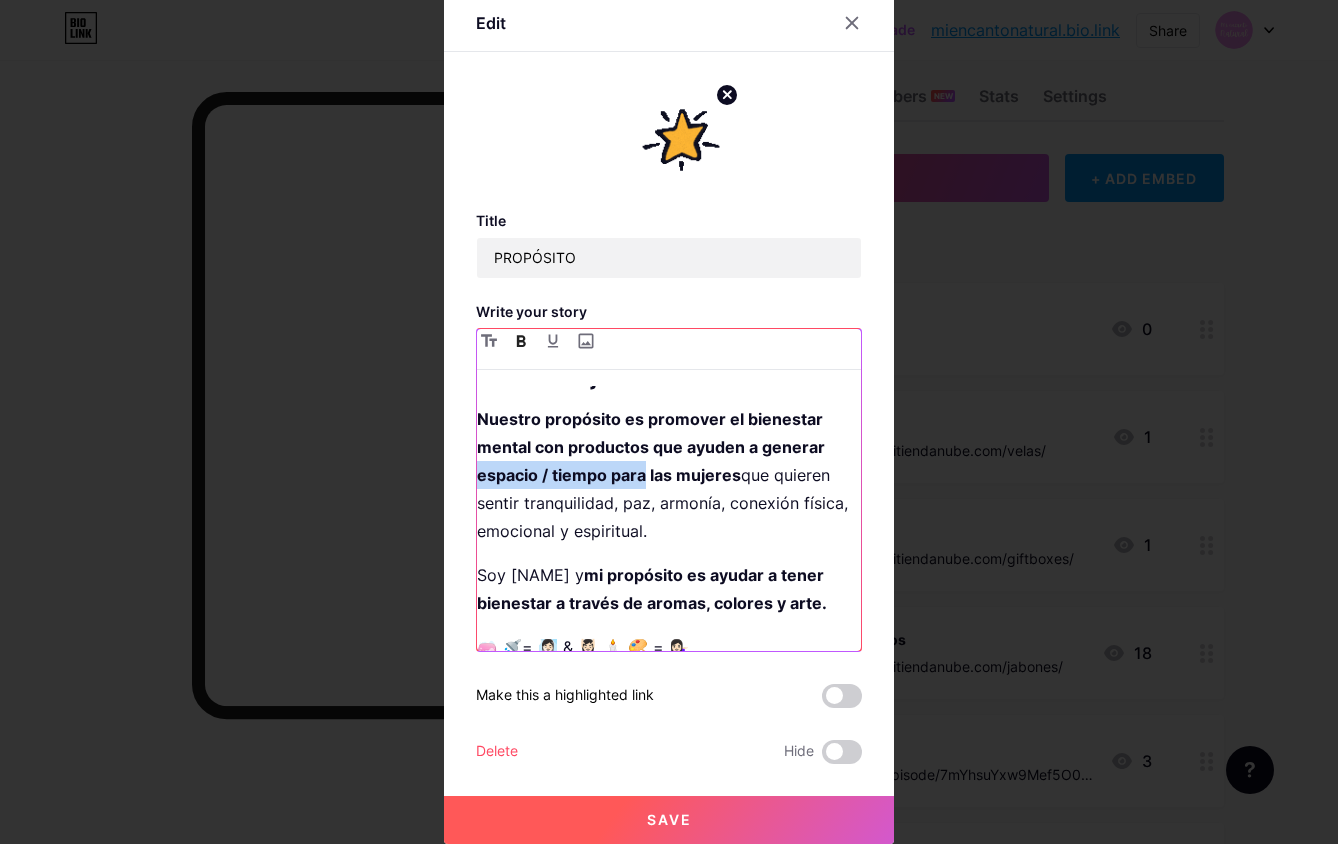 click on "Edit
Title
PROPÓSITO
Write your story
Mi Encanto Natural se refiere al atractivo y carisma "charming" que cada mujer tiene de forma natural como reflejo de su autenticidad. Nuestro propósito es promover el bienestar mental con productos que ayuden a generar espacio / tiempo para las mujeres  que quieren sentir tranquilidad, paz, armonía, conexión física, emocional y espiritual. Soy [NAME] y  mi propósito es ayudar a tener bienestar a través de aromas, colores y arte. 🧼 🚿= 🧖🏻‍♀️ & 💆🏻‍♀️ 🕯️ 🎨 = 💁🏻‍♀️
Make this a highlighted link
Delete
Hide         Save         PROPÓSITO     null
Make this a highlighted link
Delete
Hide         Save" at bounding box center [669, 419] 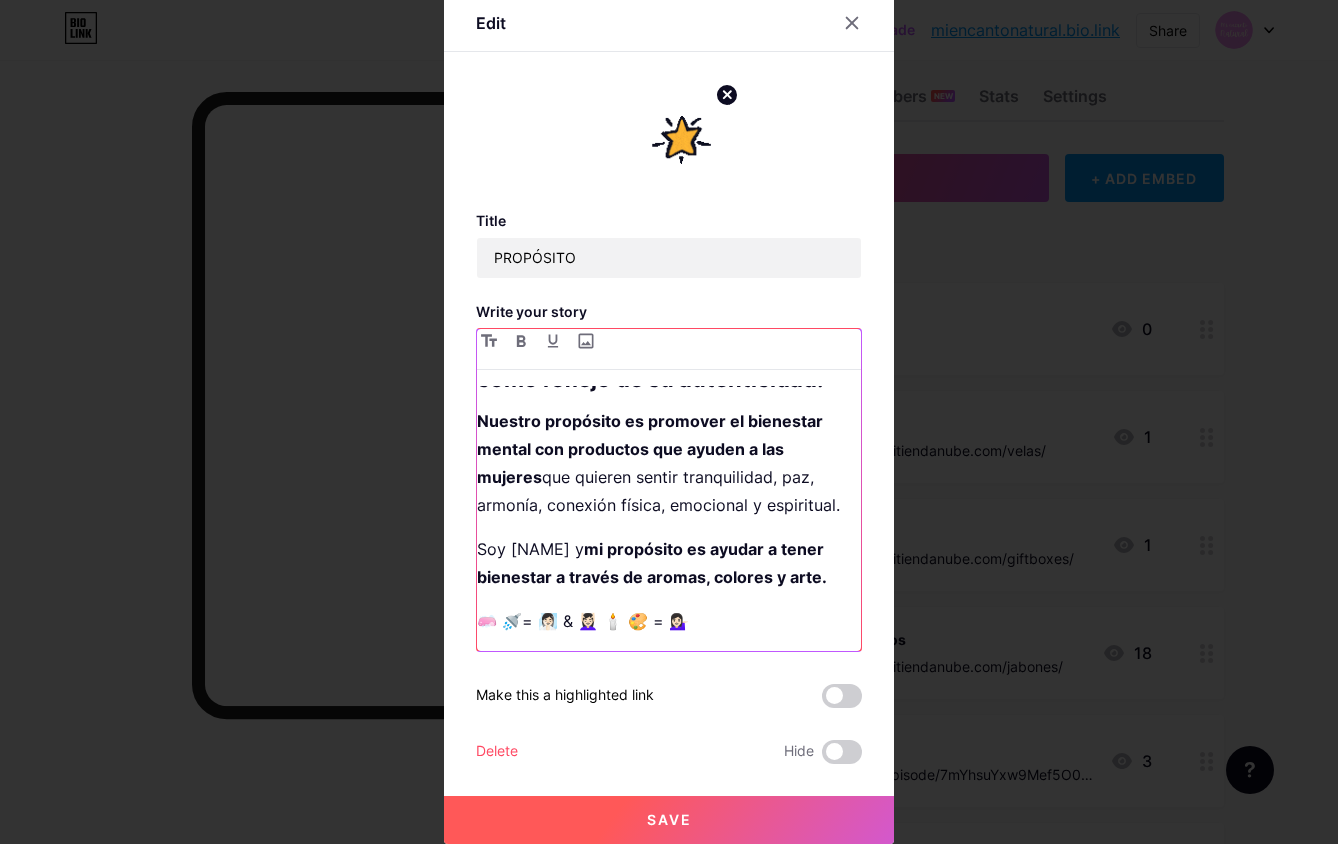 click on "Nuestro propósito es promover el bienestar mental con productos que ayuden a las mujeres  que quieren sentir tranquilidad, paz, armonía, conexión física, emocional y espiritual." at bounding box center [669, 463] 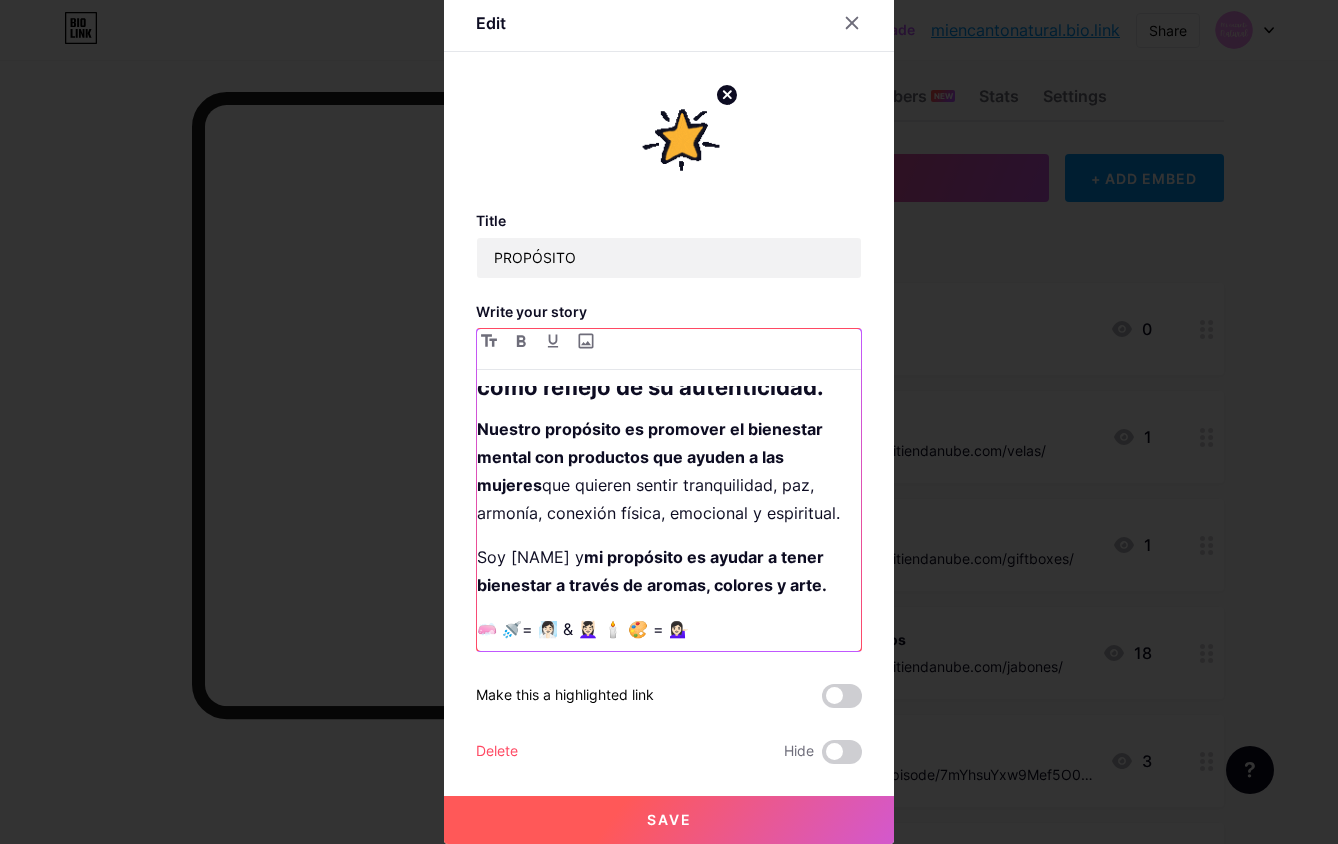 scroll, scrollTop: 489, scrollLeft: 0, axis: vertical 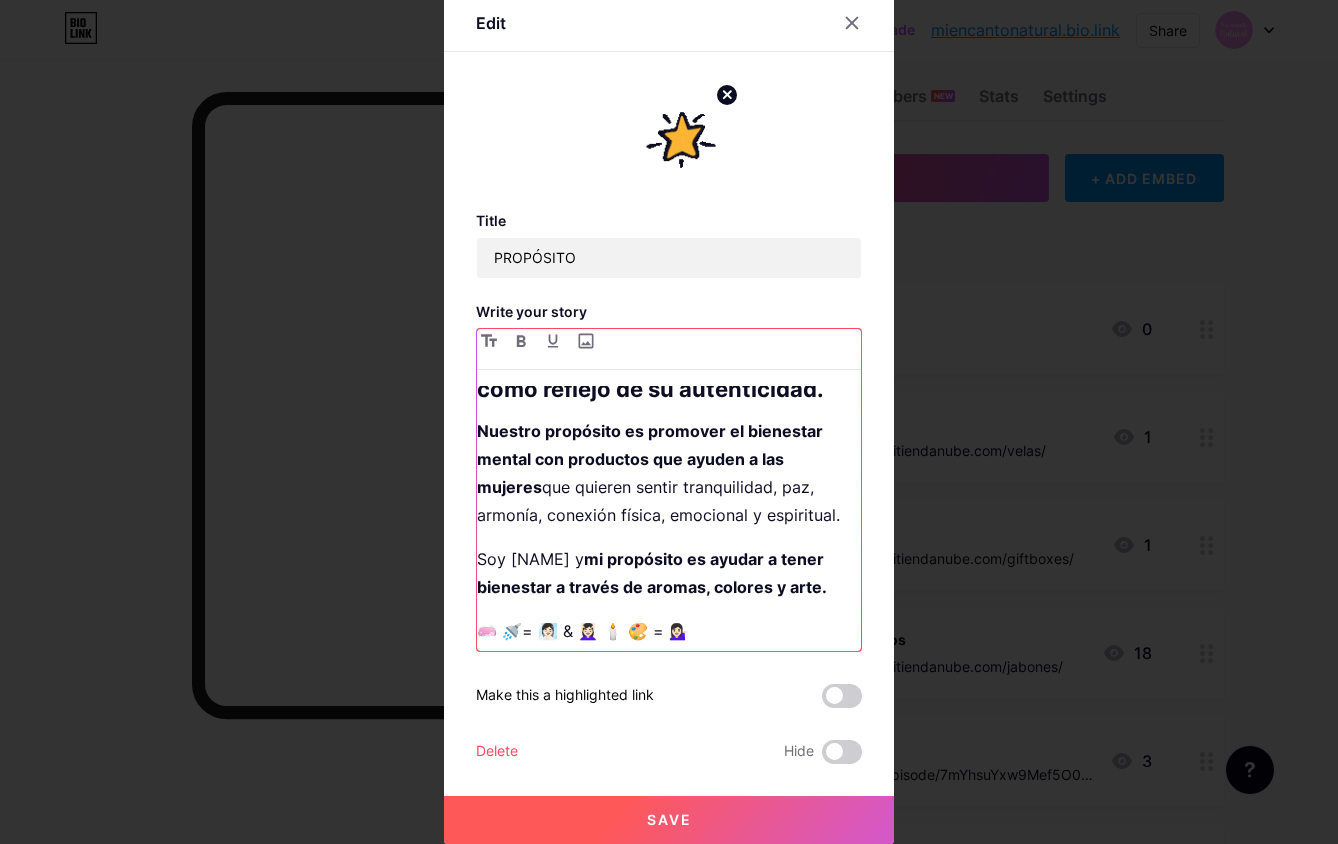 click on "Nuestro propósito es promover el bienestar mental con productos que ayuden a las mujeres  que quieren sentir tranquilidad, paz, armonía, conexión física, emocional y espiritual." at bounding box center [669, 473] 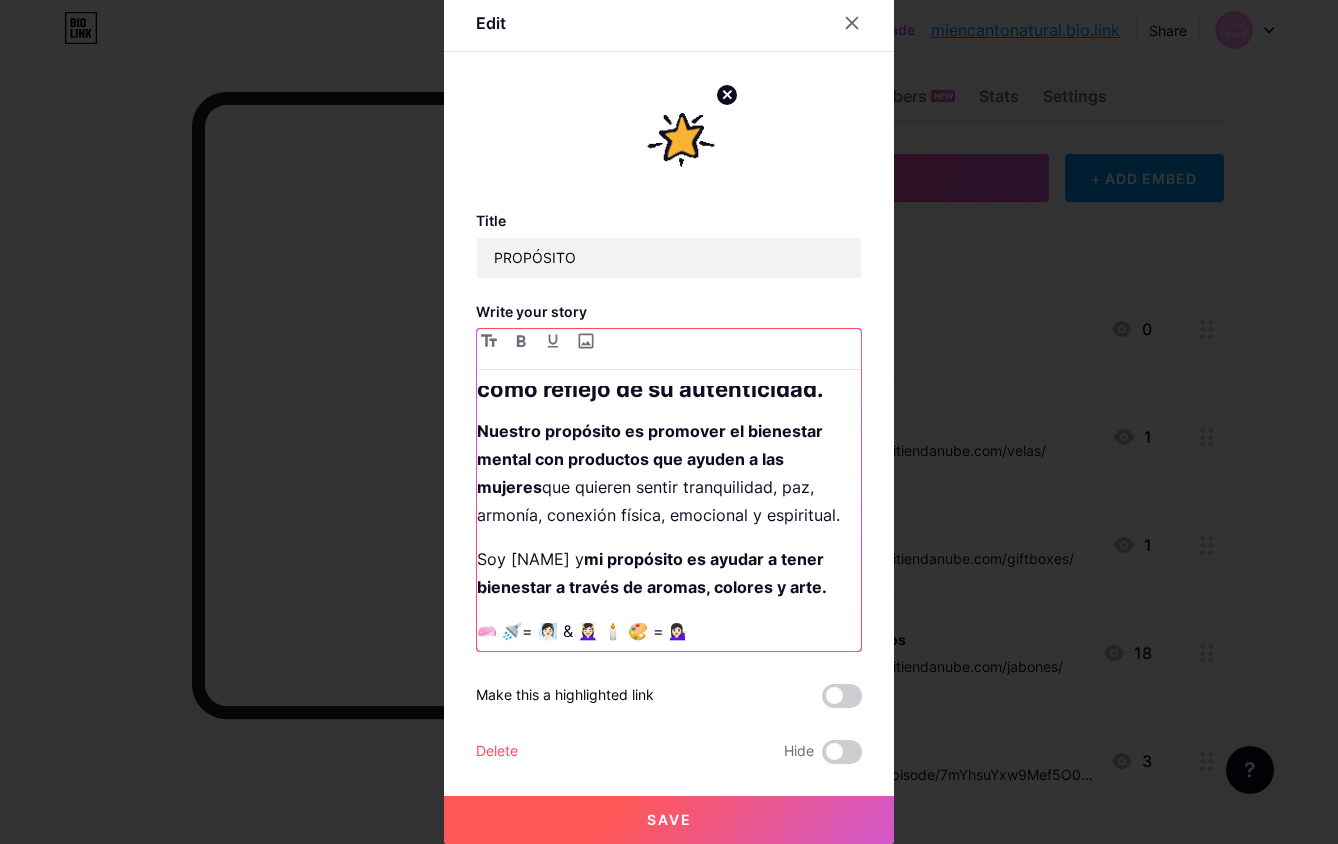 click on "Nuestro propósito es promover el bienestar mental con productos que ayuden a las mujeres  que quieren sentir tranquilidad, paz, armonía, conexión física, emocional y espiritual." at bounding box center (669, 473) 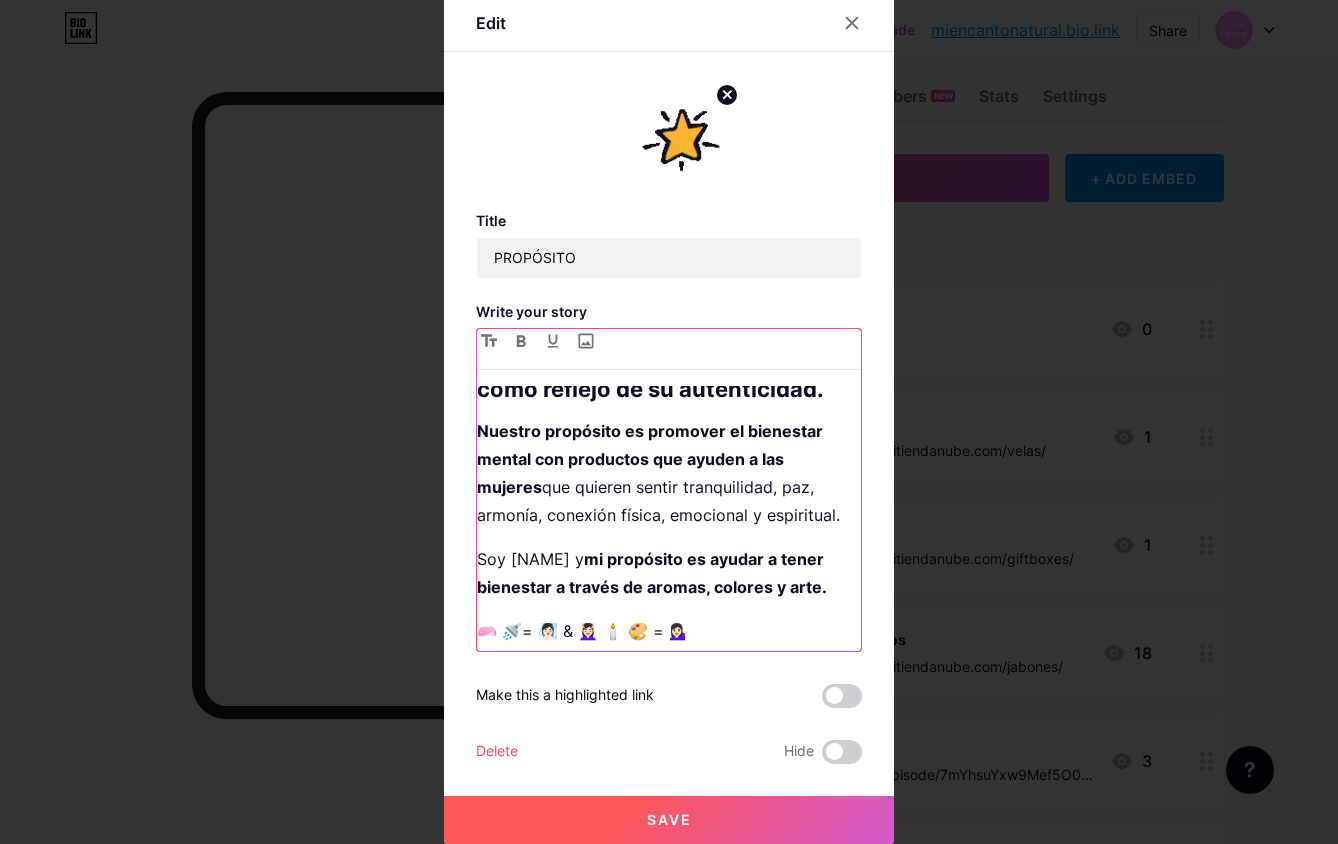 click on "Nuestro propósito es promover el bienestar mental con productos que ayuden a las mujeres  que quieren sentir tranquilidad, paz, armonía, conexión física, emocional y espiritual." at bounding box center [669, 473] 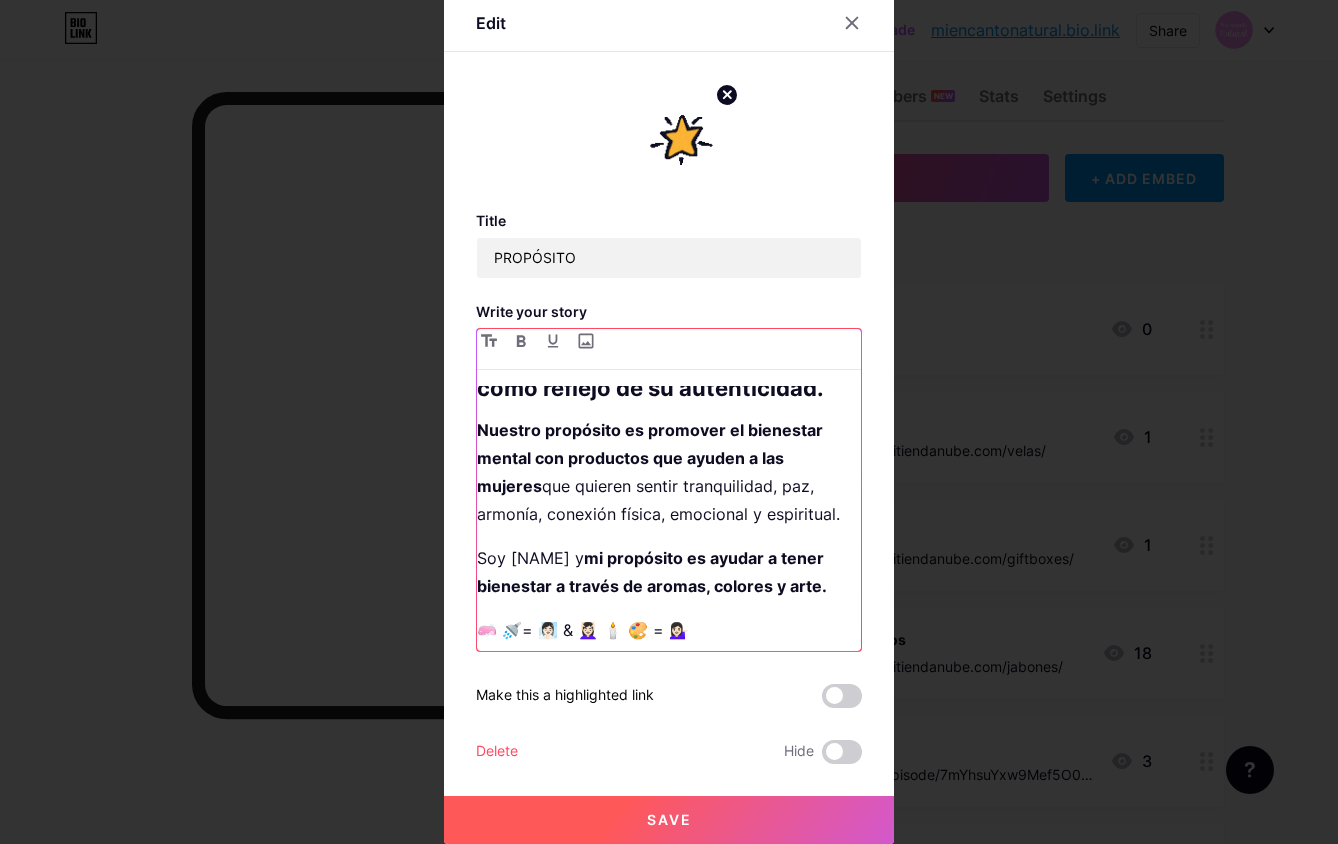 scroll, scrollTop: 508, scrollLeft: 0, axis: vertical 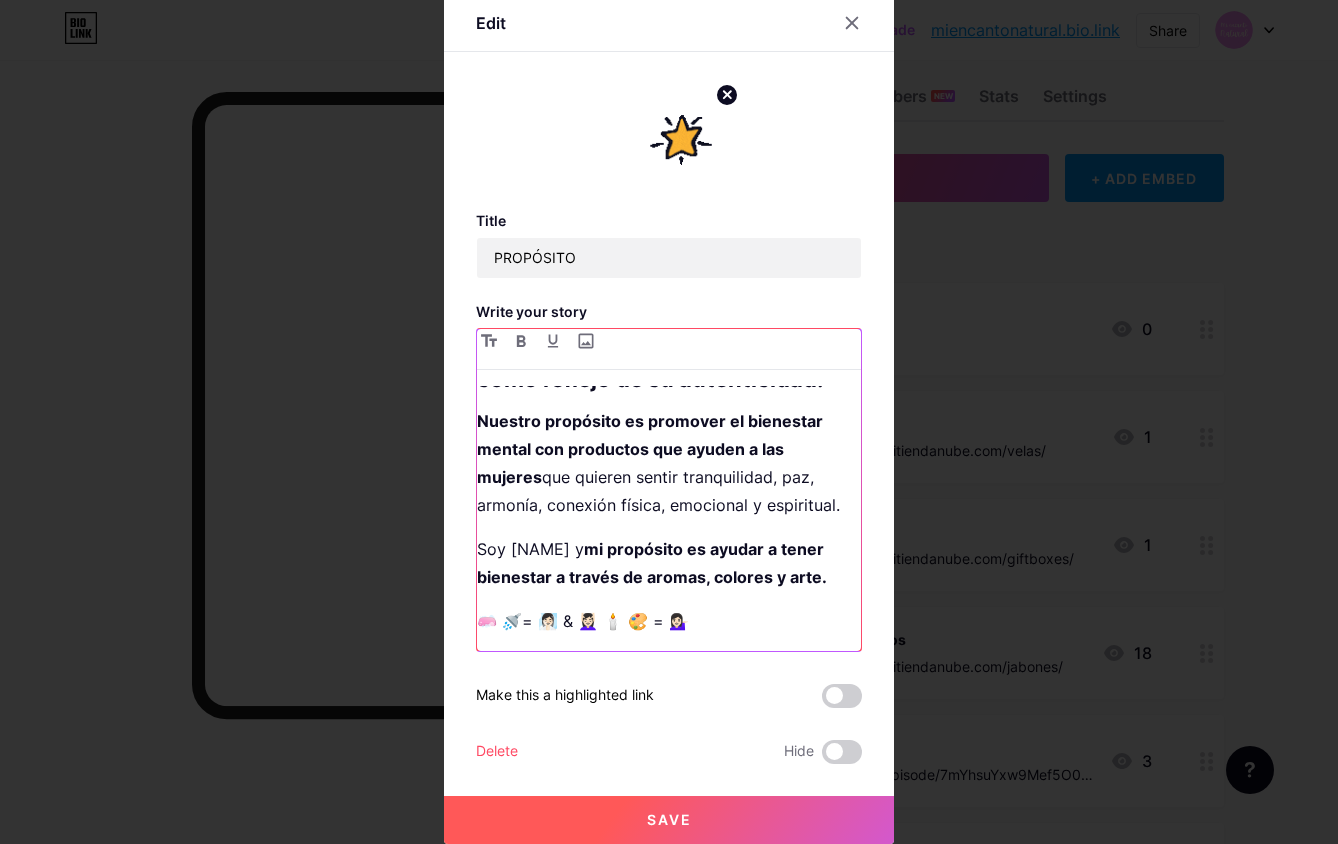 click on "mi propósito es ayudar a tener bienestar a través de aromas, colores y arte." at bounding box center [652, 563] 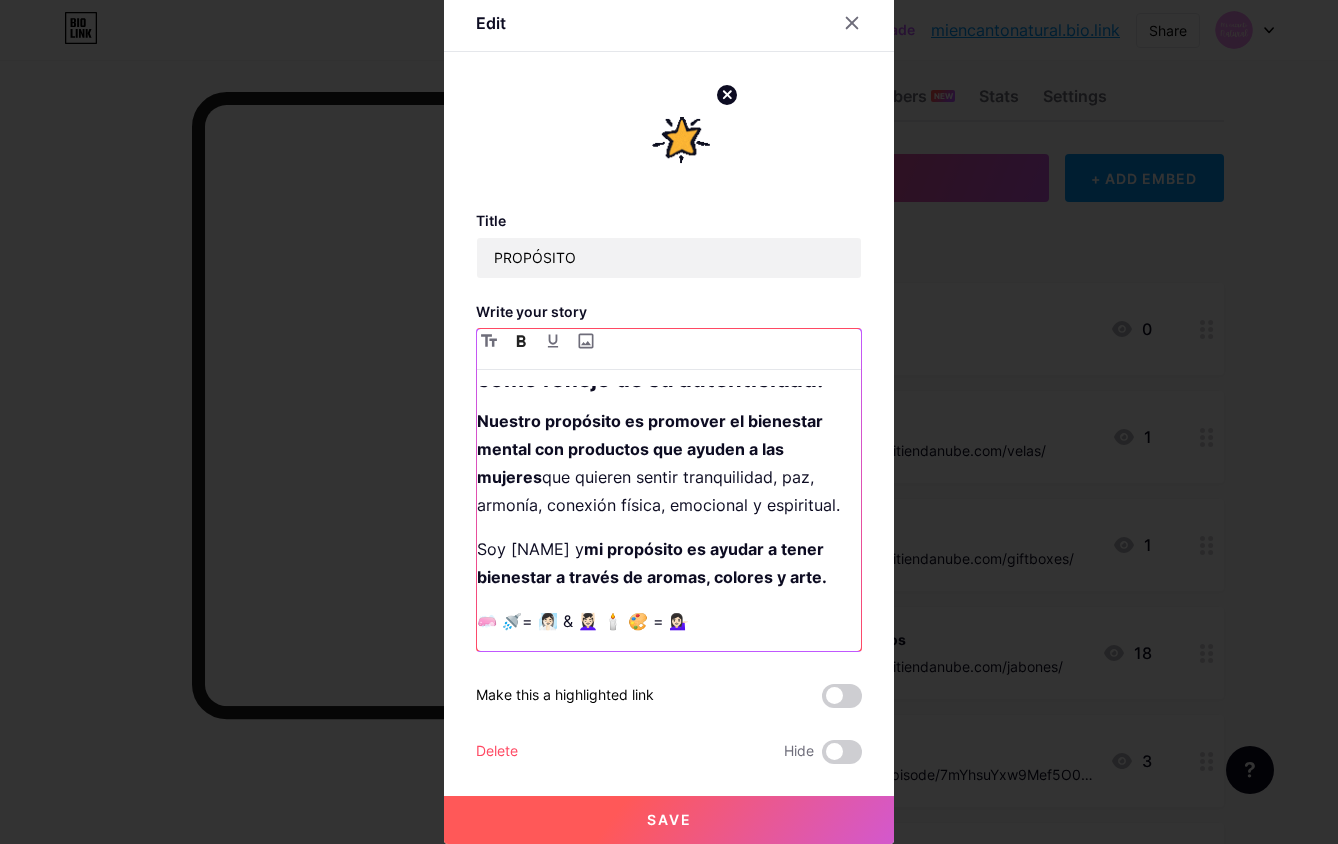 click on "mi propósito es ayudar a tener bienestar a través de aromas, colores y arte." at bounding box center (652, 563) 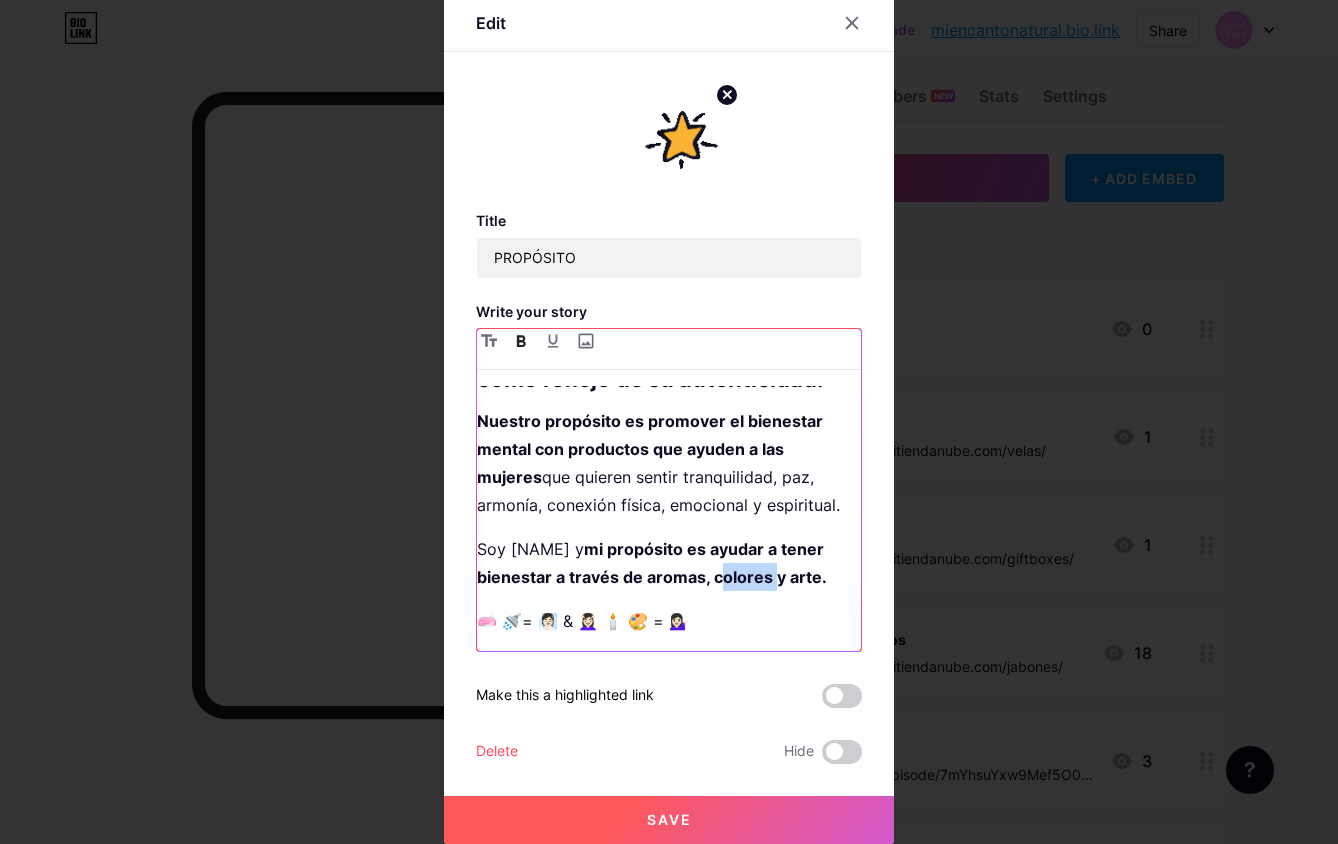 drag, startPoint x: 761, startPoint y: 581, endPoint x: 712, endPoint y: 582, distance: 49.010204 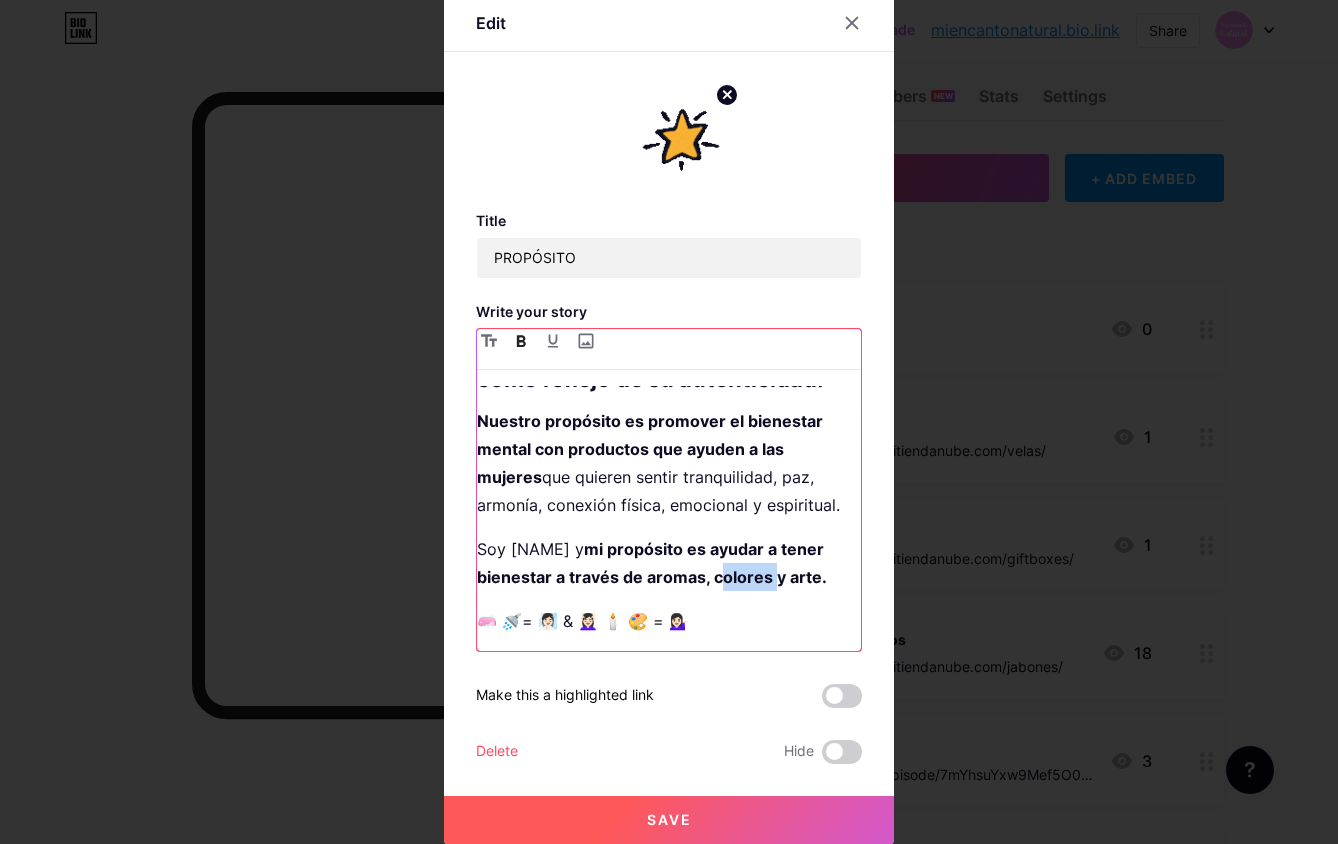 click on "mi propósito es ayudar a tener bienestar a través de aromas, colores y arte." at bounding box center [652, 563] 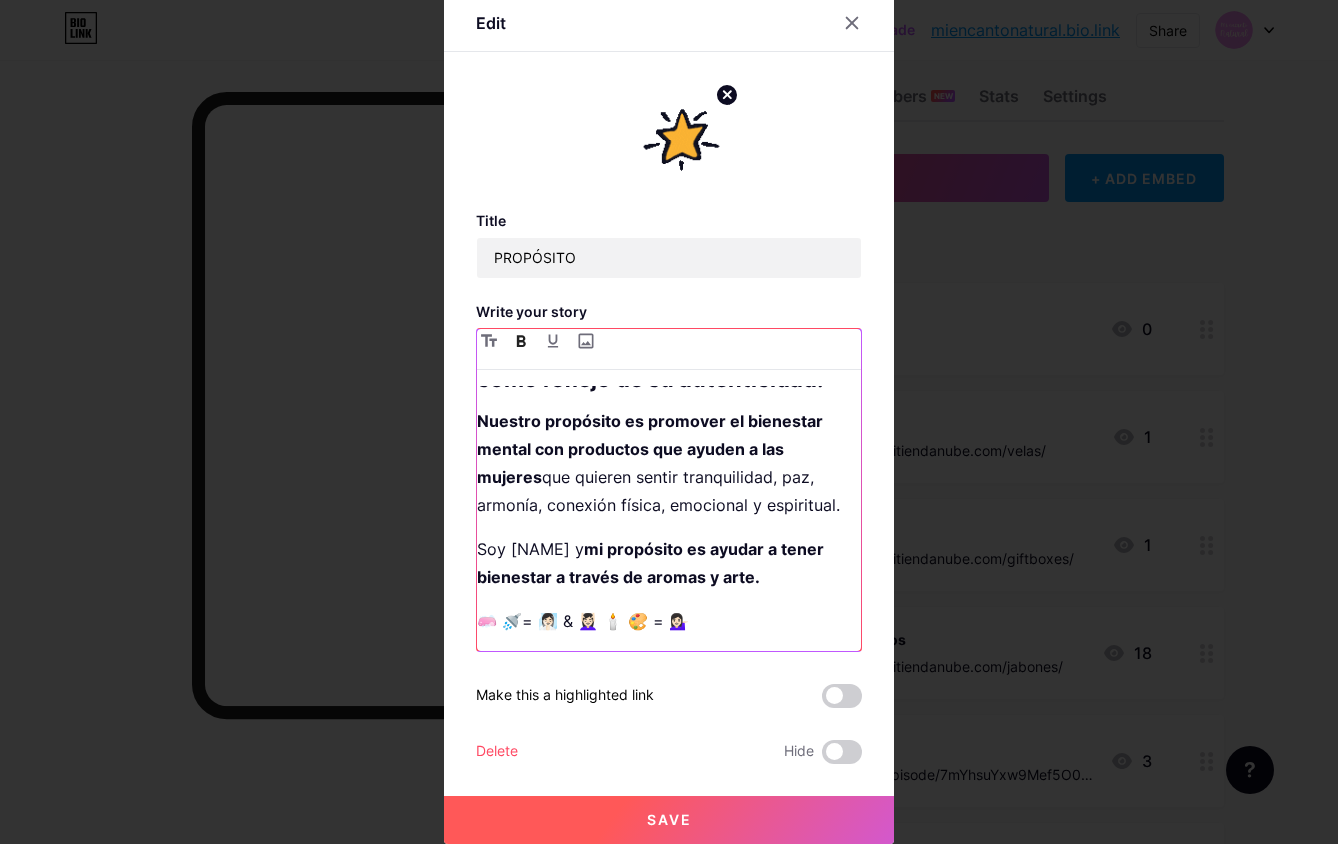 click on "mi propósito es ayudar a tener bienestar a través de aromas y arte." at bounding box center (652, 563) 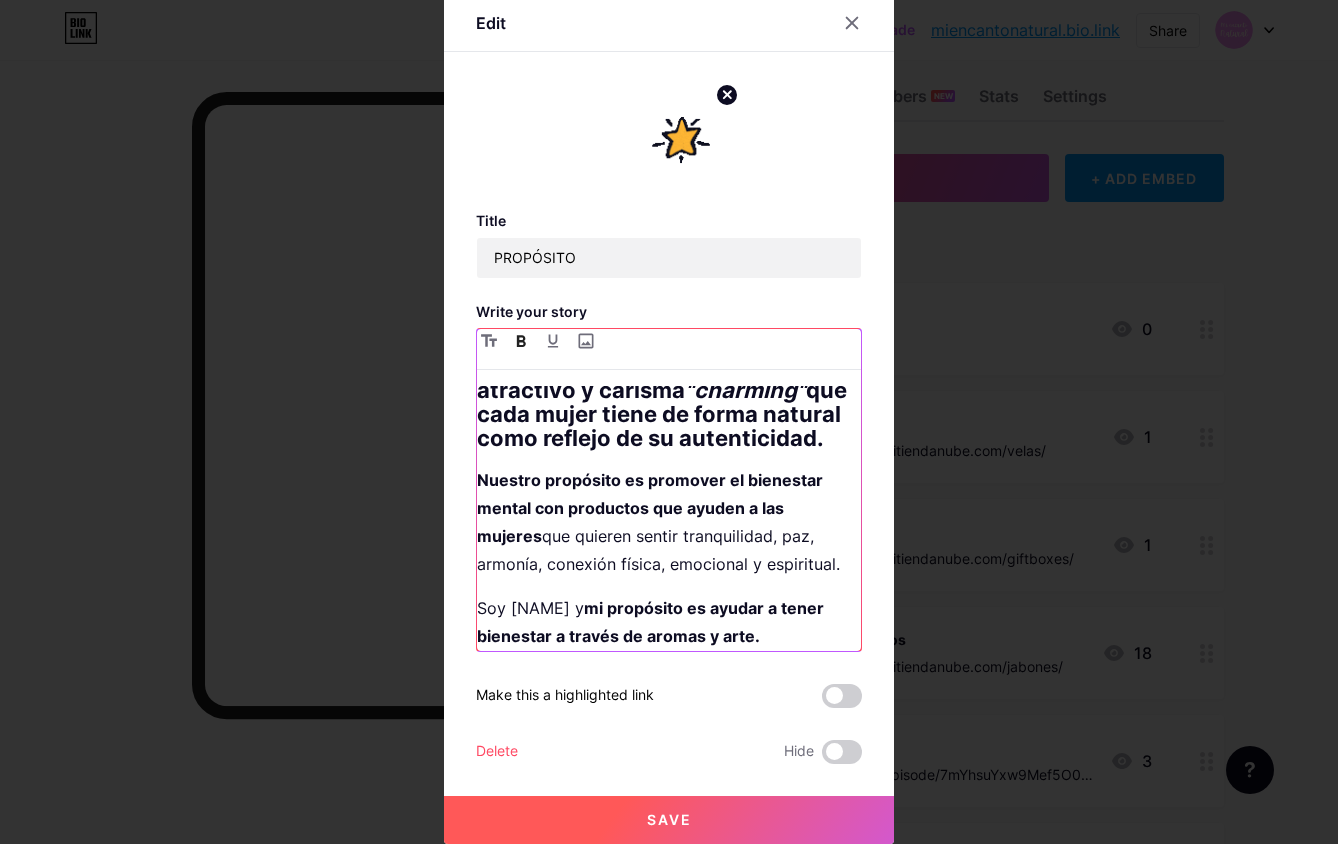 scroll, scrollTop: 450, scrollLeft: 0, axis: vertical 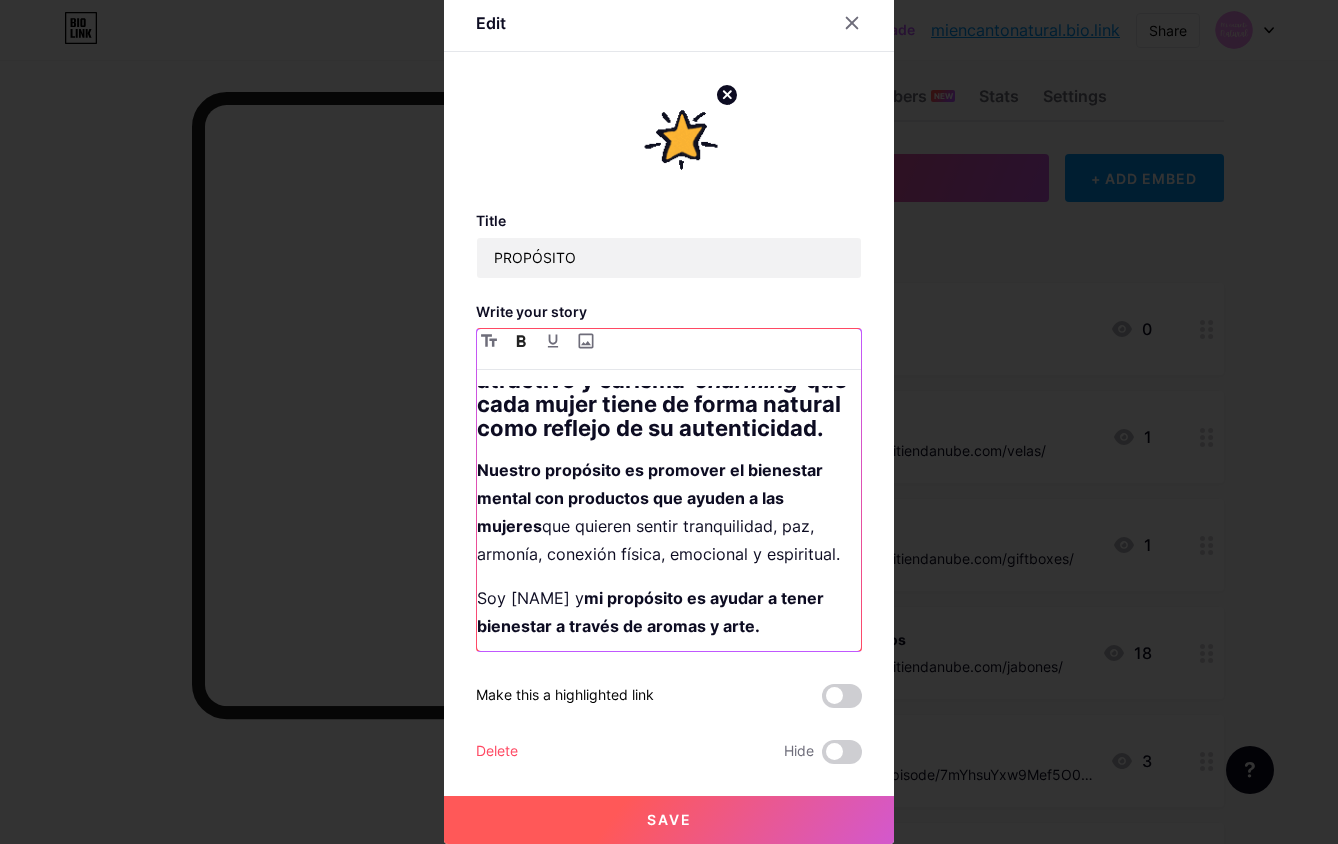 click on "Nuestro propósito es promover el bienestar mental con productos que ayuden a las mujeres  que quieren sentir tranquilidad, paz, armonía, conexión física, emocional y espiritual." at bounding box center [669, 512] 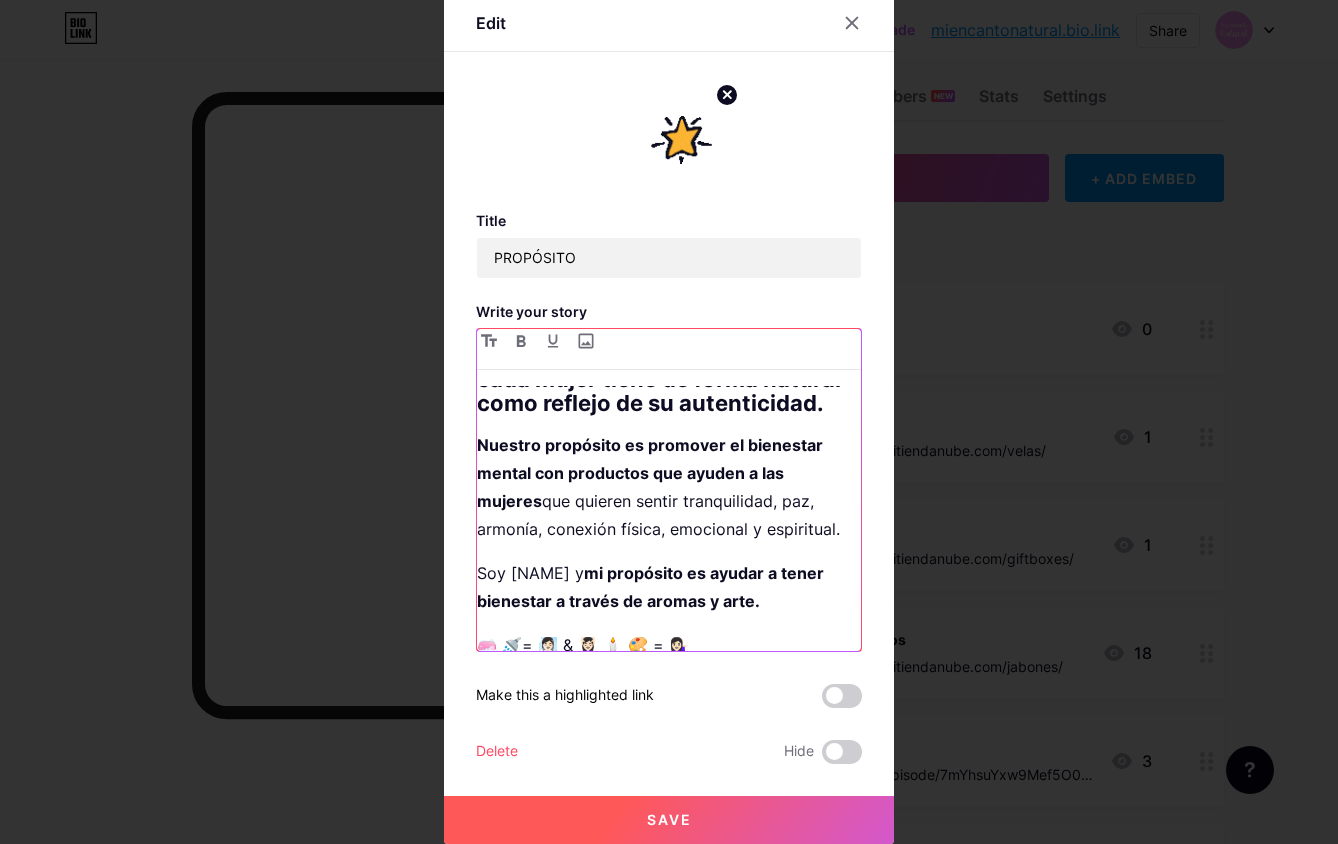 scroll, scrollTop: 476, scrollLeft: 0, axis: vertical 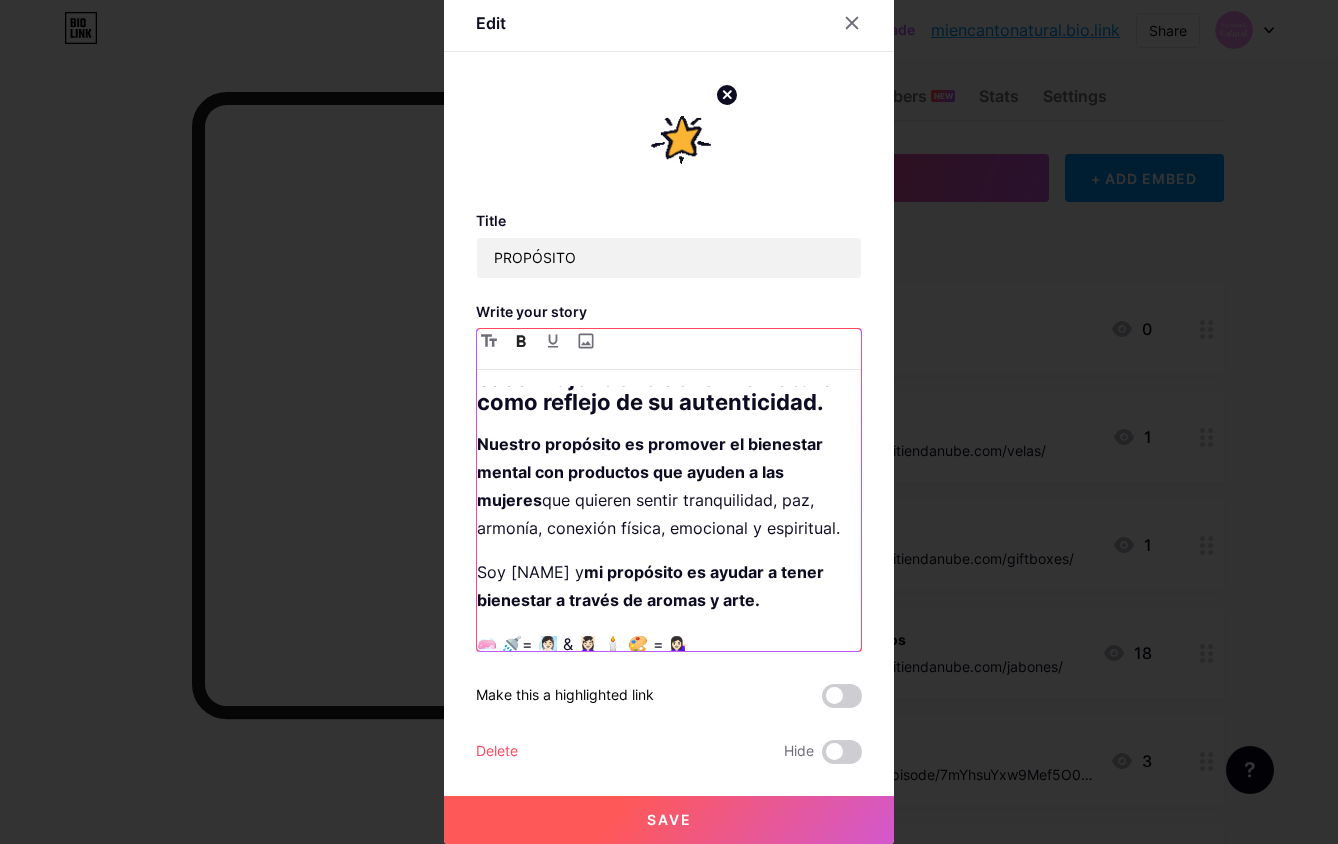 click on "Nuestro propósito es promover el bienestar mental con productos que ayuden a las mujeres" at bounding box center [652, 472] 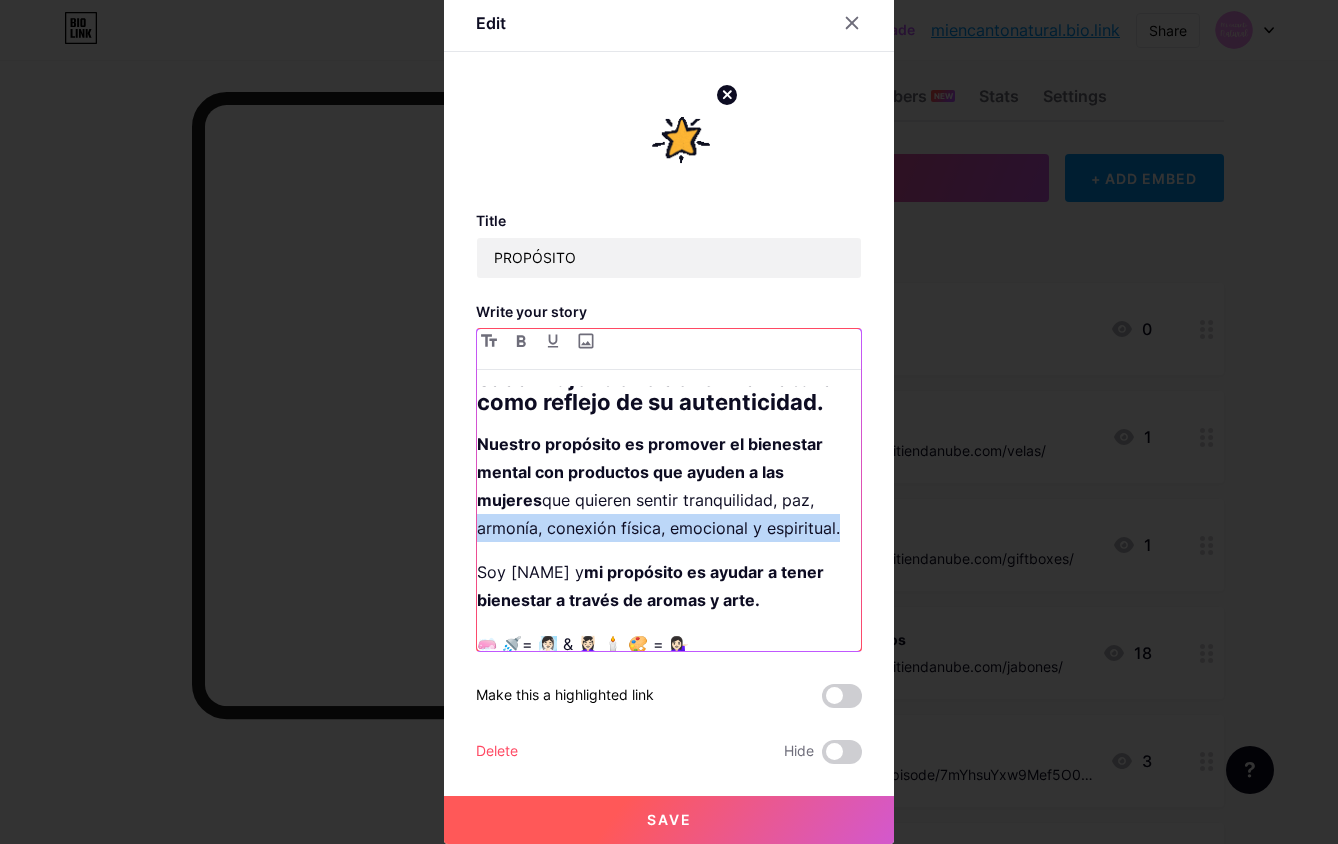 drag, startPoint x: 470, startPoint y: 541, endPoint x: 819, endPoint y: 535, distance: 349.05157 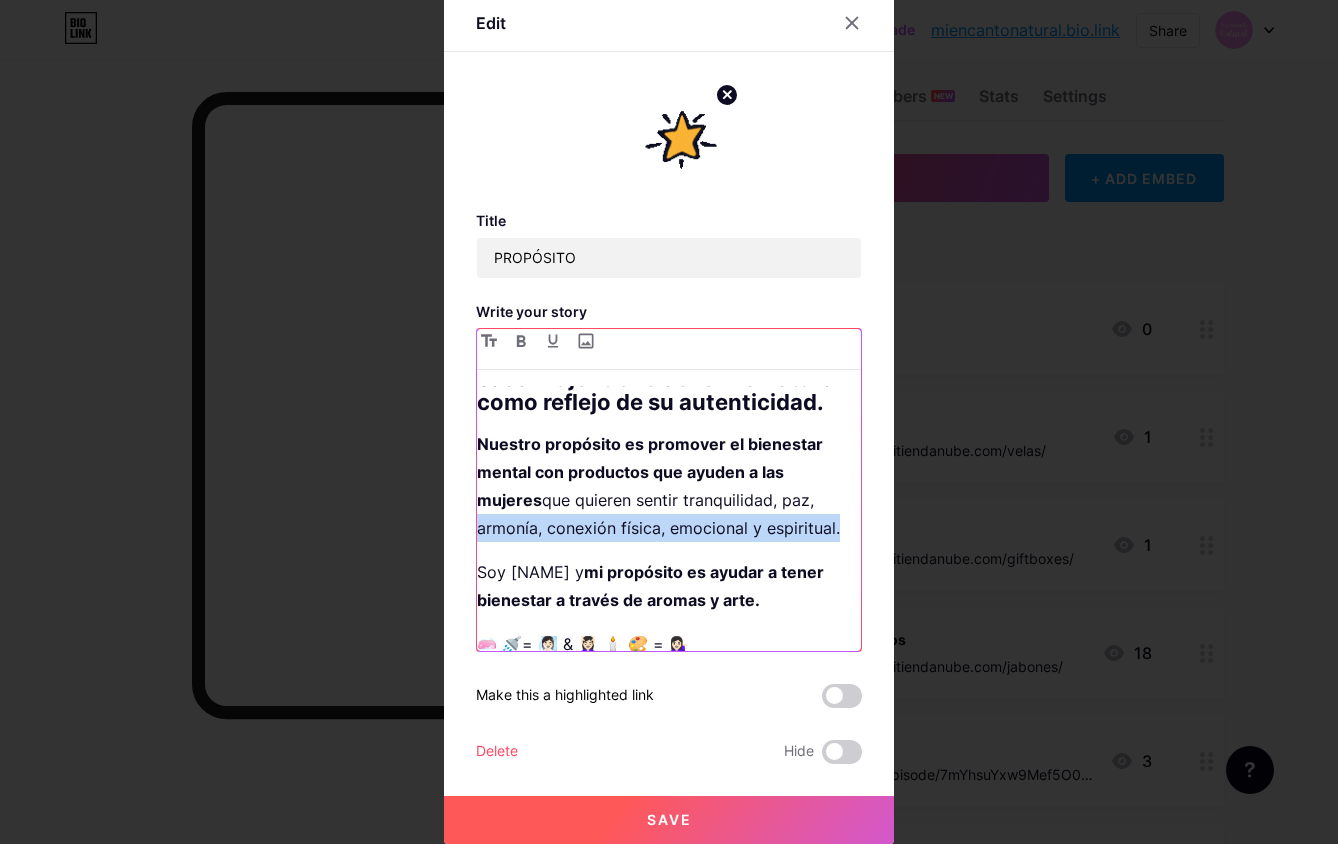 click on "Nuestro propósito es promover el bienestar mental con productos que ayuden a las mujeres  que quieren sentir tranquilidad, paz, armonía, conexión física, emocional y espiritual." at bounding box center [669, 486] 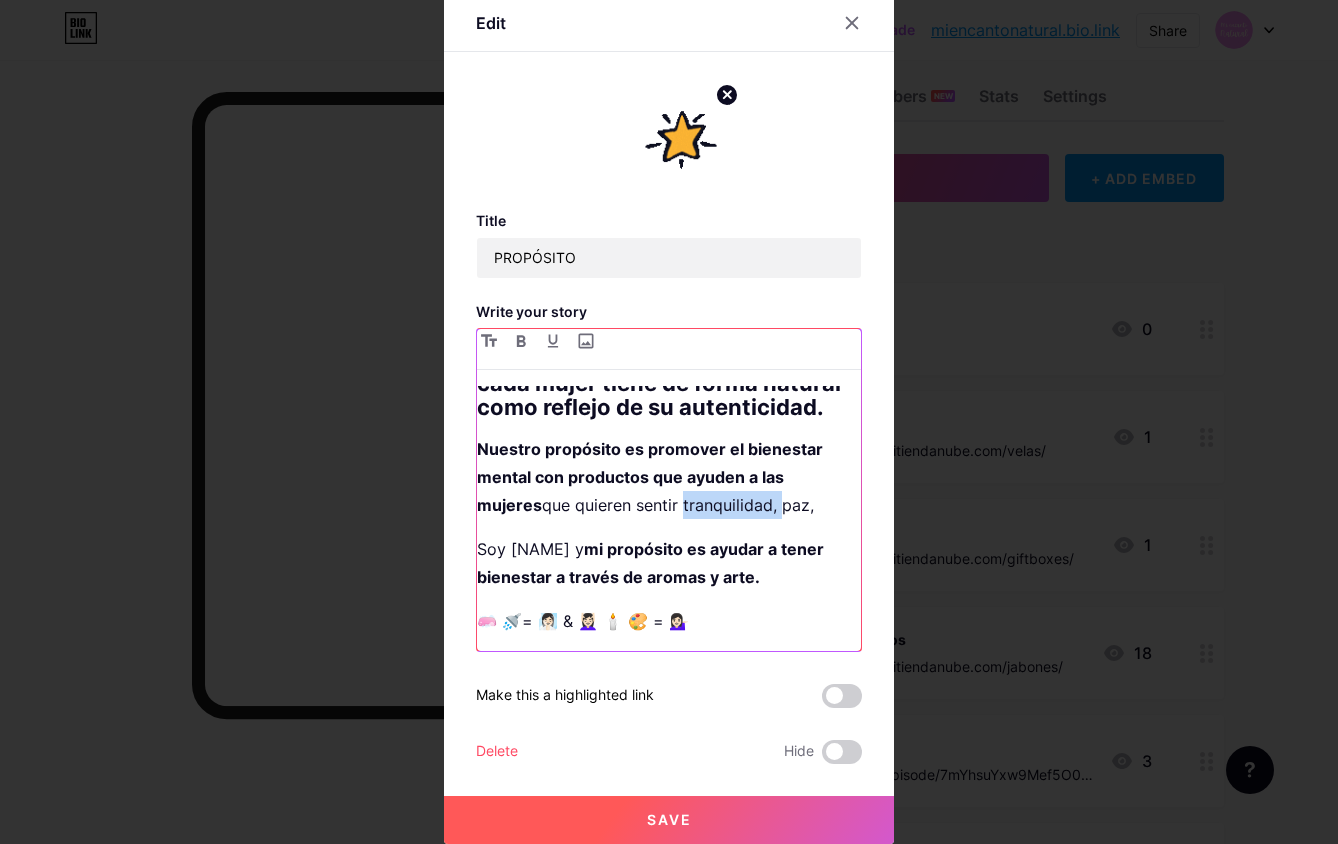 drag, startPoint x: 777, startPoint y: 512, endPoint x: 679, endPoint y: 515, distance: 98.045906 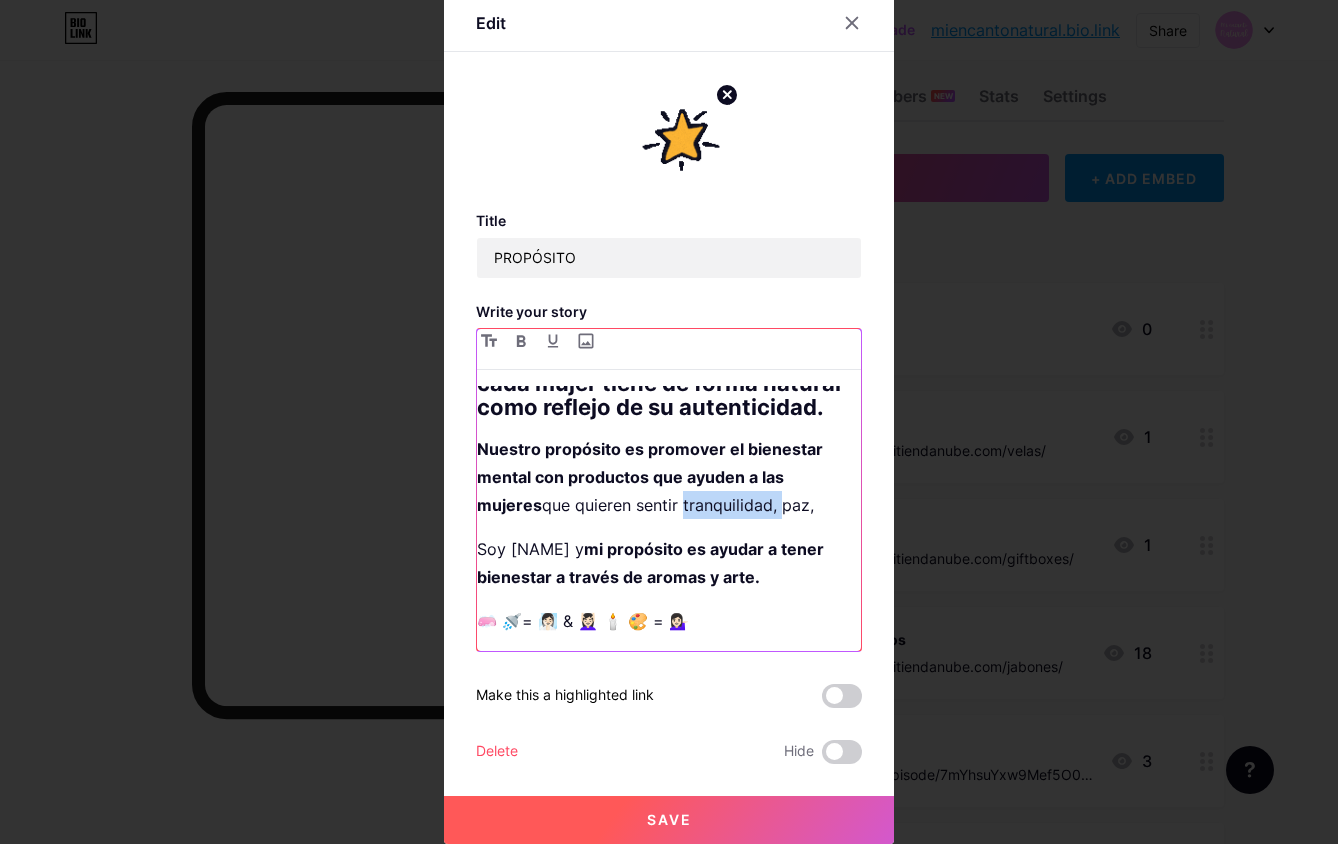 click on "Nuestro propósito es promover el bienestar mental con productos que ayuden a las mujeres  que quieren sentir tranquilidad, paz," at bounding box center (669, 477) 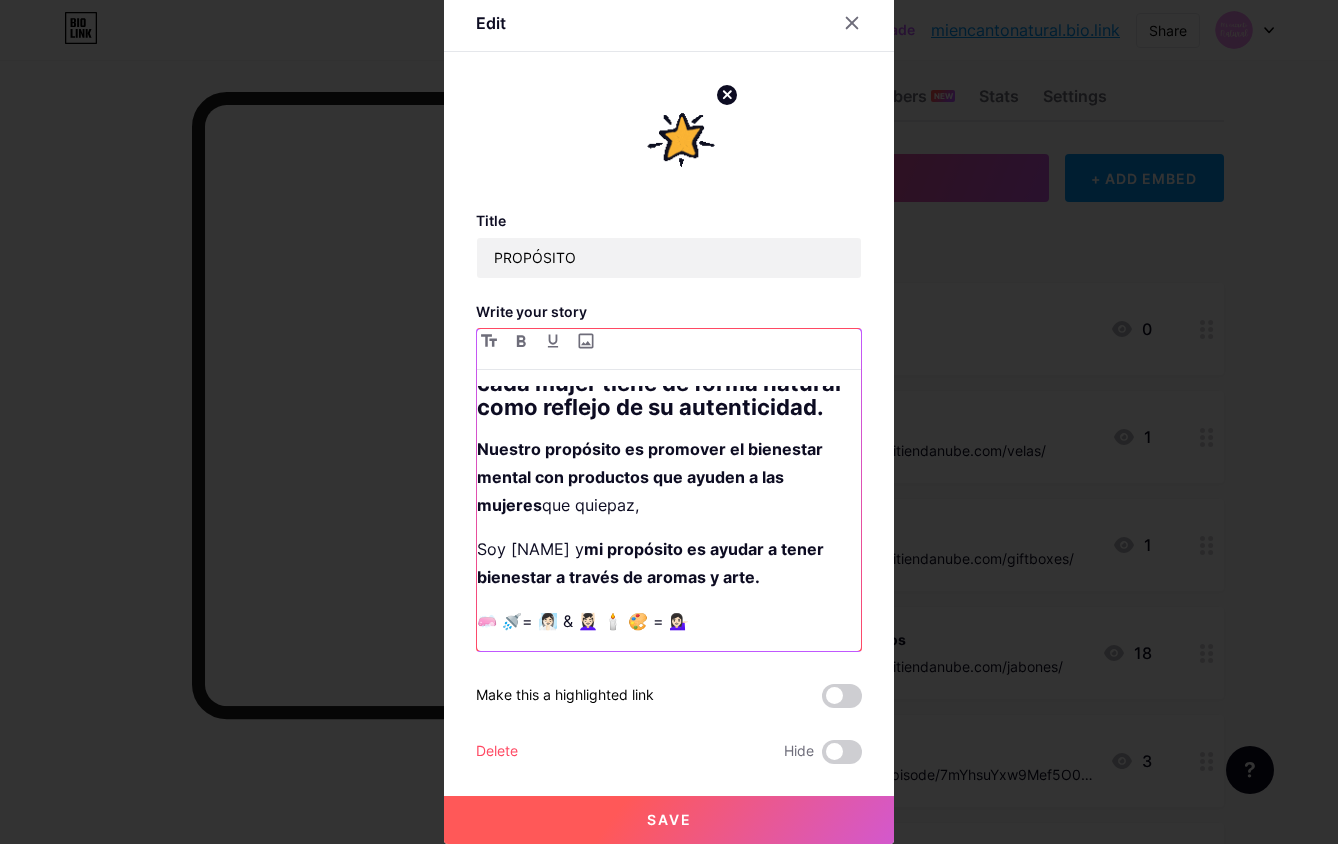 click on "Nuestro propósito es promover el bienestar mental con productos que ayuden a las mujeres  que quiepaz," at bounding box center [669, 477] 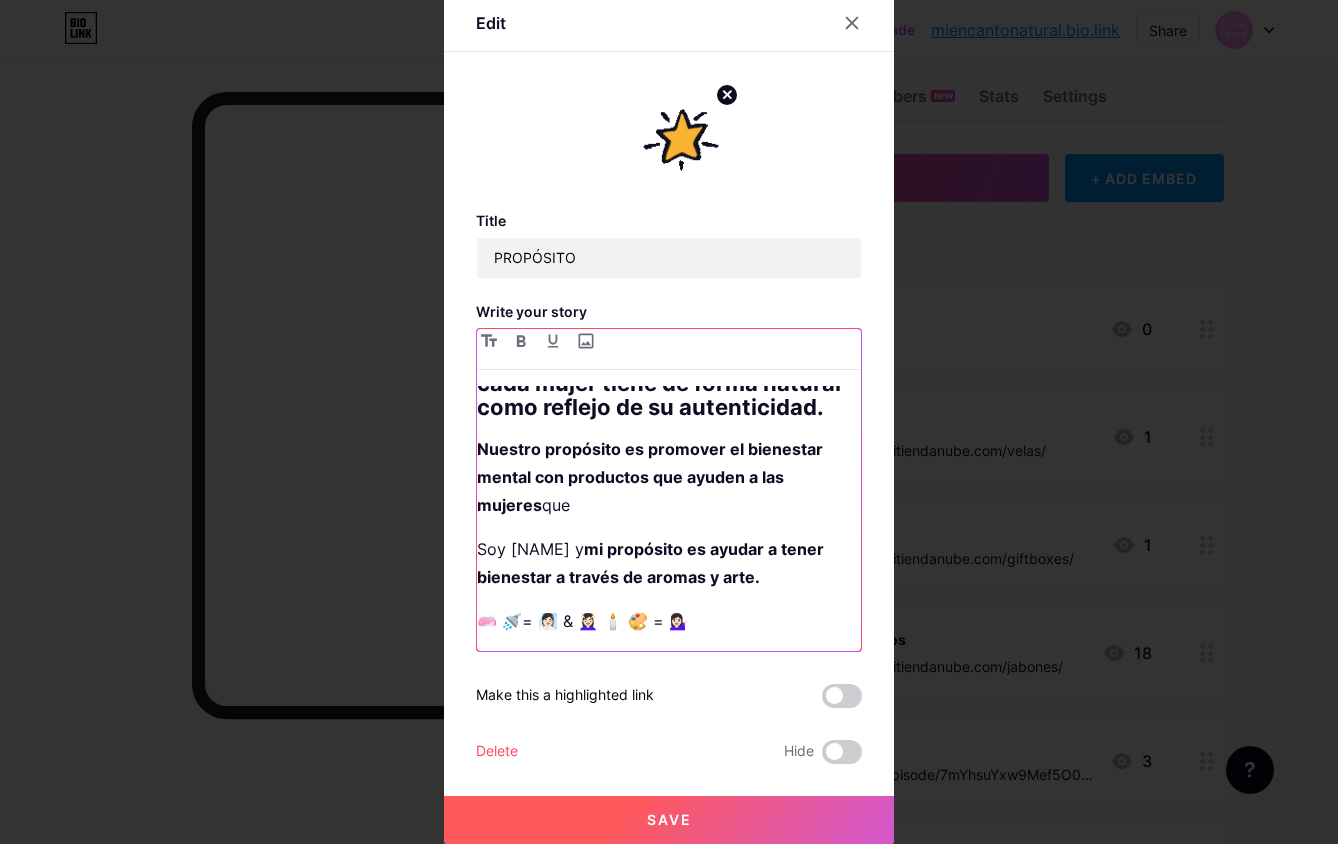 click on "Nuestro propósito es promover el bienestar mental con productos que ayuden a las mujeres  que" at bounding box center (669, 477) 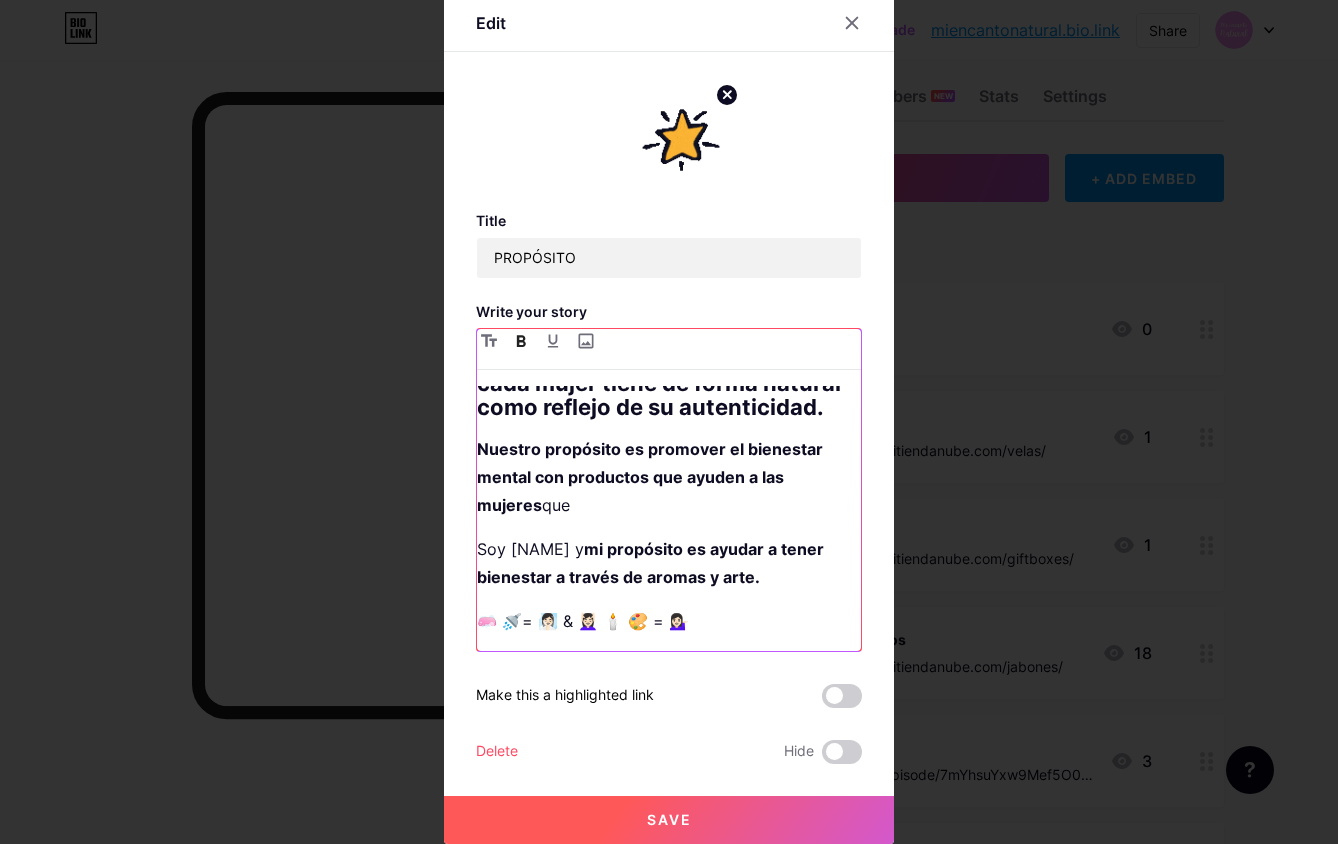 click on "Nuestro propósito es promover el bienestar mental con productos que ayuden a las mujeres" at bounding box center (652, 477) 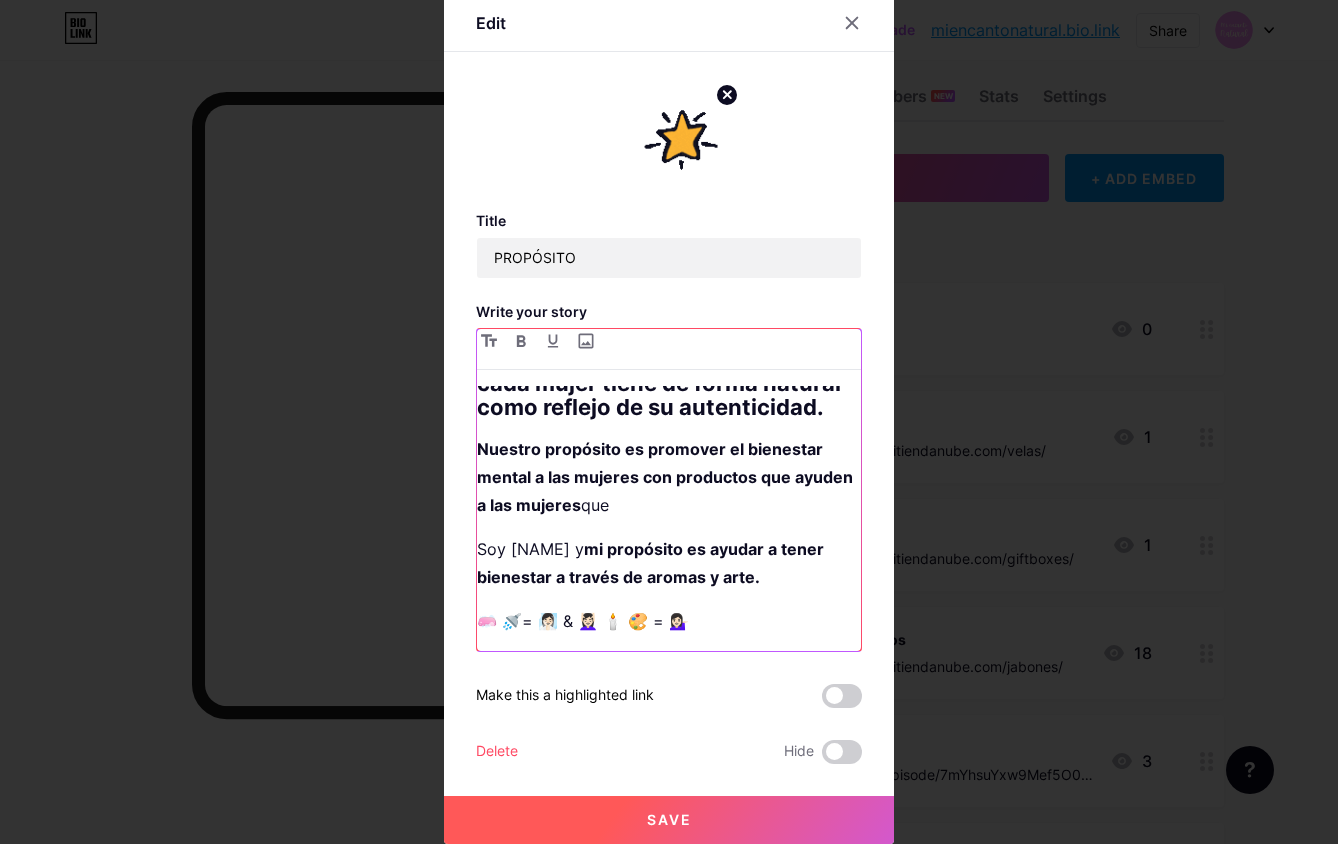 drag, startPoint x: 633, startPoint y: 517, endPoint x: 589, endPoint y: 522, distance: 44.28318 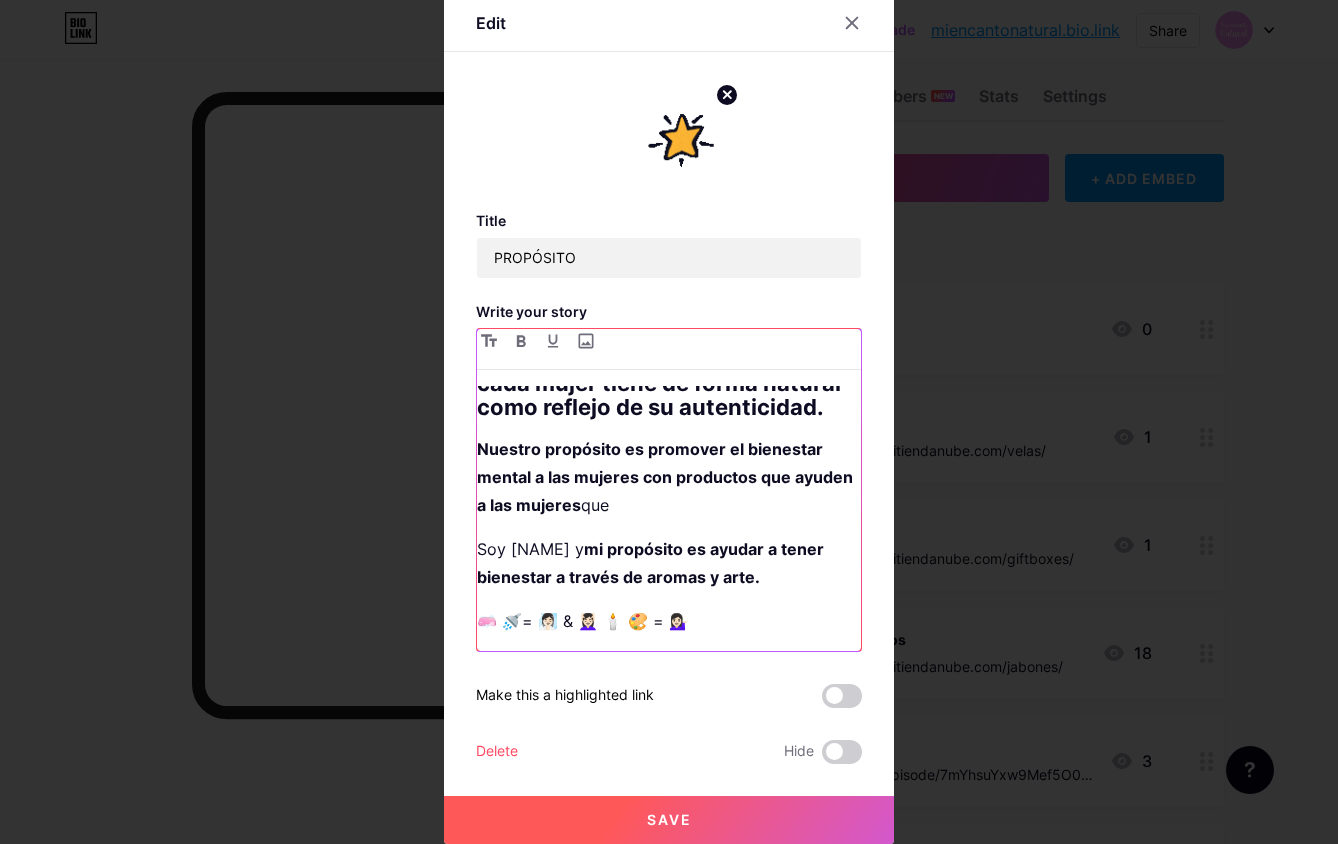 click on "Nuestro propósito es promover el bienestar mental a las mujeres con productos que ayuden a las mujeres  que" at bounding box center (669, 477) 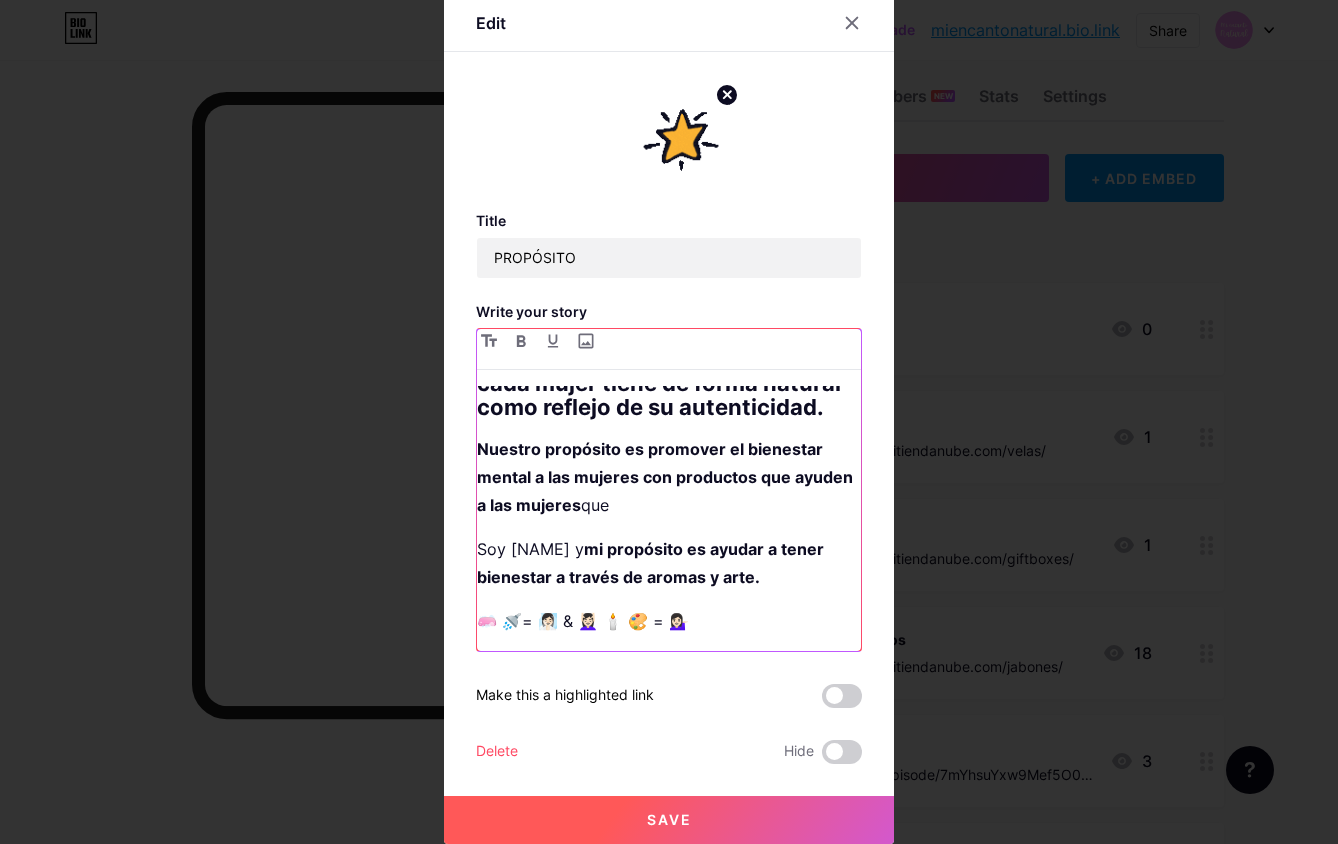 click on "Nuestro propósito es promover el bienestar mental a las mujeres con productos que ayuden a las mujeres  que" at bounding box center [669, 477] 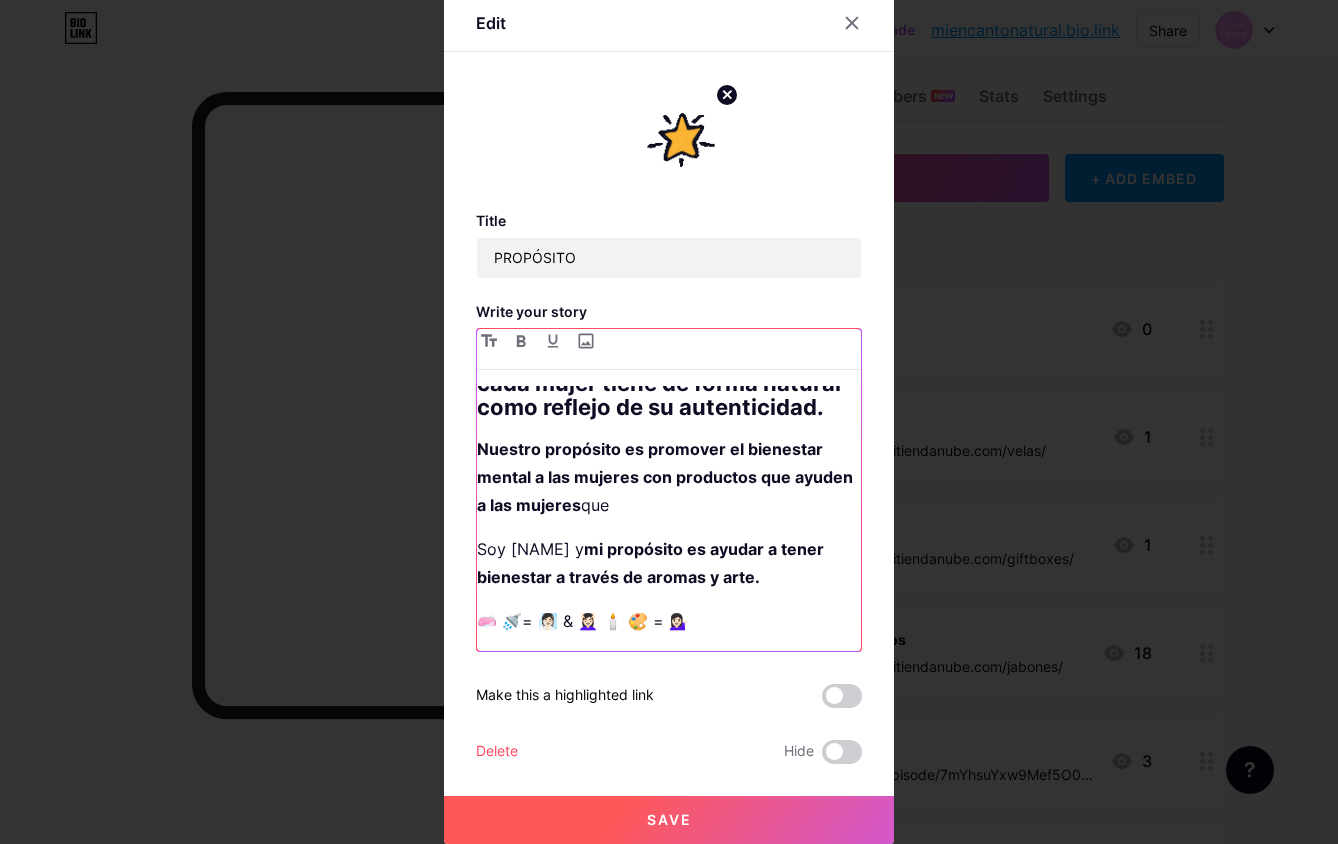 drag, startPoint x: 685, startPoint y: 510, endPoint x: 638, endPoint y: 506, distance: 47.169907 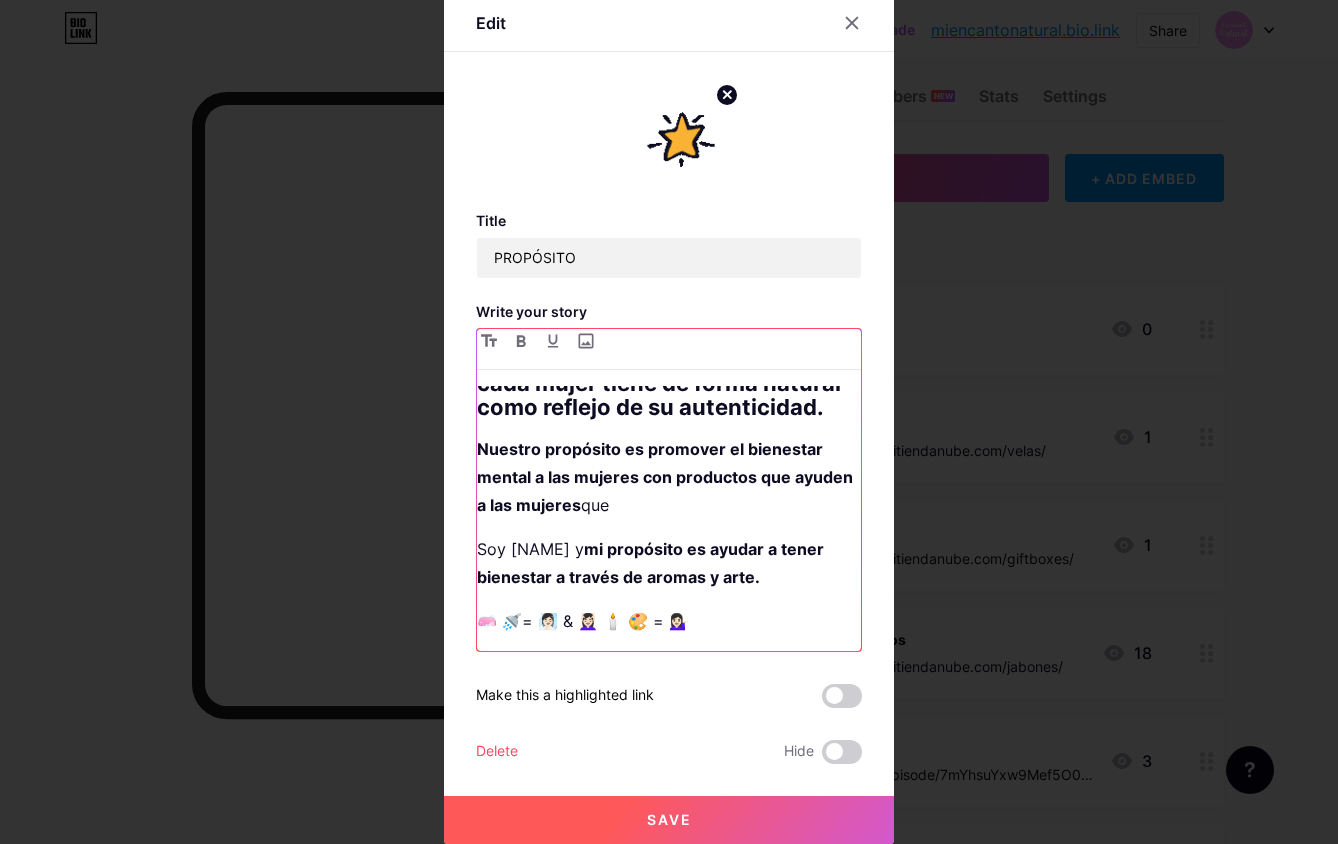 click on "Nuestro propósito es promover el bienestar mental a las mujeres con productos que ayuden a las mujeres  que" at bounding box center (669, 477) 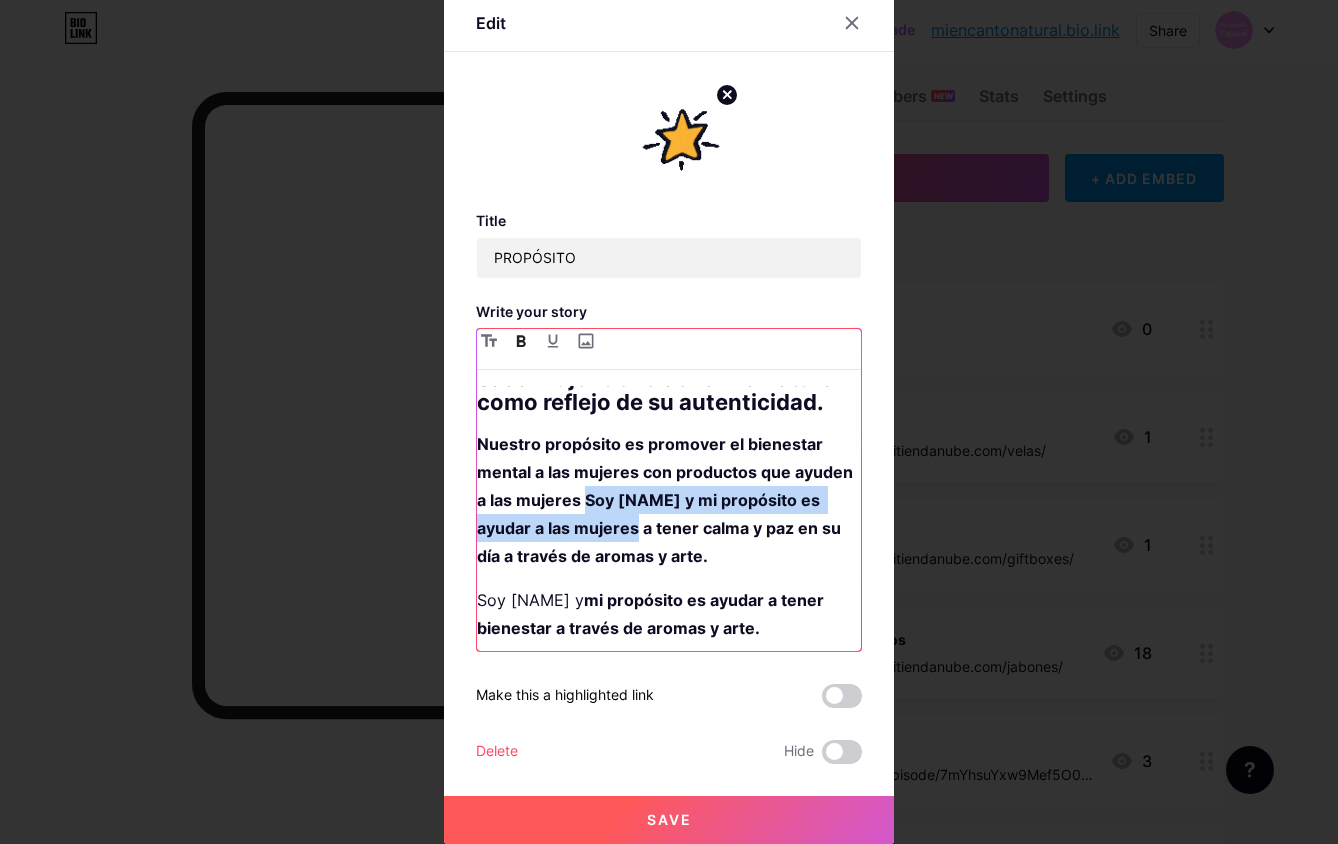 drag, startPoint x: 639, startPoint y: 510, endPoint x: 658, endPoint y: 537, distance: 33.01515 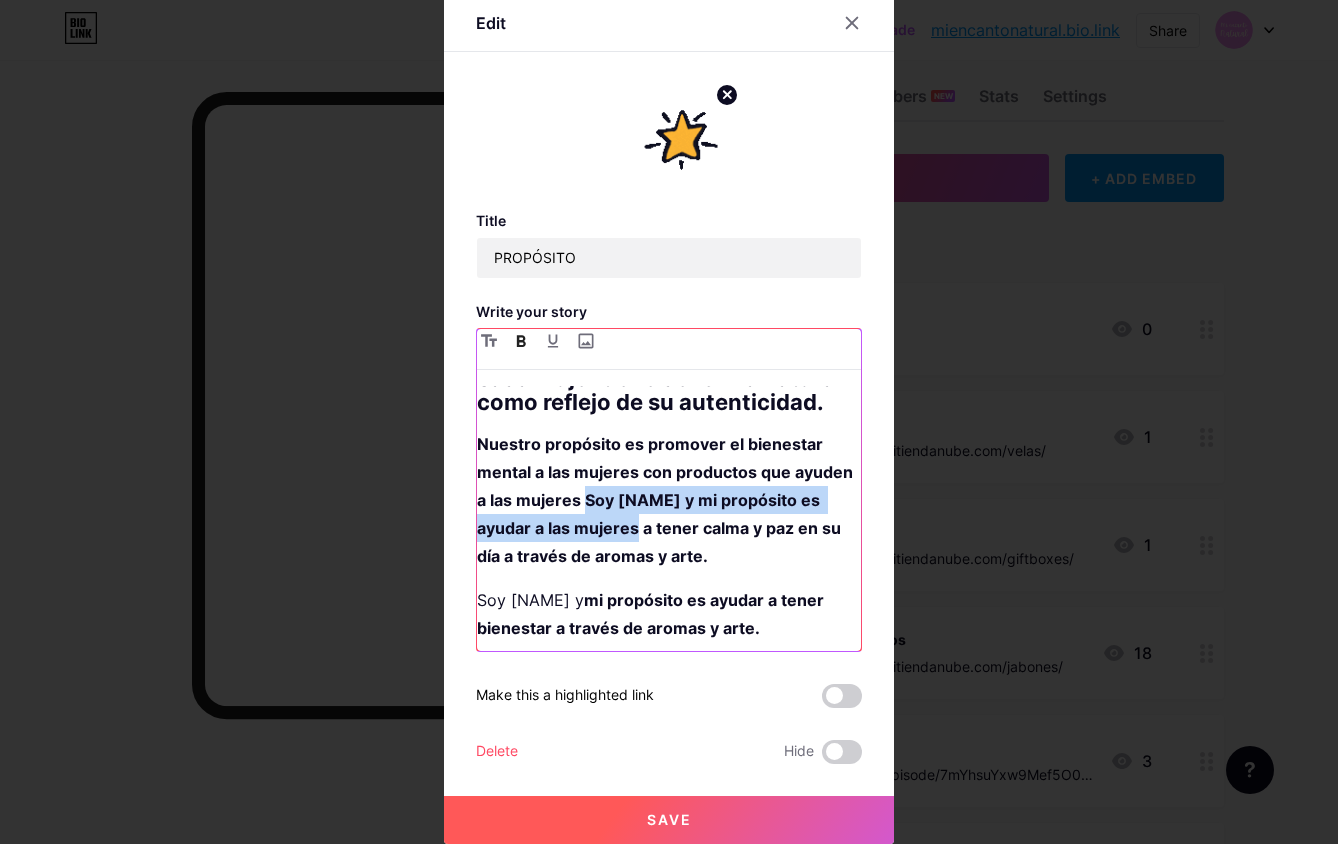 click on "Nuestro propósito es promover el bienestar mental a las mujeres con productos que ayuden a las mujeres Soy [NAME] y mi propósito es ayudar a las mujeres a tener calma y paz en su día a través de aromas y arte." at bounding box center [667, 500] 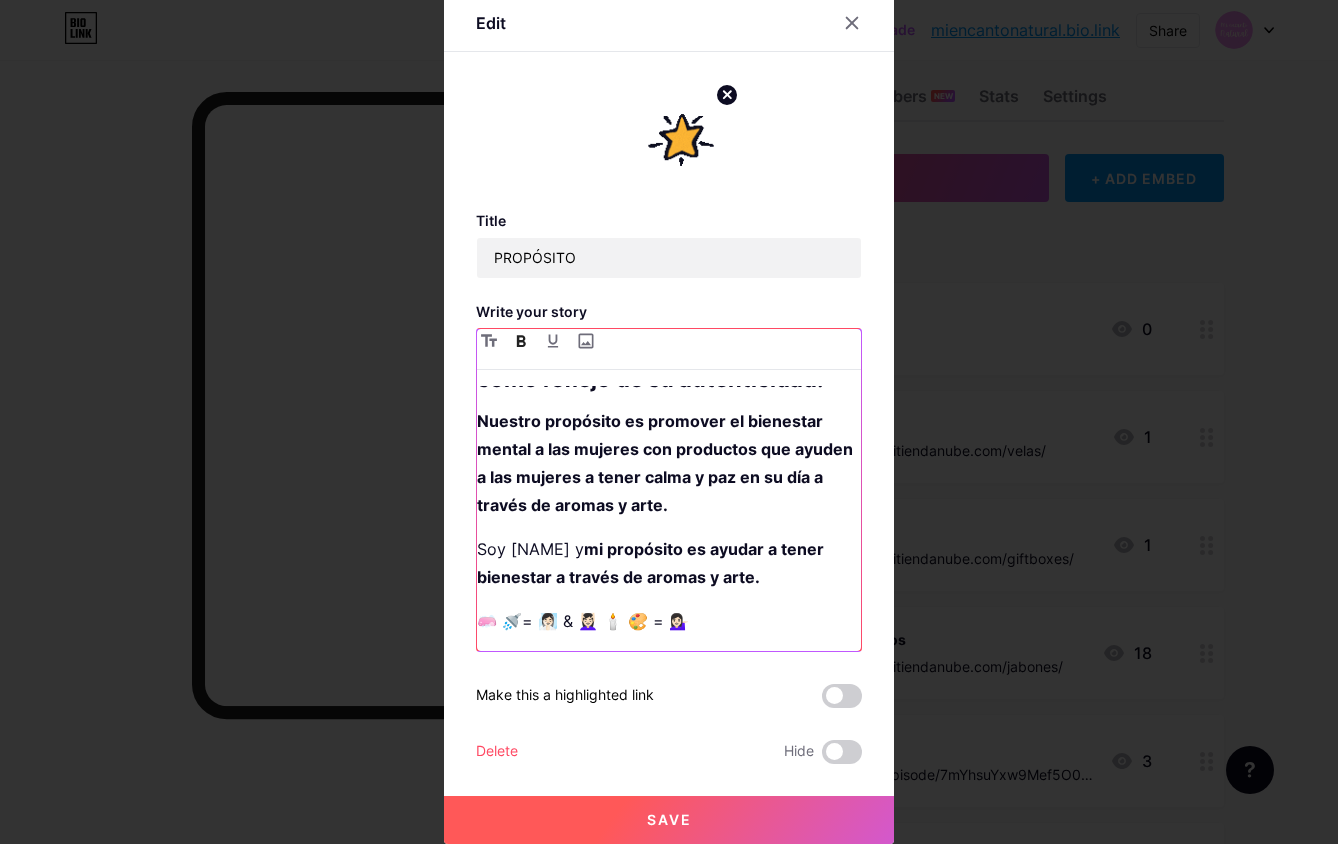 scroll, scrollTop: 508, scrollLeft: 0, axis: vertical 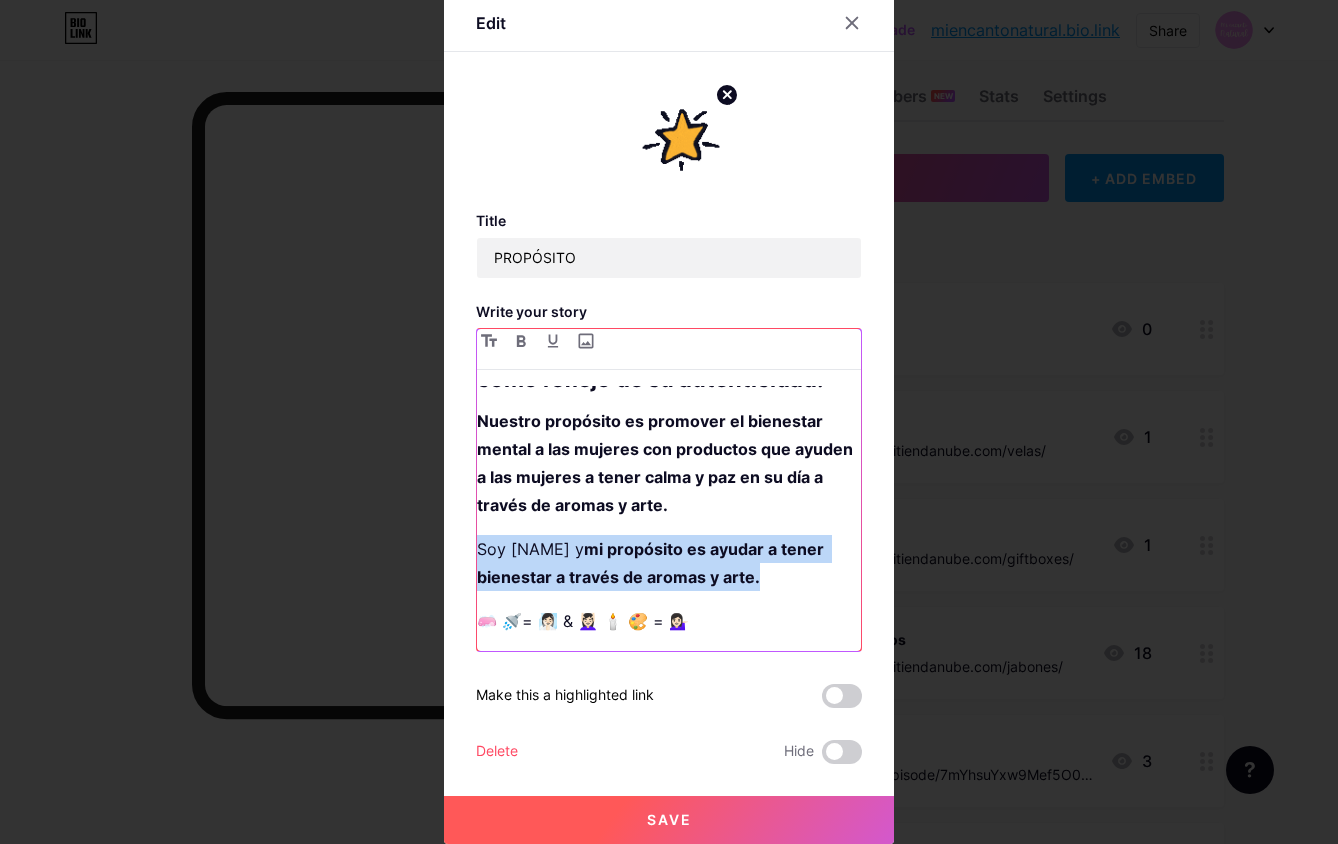 drag, startPoint x: 757, startPoint y: 579, endPoint x: 466, endPoint y: 550, distance: 292.44144 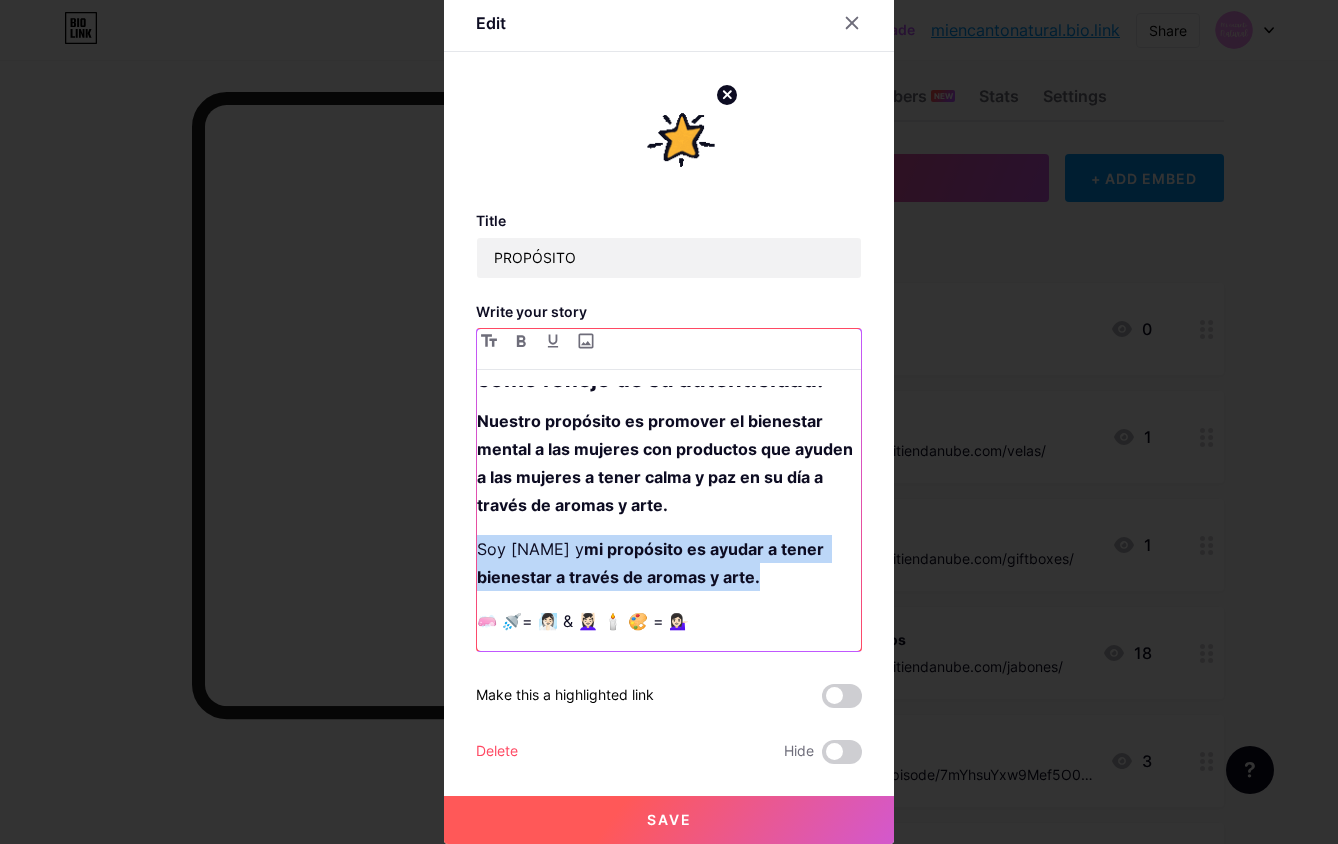 click on "Edit
Title
PROPÓSITO
Write your story
Mi Encanto Natural se refiere al atractivo y carisma "charming" que cada mujer tiene de forma natural como reflejo de su autenticidad. Nuestro propósito es promover el bienestar mental a las mujeres con productos que ayuden a las mujeres a tener calma y paz en su día a través de aromas y arte. Soy [NAME] y  mi propósito es ayudar a tener bienestar a través de aromas y arte. 🧼 🚿= 🧖🏻‍♀️ & 💆🏻‍♀️ 🕯️ 🎨 = 💁🏻‍♀️
Make this a highlighted link
Delete
Hide         Save         PROPÓSITO     null
Make this a highlighted link
Delete
Hide         Save" at bounding box center (669, 419) 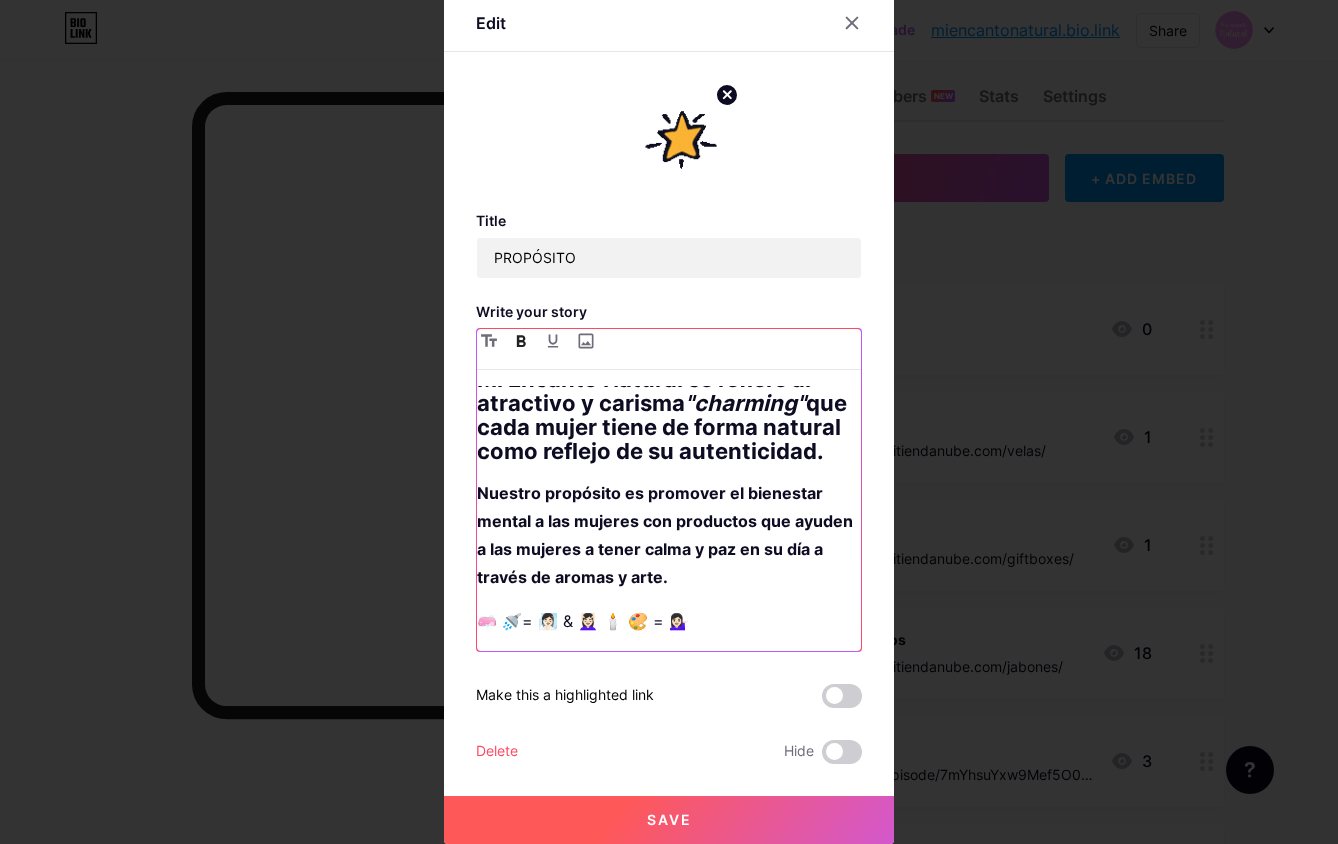 scroll, scrollTop: 436, scrollLeft: 0, axis: vertical 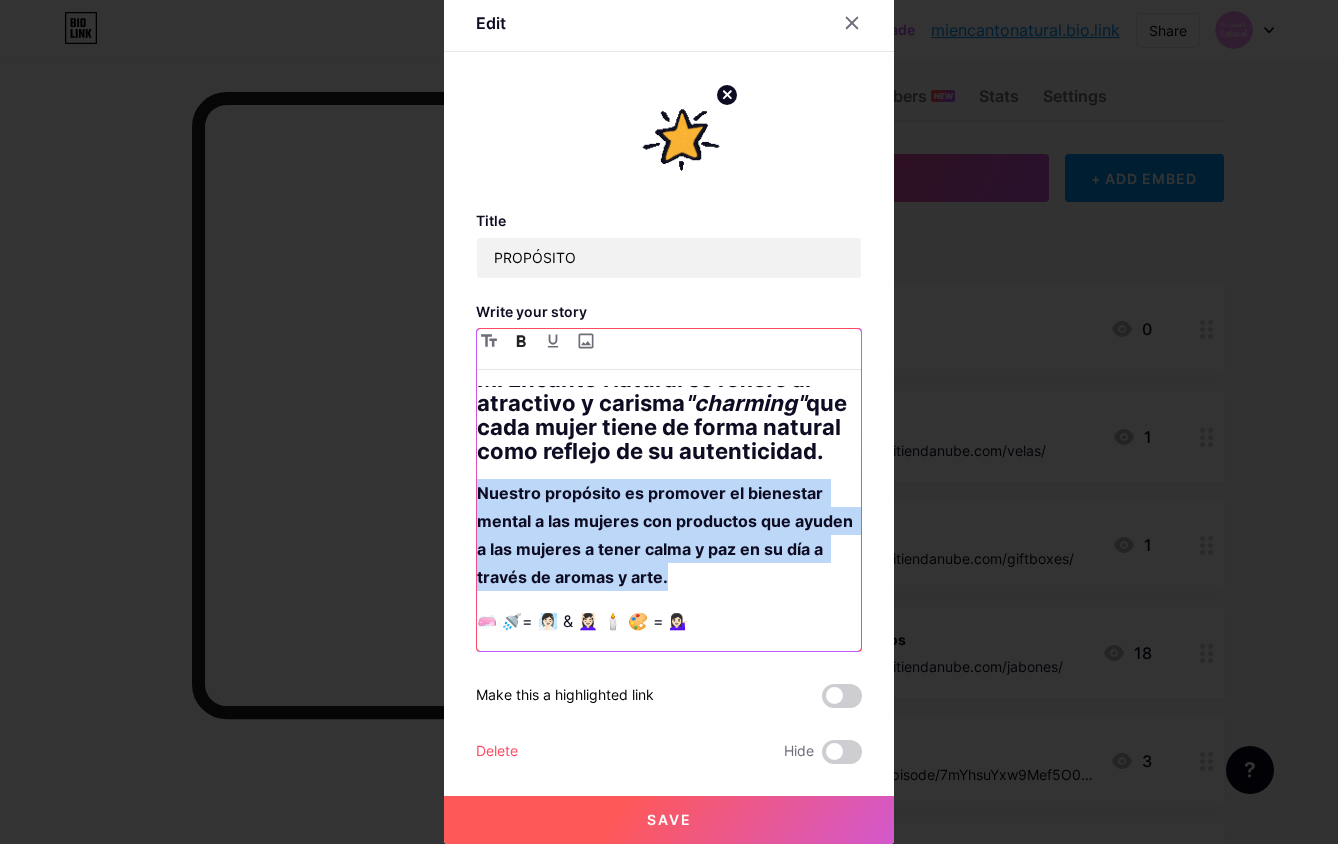 drag, startPoint x: 630, startPoint y: 563, endPoint x: 471, endPoint y: 499, distance: 171.3972 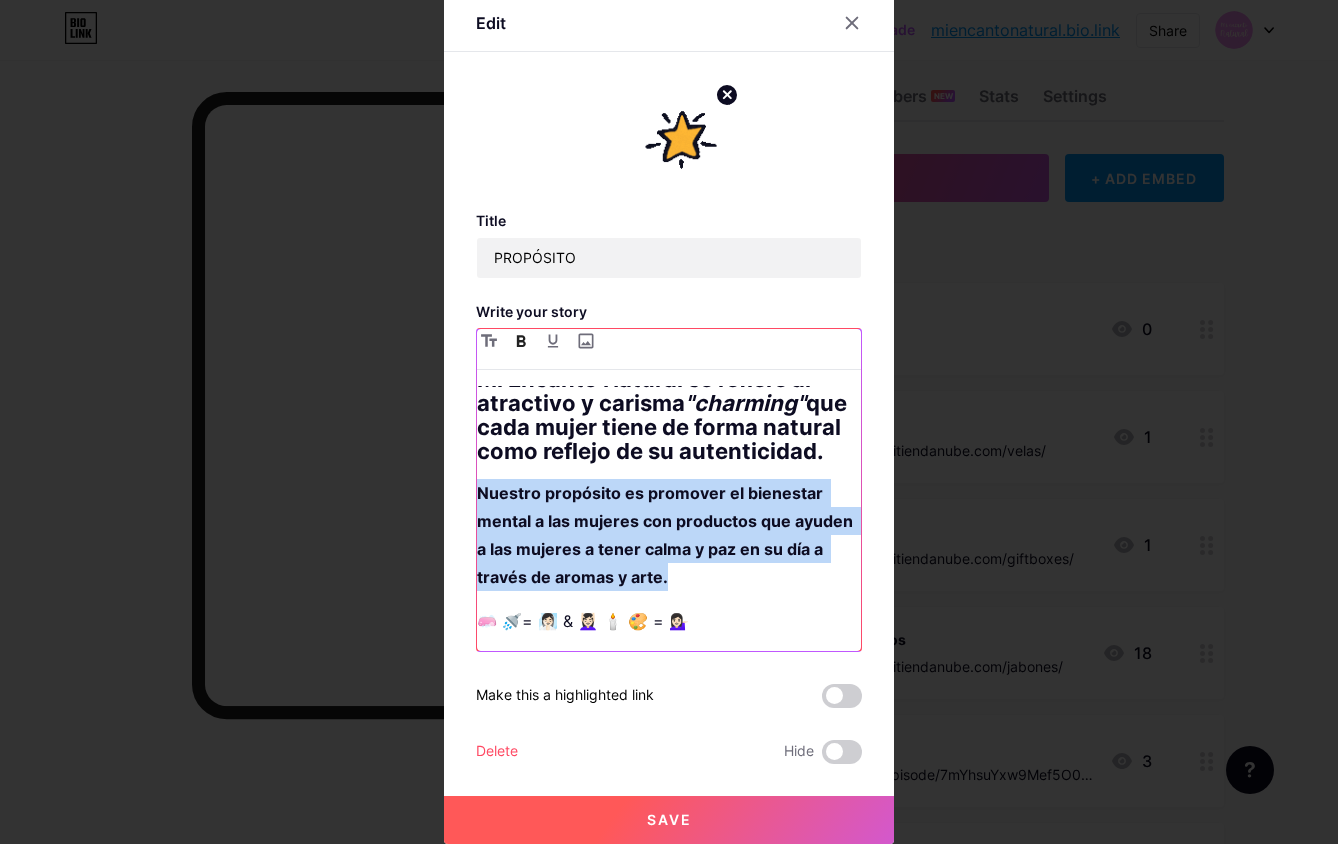 click on "Nuestro propósito es promover el bienestar mental a las mujeres con productos que ayuden a las mujeres a tener calma y paz en su día a través de aromas y arte." at bounding box center [669, 535] 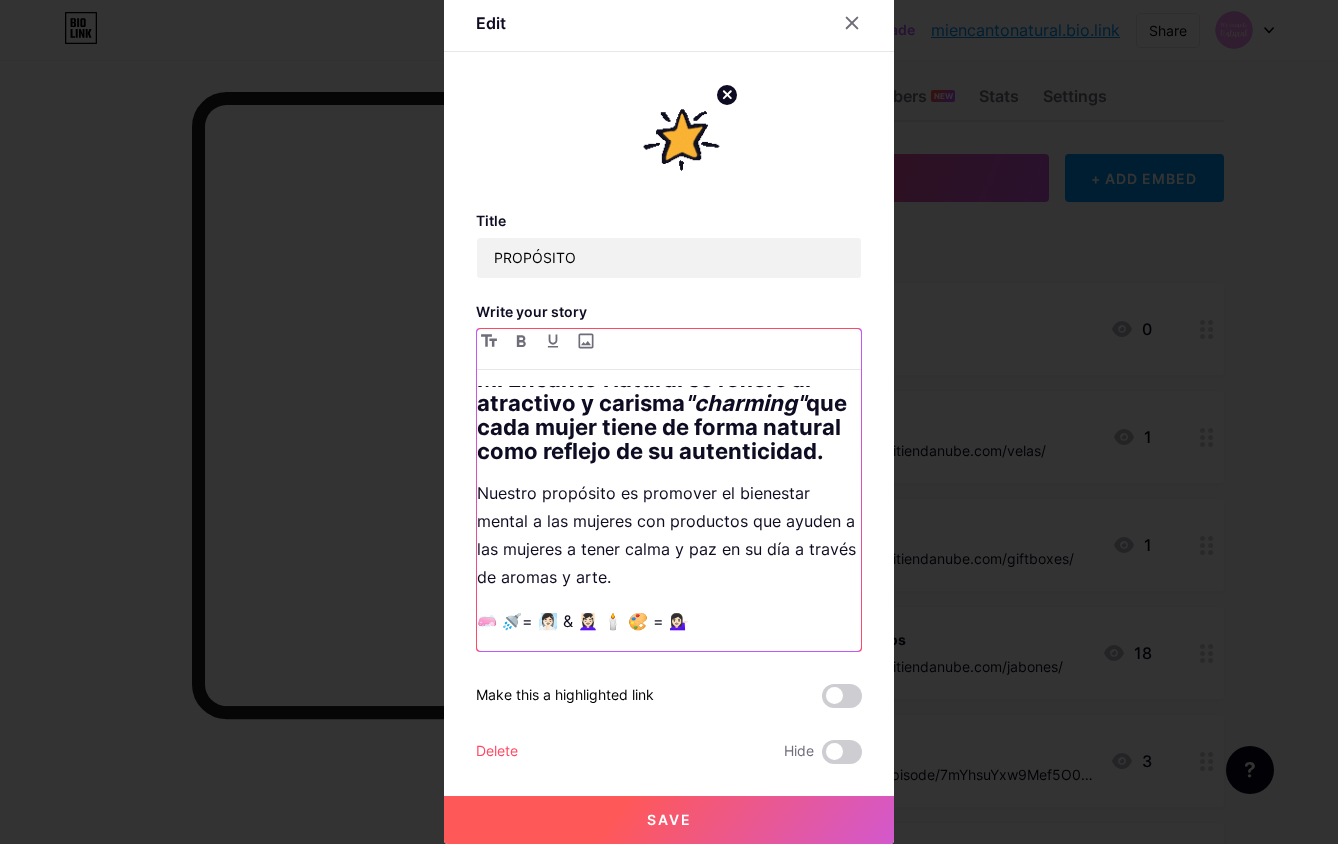 click on "Nuestro propósito es promover el bienestar mental a las mujeres con productos que ayuden a las mujeres a tener calma y paz en su día a través de aromas y arte." at bounding box center (669, 535) 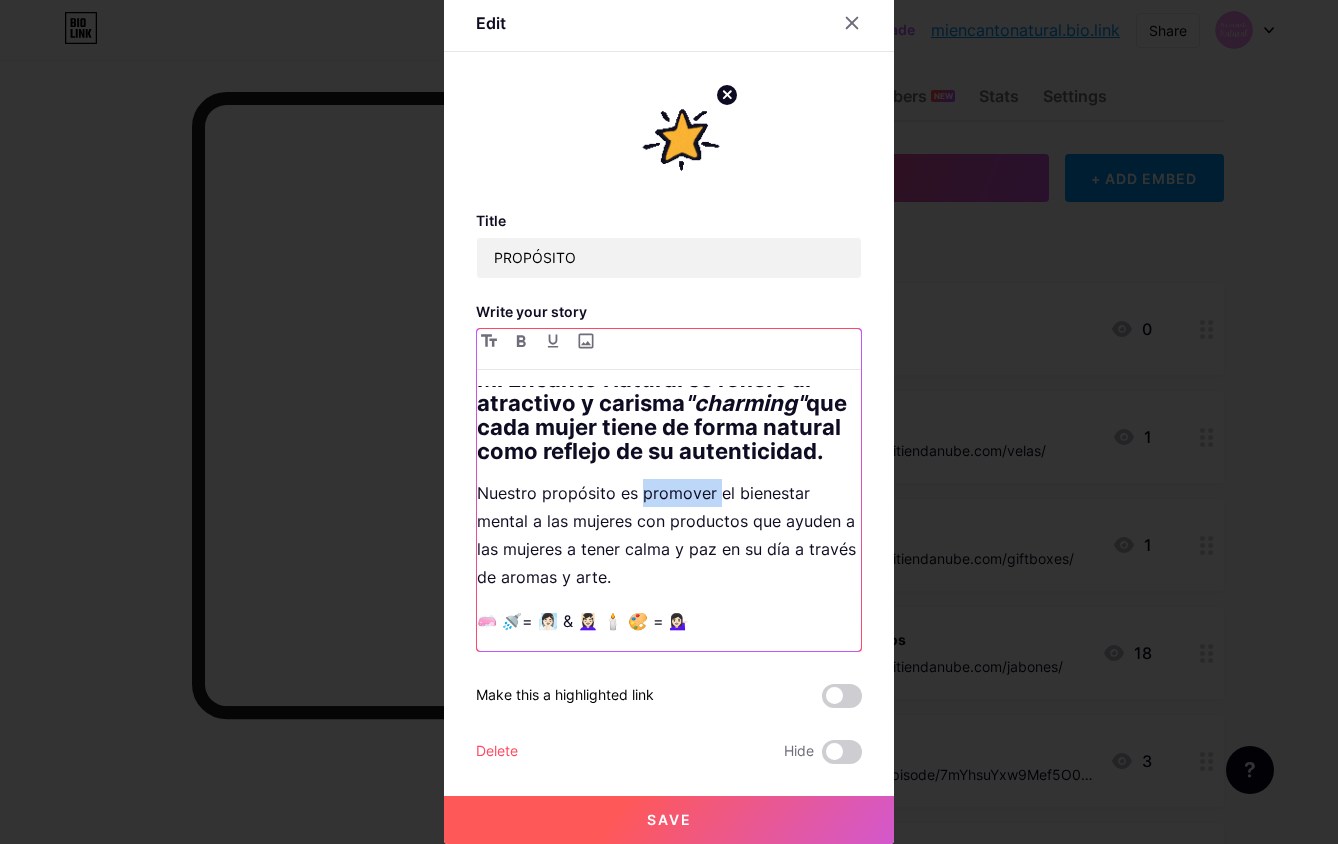 drag, startPoint x: 708, startPoint y: 494, endPoint x: 635, endPoint y: 495, distance: 73.00685 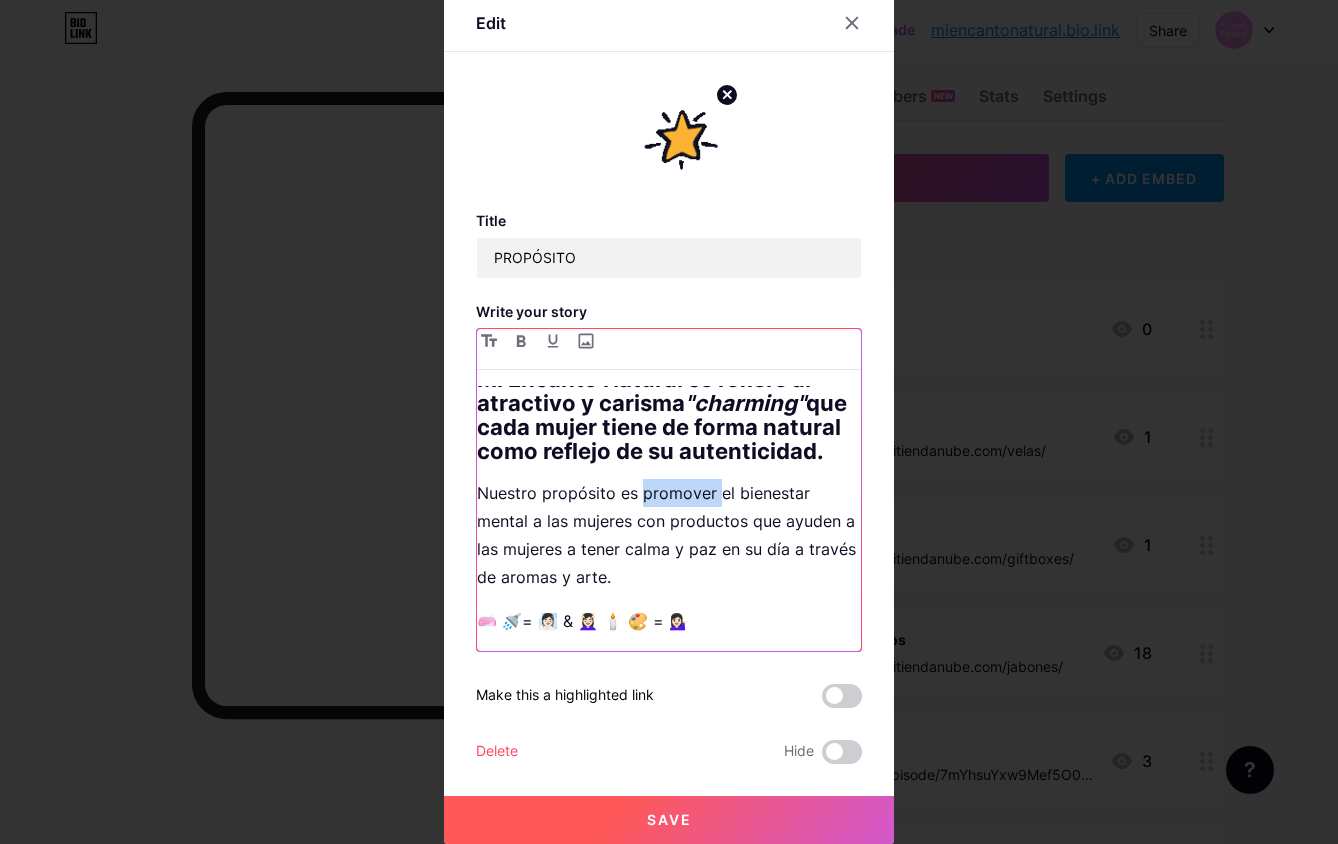 click on "Nuestro propósito es promover el bienestar mental a las mujeres con productos que ayuden a las mujeres a tener calma y paz en su día a través de aromas y arte." at bounding box center [669, 535] 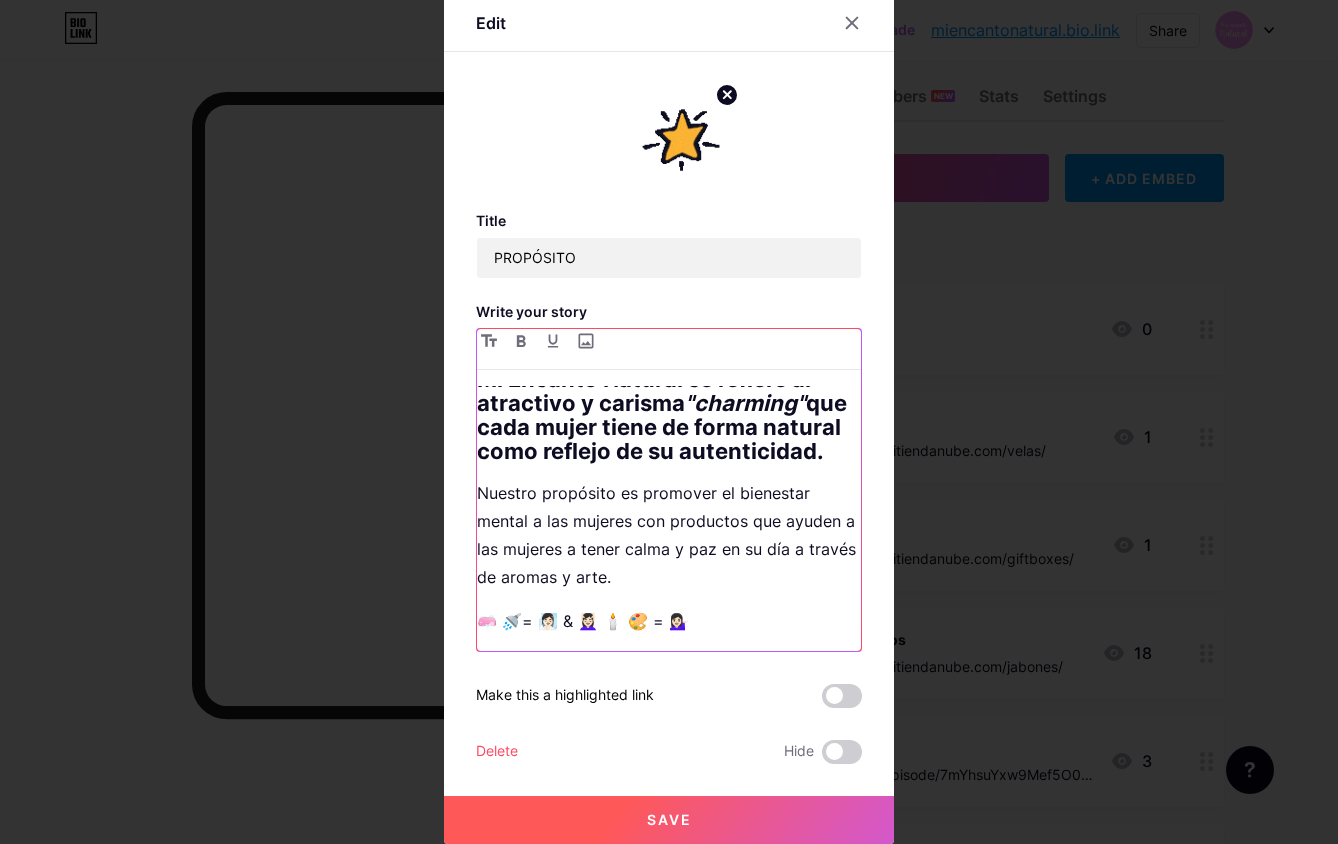 click on "Nuestro propósito es promover el bienestar mental a las mujeres con productos que ayuden a las mujeres a tener calma y paz en su día a través de aromas y arte." at bounding box center (669, 535) 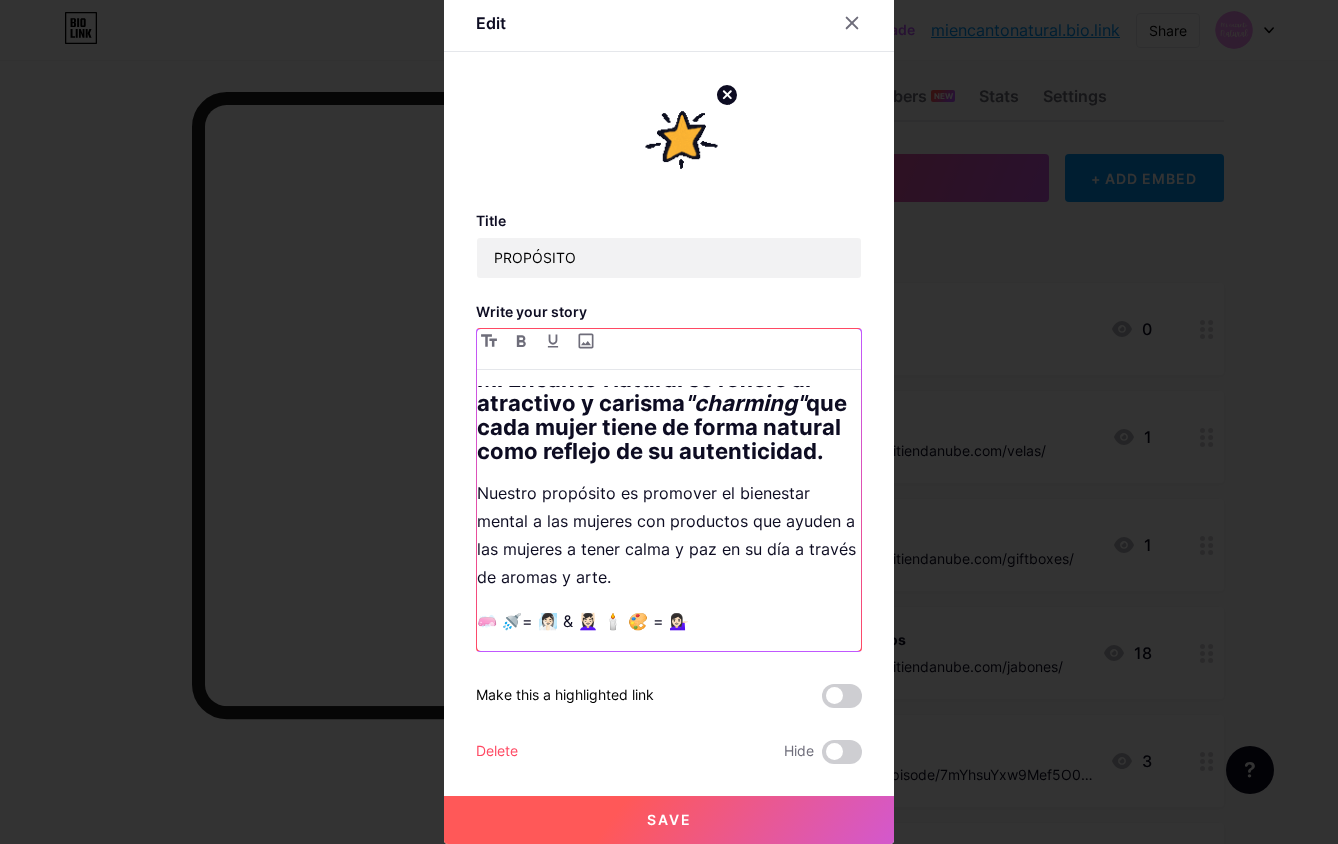click on "Nuestro propósito es promover el bienestar mental a las mujeres con productos que ayuden a las mujeres a tener calma y paz en su día a través de aromas y arte." at bounding box center (669, 535) 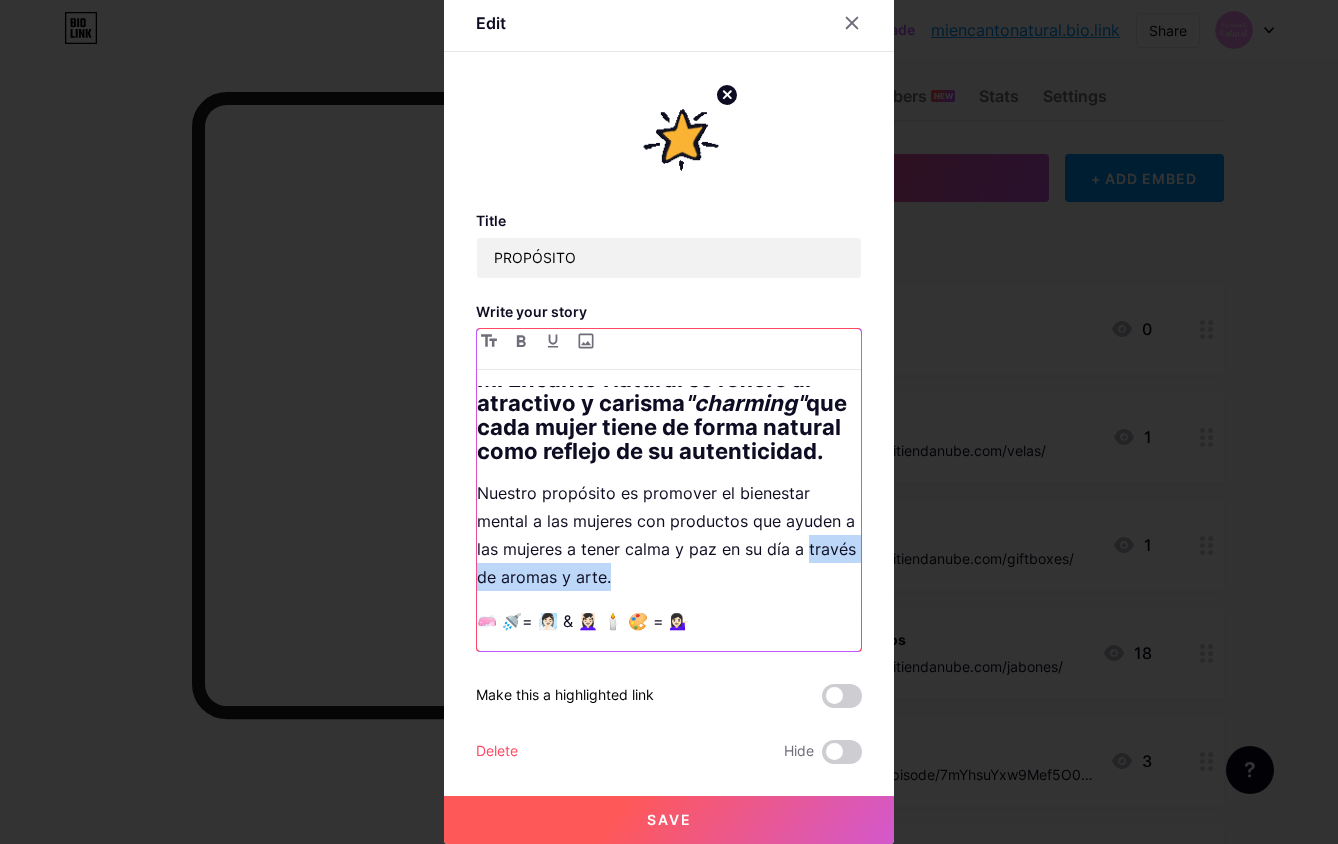 drag, startPoint x: 651, startPoint y: 576, endPoint x: 468, endPoint y: 576, distance: 183 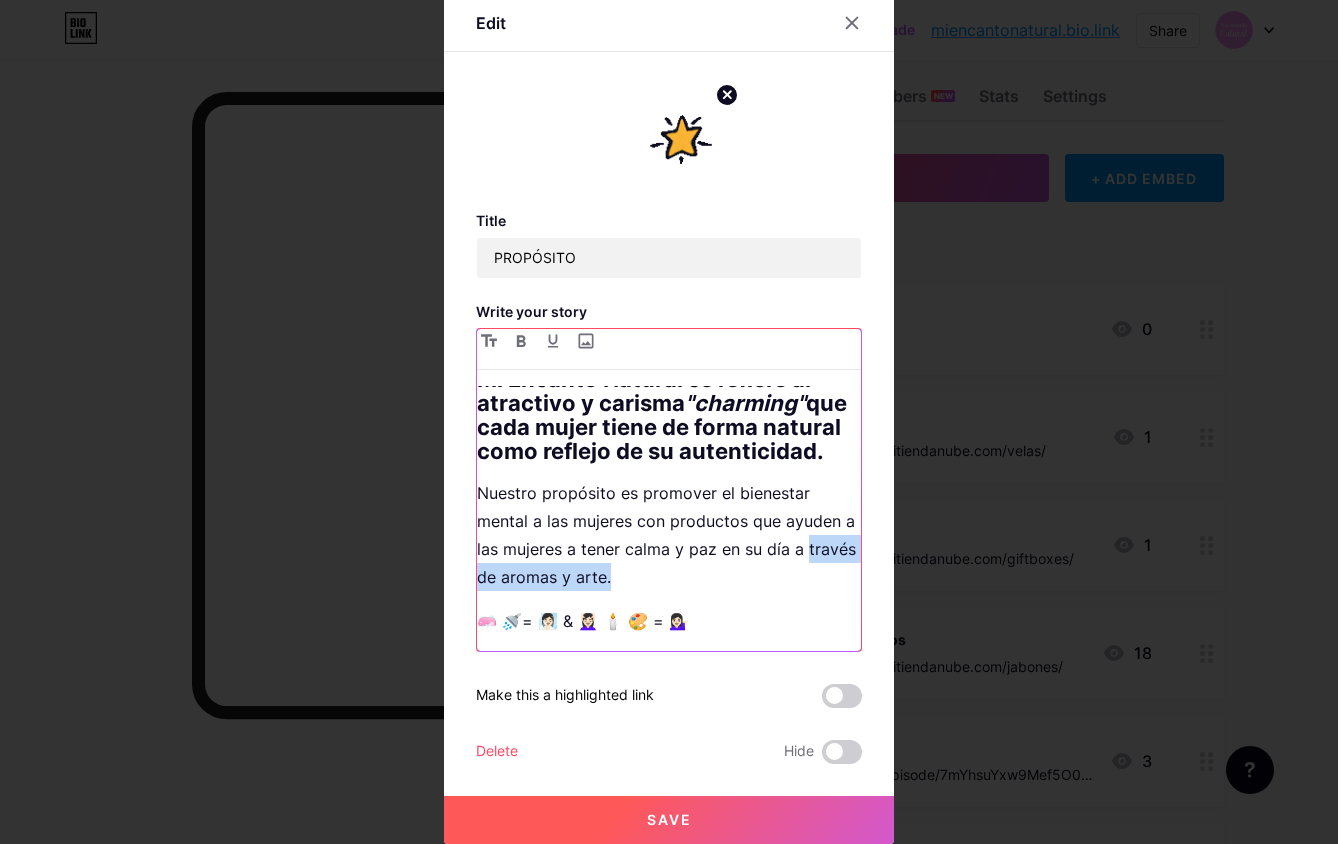 click on "Mi Encanto Natural se refiere al atractivo y carisma  "charming"  que cada mujer tiene de forma natural como reflejo de su autenticidad. Nuestro propósito es promover el bienestar mental a las mujeres con productos que ayuden a las mujeres a tener calma y paz en su día a través de aromas y arte. 🧼 🚿= 🧖🏻‍♀️ & 💆🏻‍♀️ 🕯️ 🎨 = 💁🏻‍♀️" at bounding box center [669, 490] 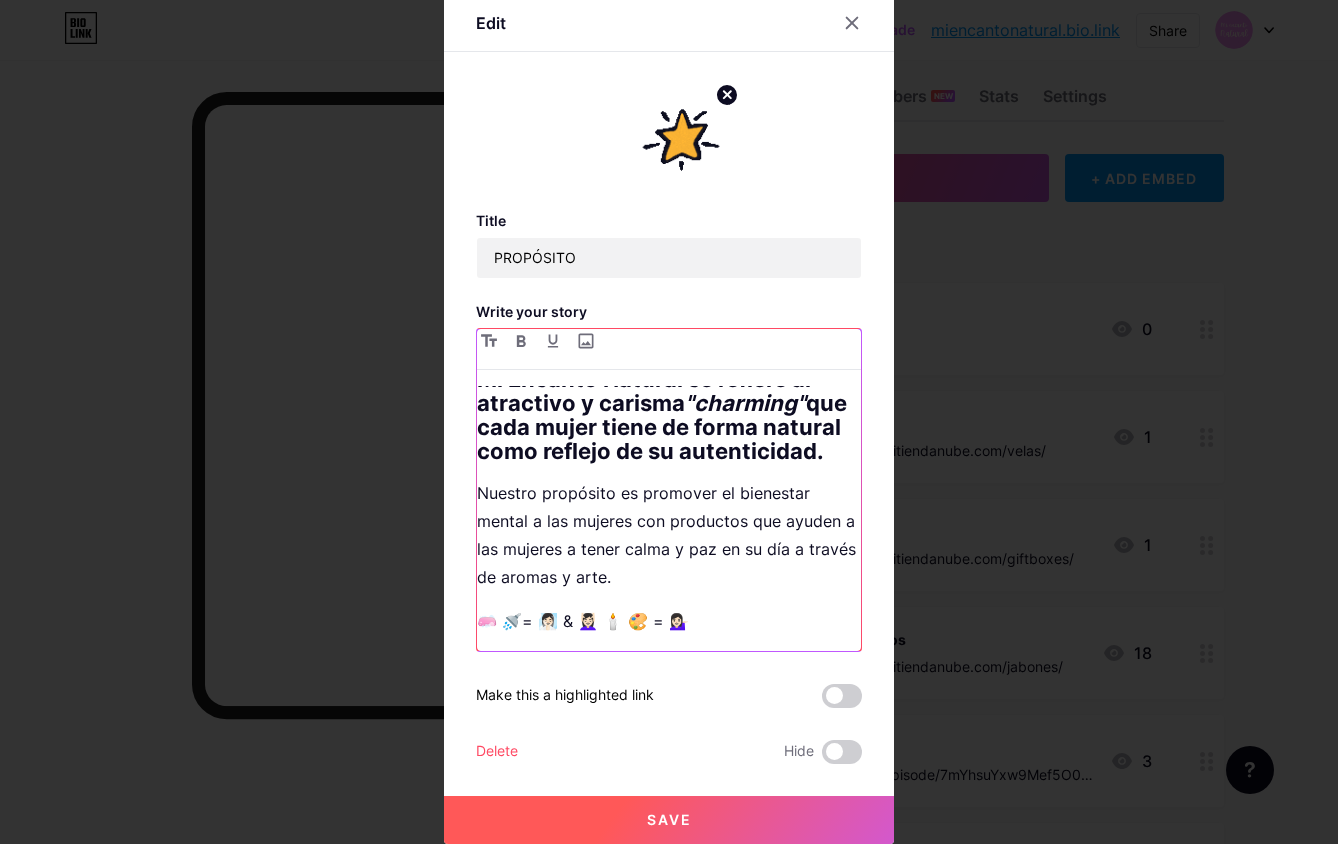 scroll, scrollTop: 408, scrollLeft: 0, axis: vertical 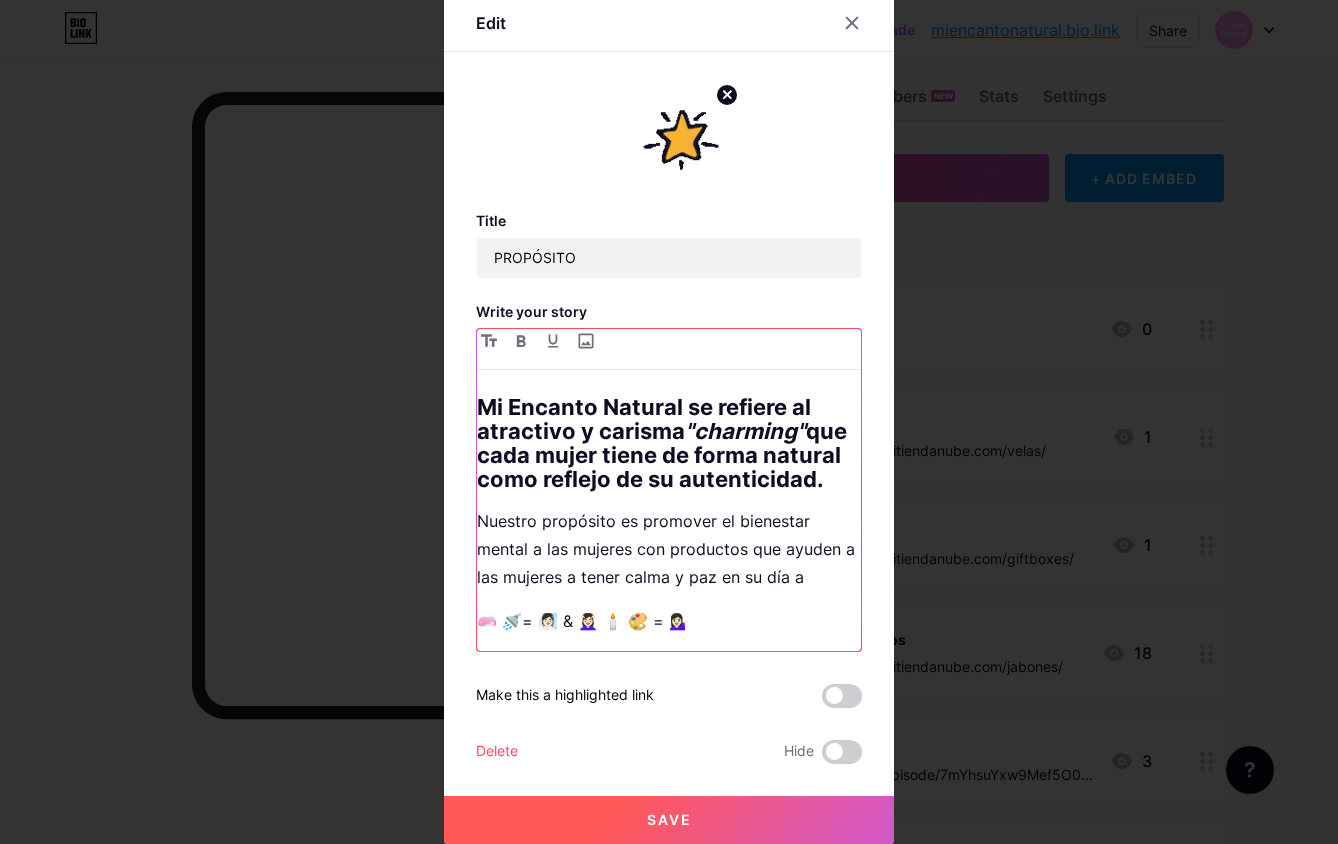 click on "Nuestro propósito es promover el bienestar mental a las mujeres con productos que ayuden a las mujeres a tener calma y paz en su día a" at bounding box center [669, 549] 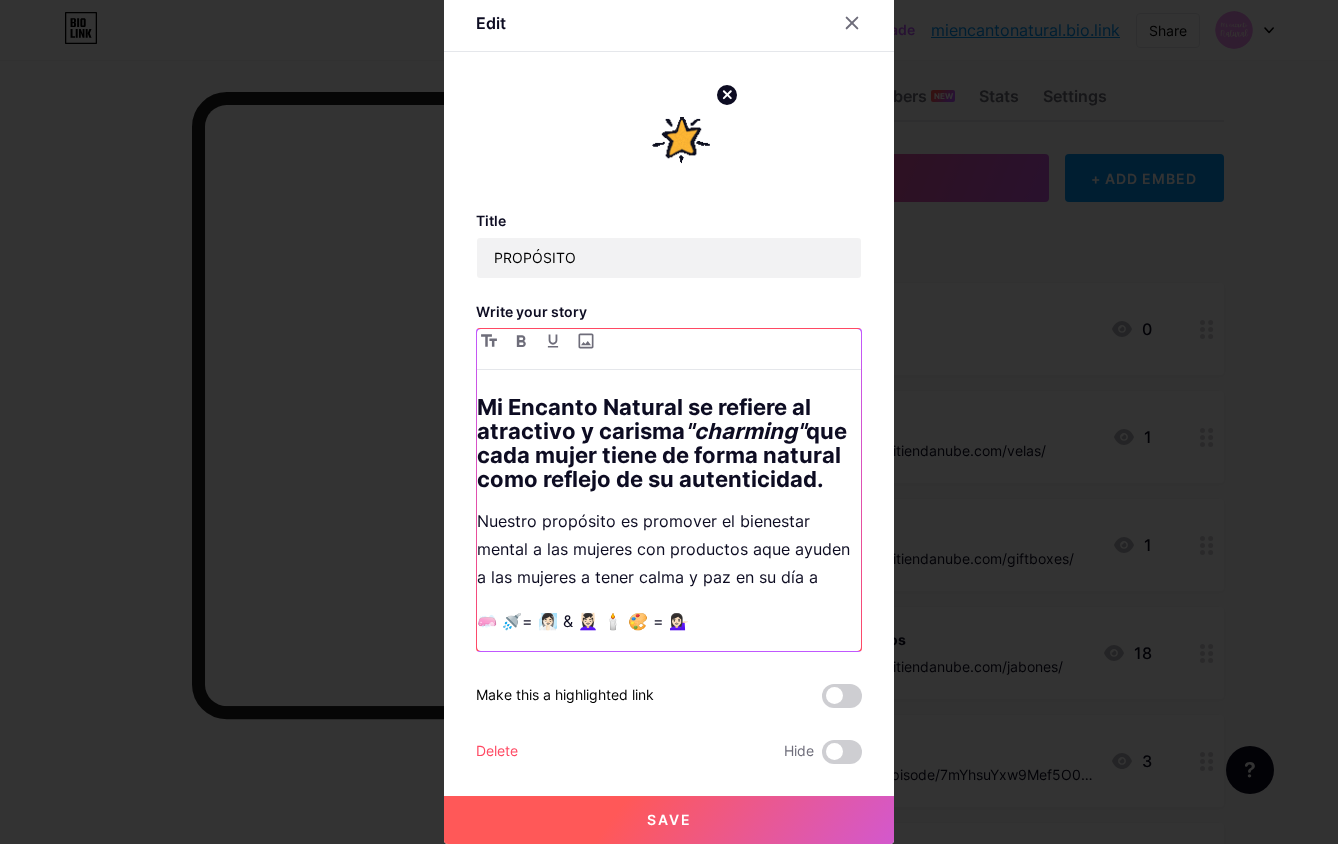 scroll, scrollTop: 436, scrollLeft: 0, axis: vertical 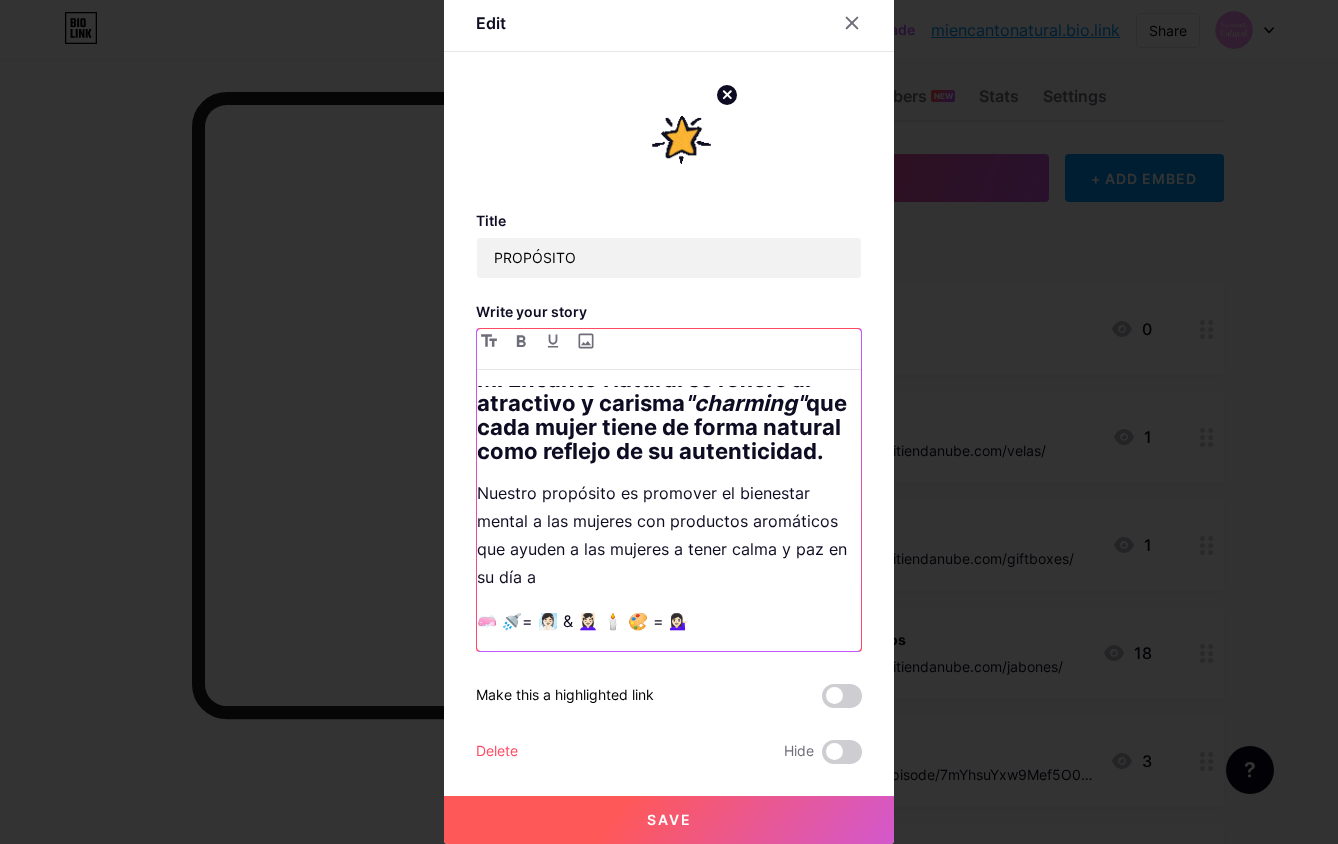 click on "Nuestro propósito es promover el bienestar mental a las mujeres con productos aromáticos que ayuden a las mujeres a tener calma y paz en su día a" at bounding box center (669, 535) 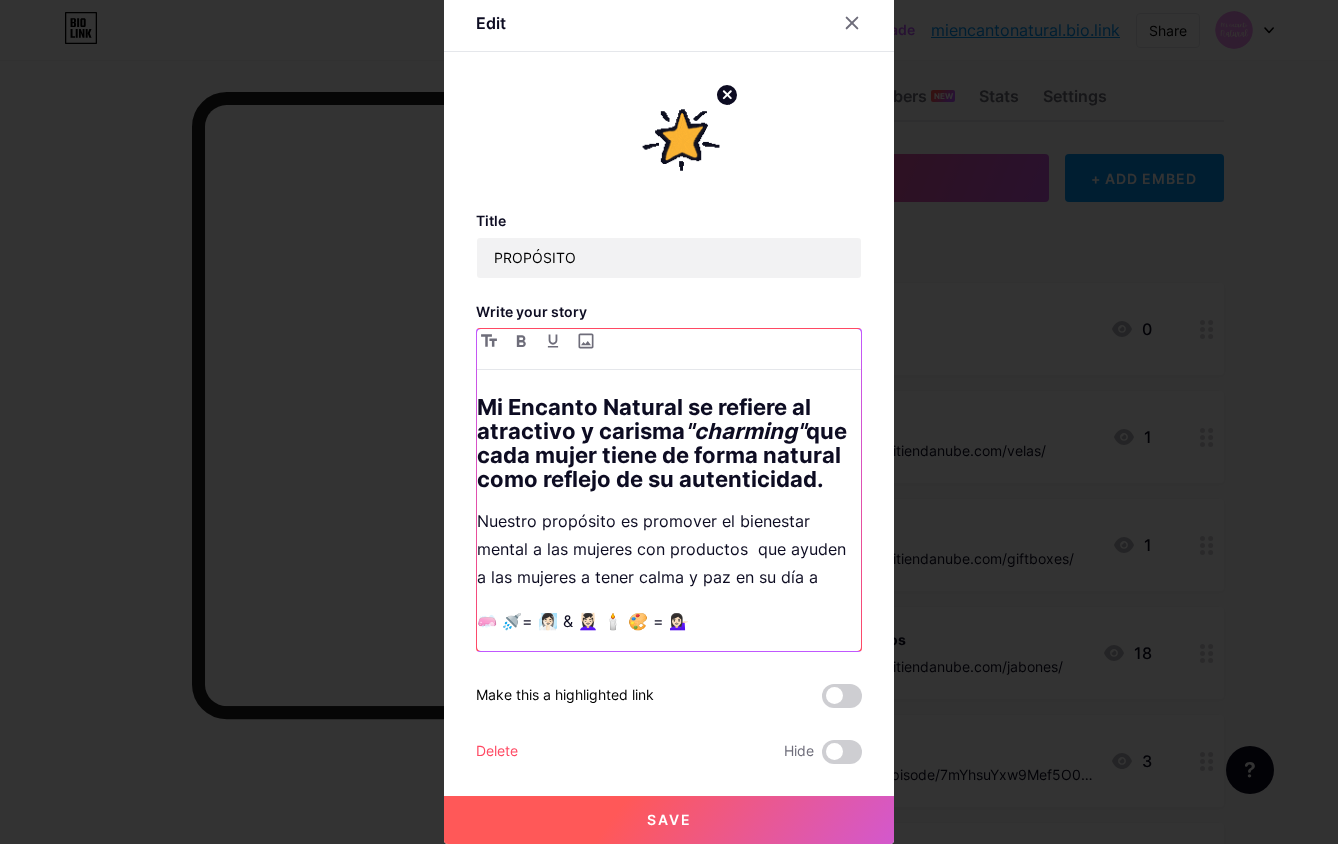 scroll, scrollTop: 408, scrollLeft: 0, axis: vertical 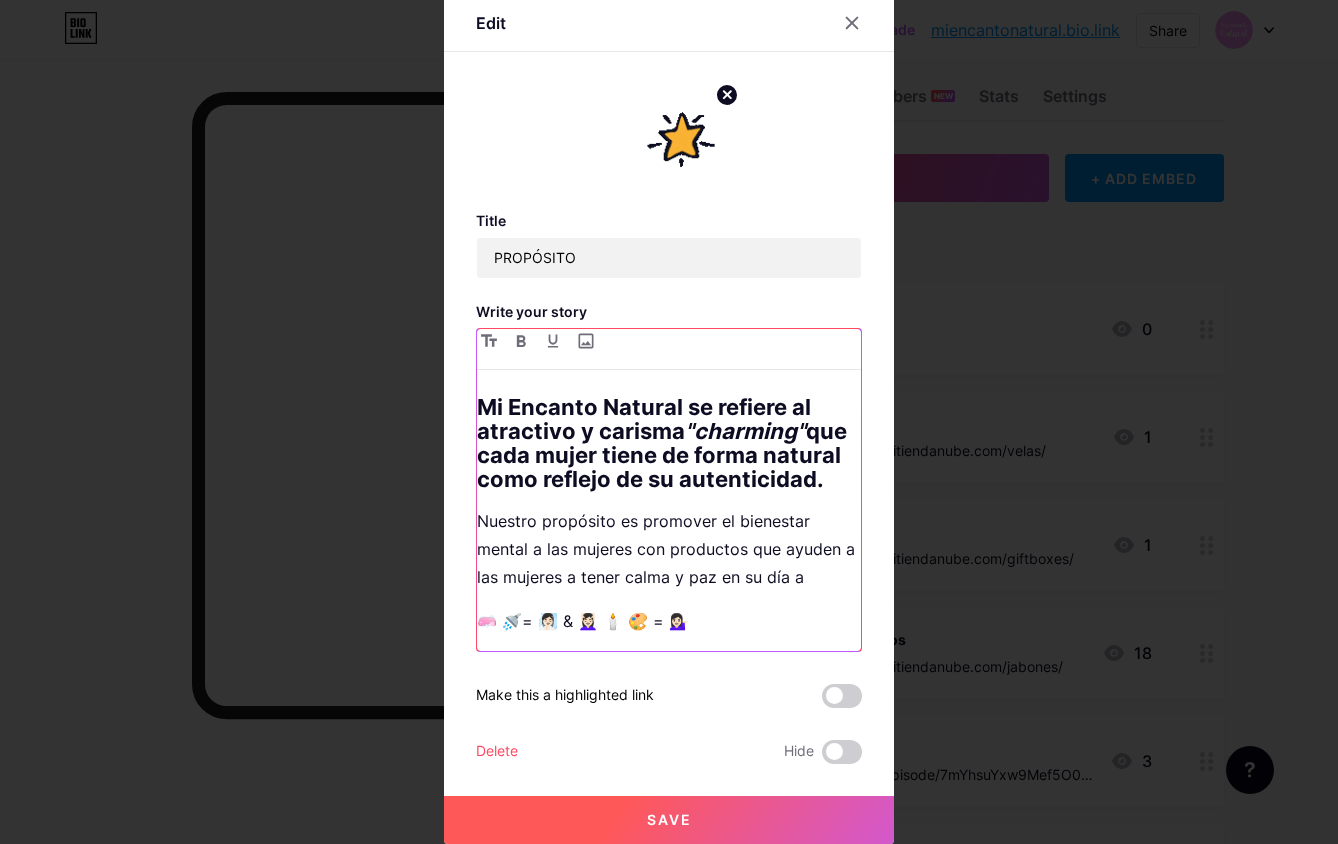 click on "Nuestro propósito es promover el bienestar mental a las mujeres con productos que ayuden a las mujeres a tener calma y paz en su día a" at bounding box center (669, 549) 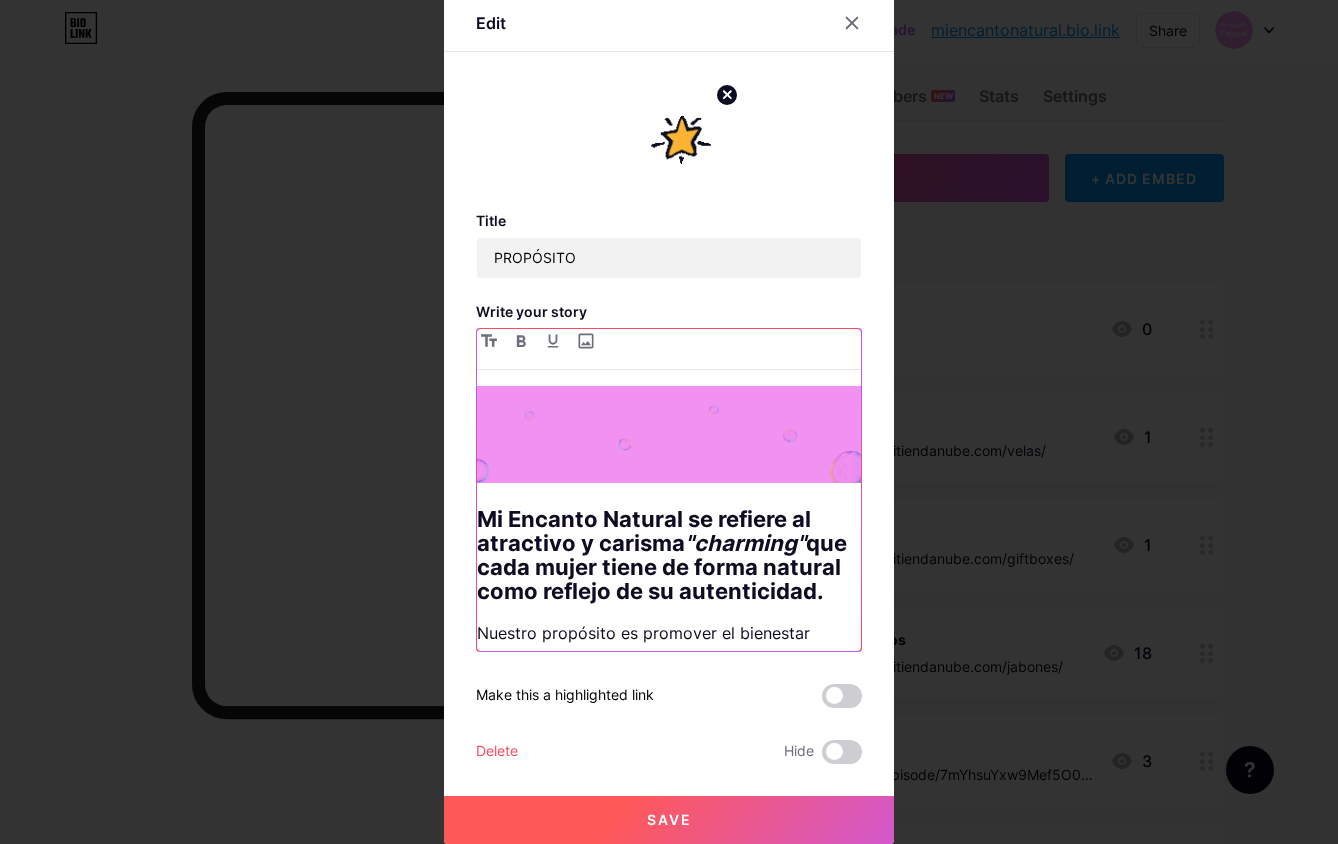 scroll, scrollTop: 408, scrollLeft: 0, axis: vertical 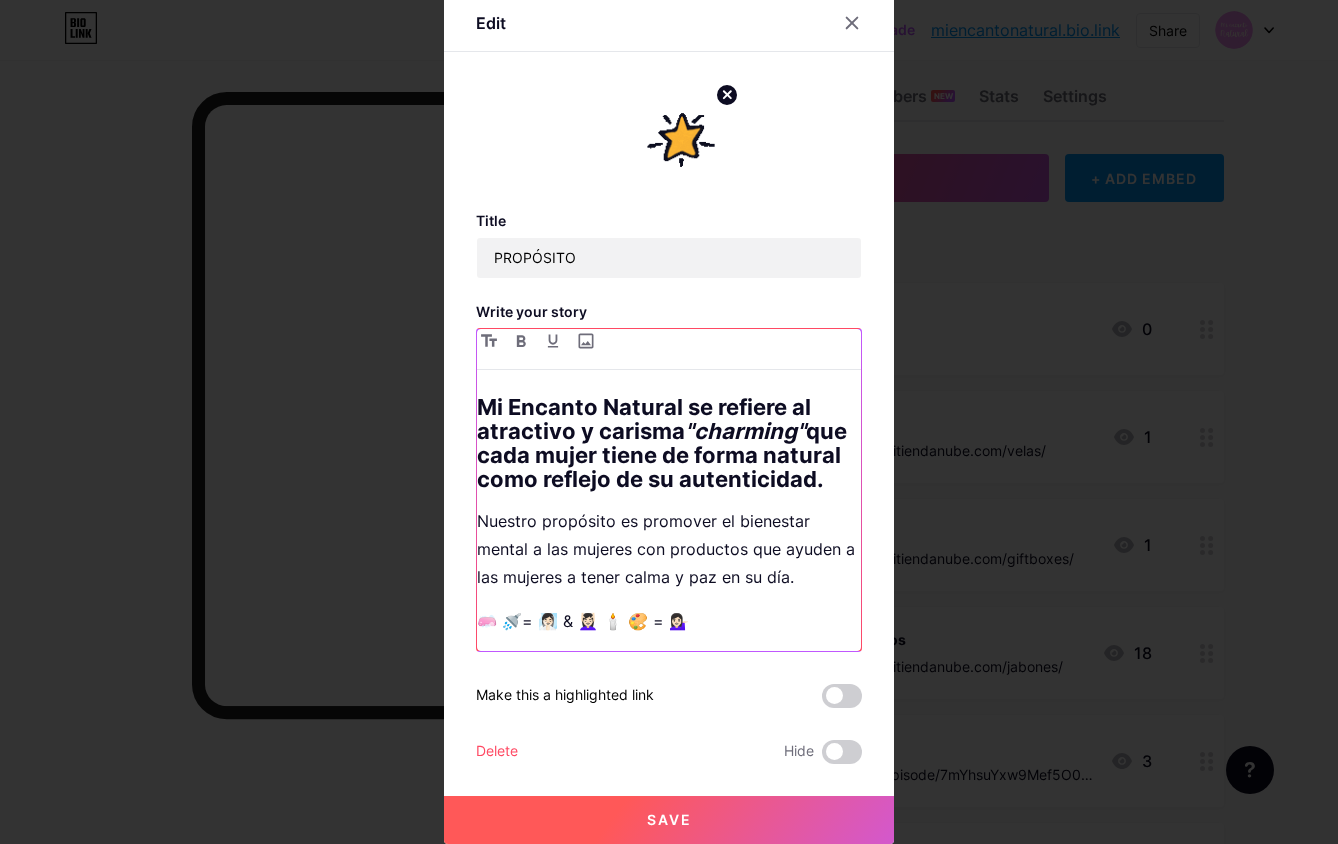 click on "Nuestro propósito es promover el bienestar mental a las mujeres con productos que ayuden a las mujeres a tener calma y paz en su día." at bounding box center [669, 549] 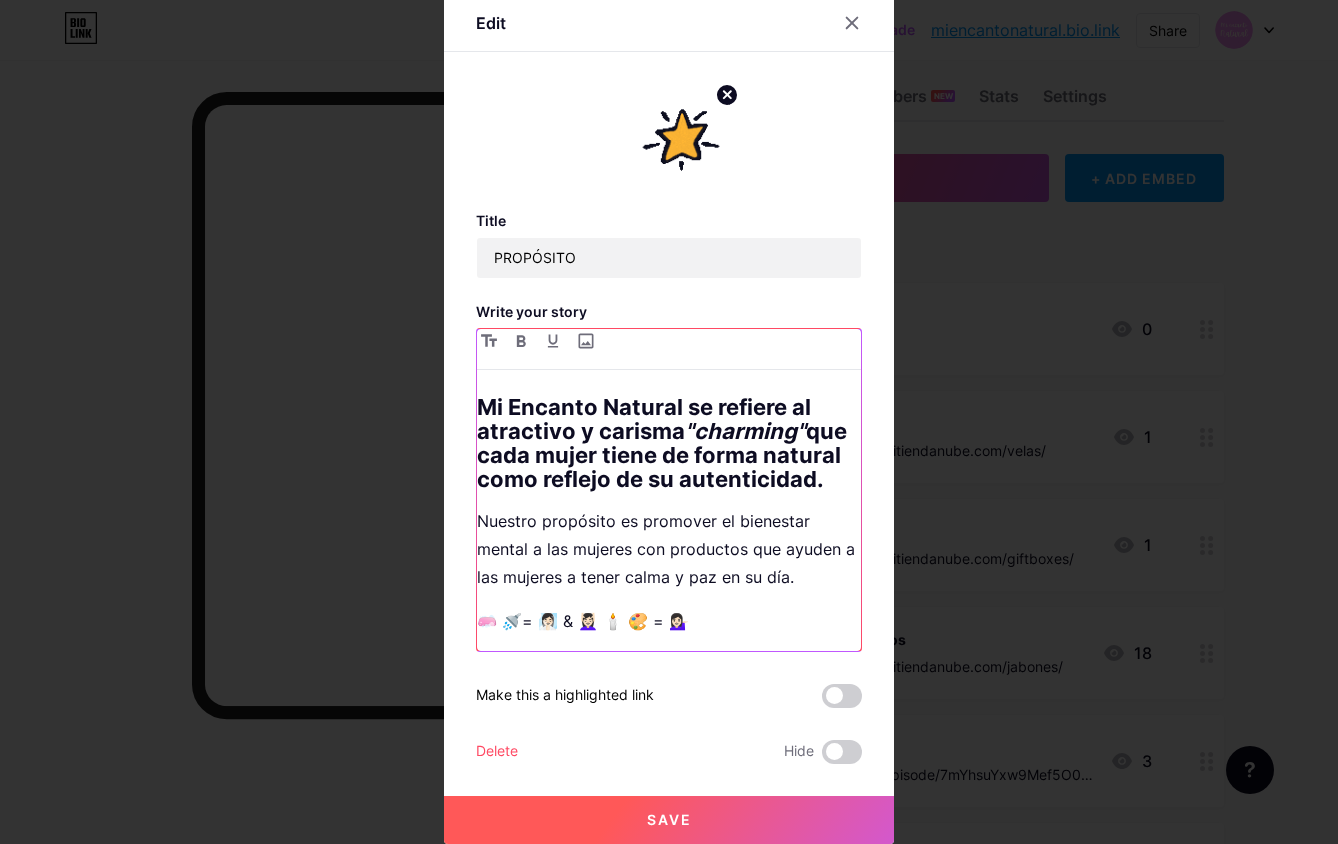 click on "Nuestro propósito es promover el bienestar mental a las mujeres con productos que ayuden a las mujeres a tener calma y paz en su día." at bounding box center [669, 549] 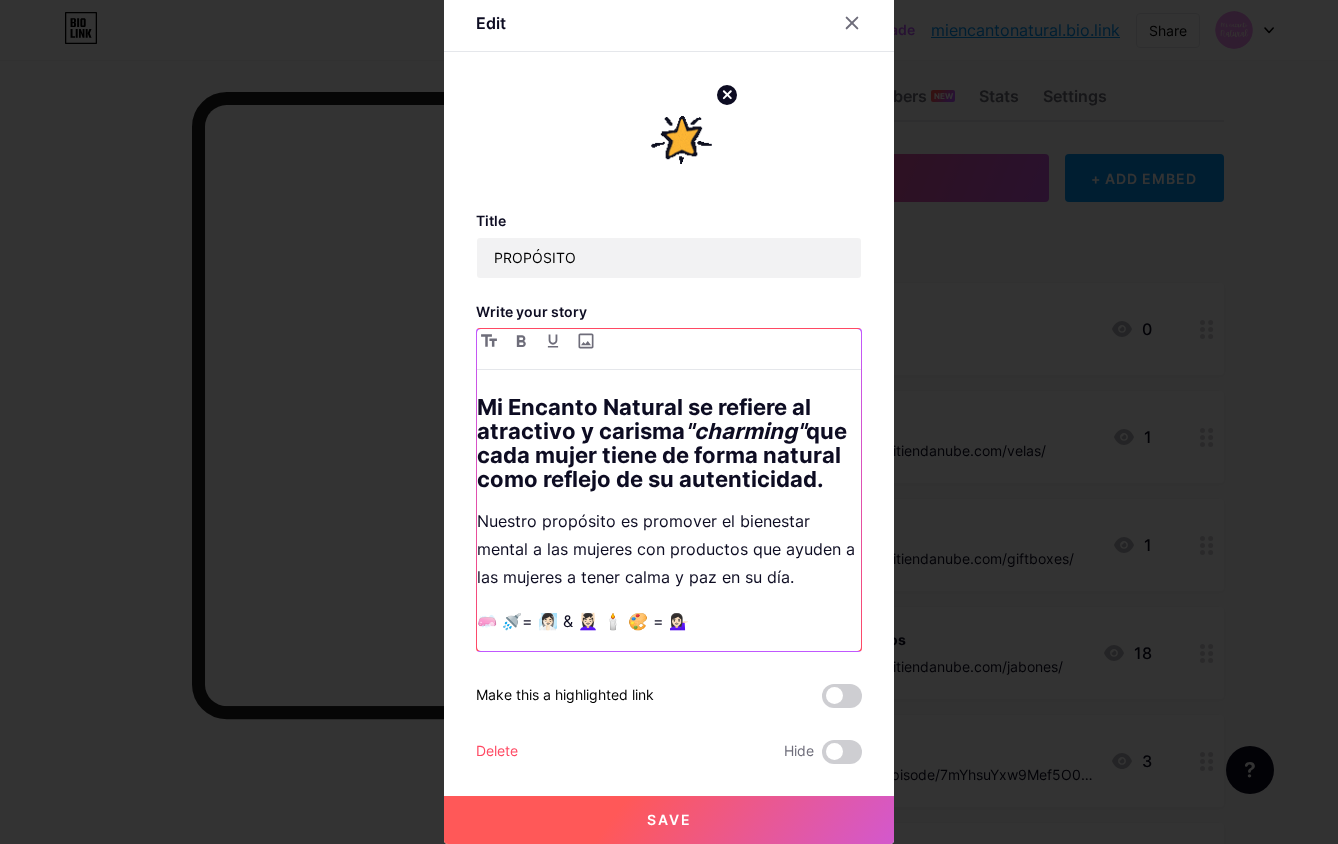 click on "Nuestro propósito es promover el bienestar mental a las mujeres con productos que ayuden a las mujeres a tener calma y paz en su día." at bounding box center [669, 549] 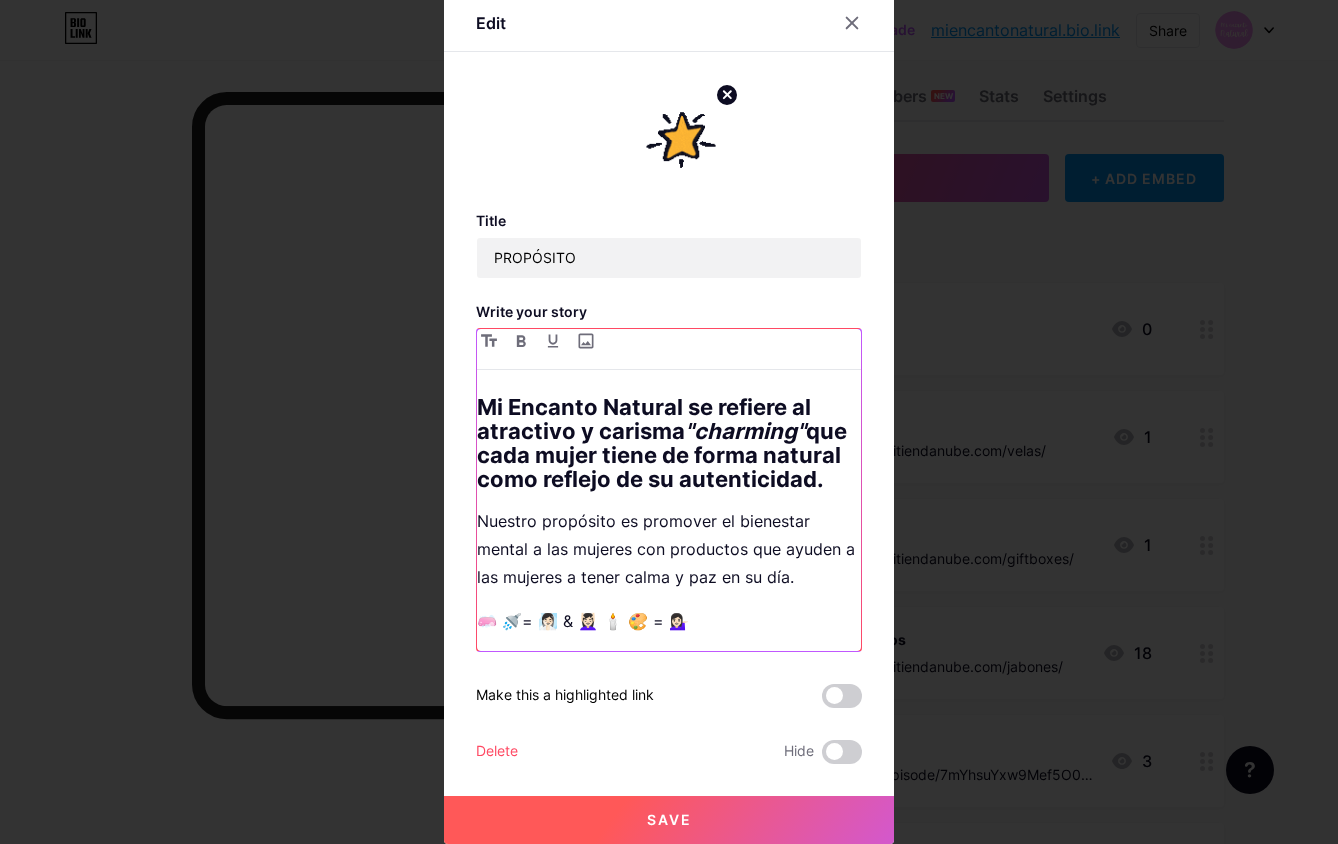 drag, startPoint x: 628, startPoint y: 596, endPoint x: 493, endPoint y: 629, distance: 138.97482 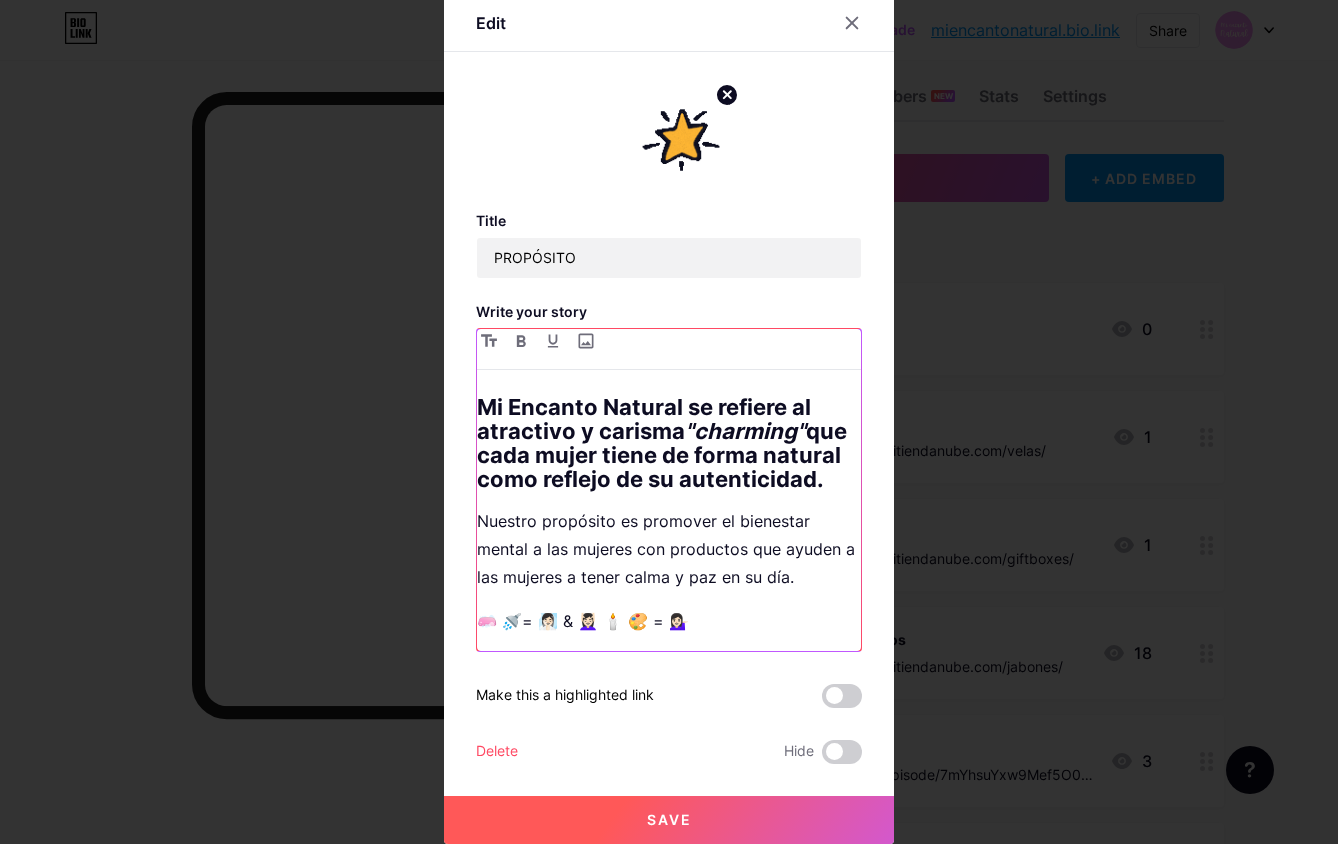 click on "Mi Encanto Natural se refiere al atractivo y carisma  "charming"  que cada mujer tiene de forma natural como reflejo de su autenticidad. Nuestro propósito es promover el bienestar mental a las mujeres con productos que ayuden a las mujeres a tener calma y paz en su día. 🧼 🚿= 🧖🏻‍♀️ & 💆🏻‍♀️ 🕯️ 🎨 = 💁🏻‍♀️" at bounding box center [669, 518] 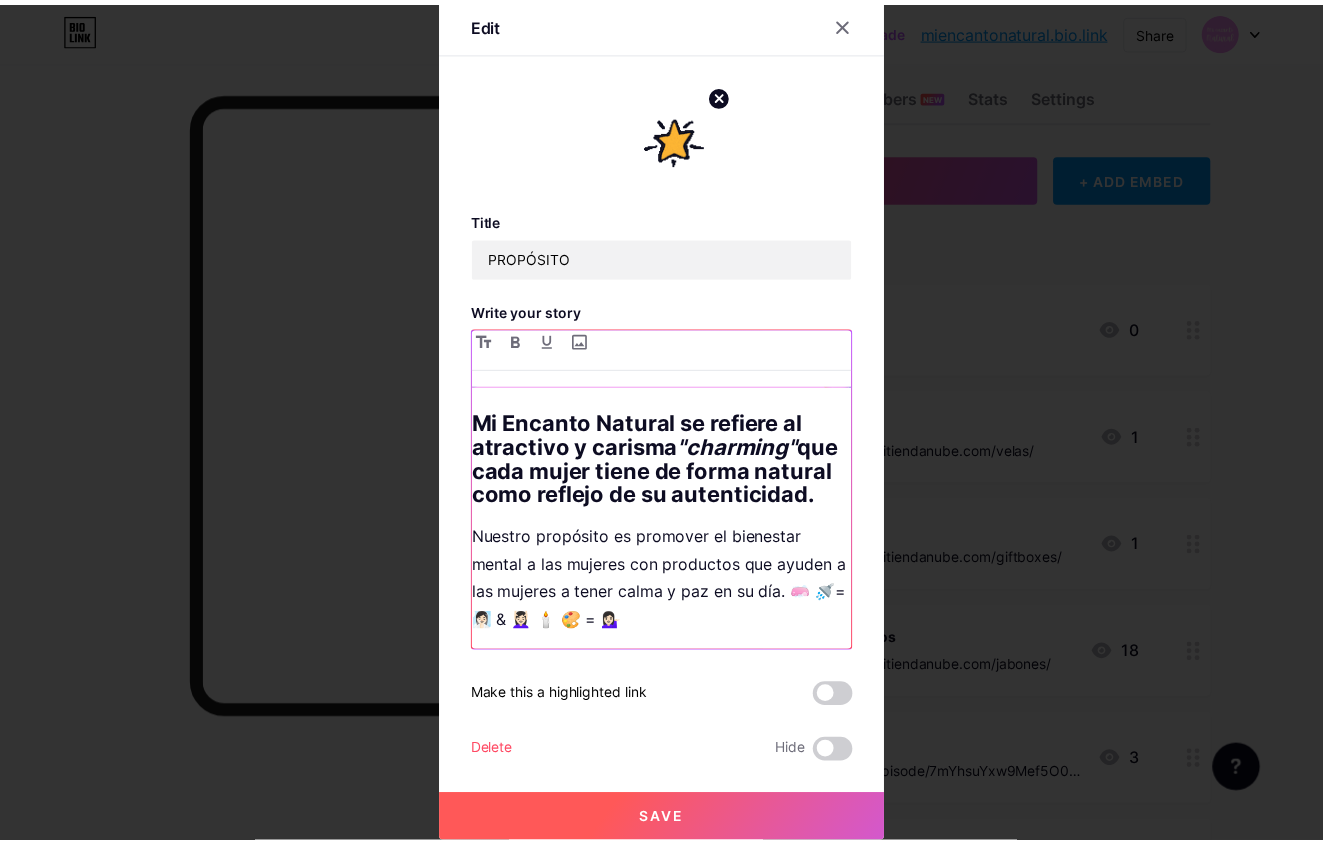 scroll, scrollTop: 408, scrollLeft: 0, axis: vertical 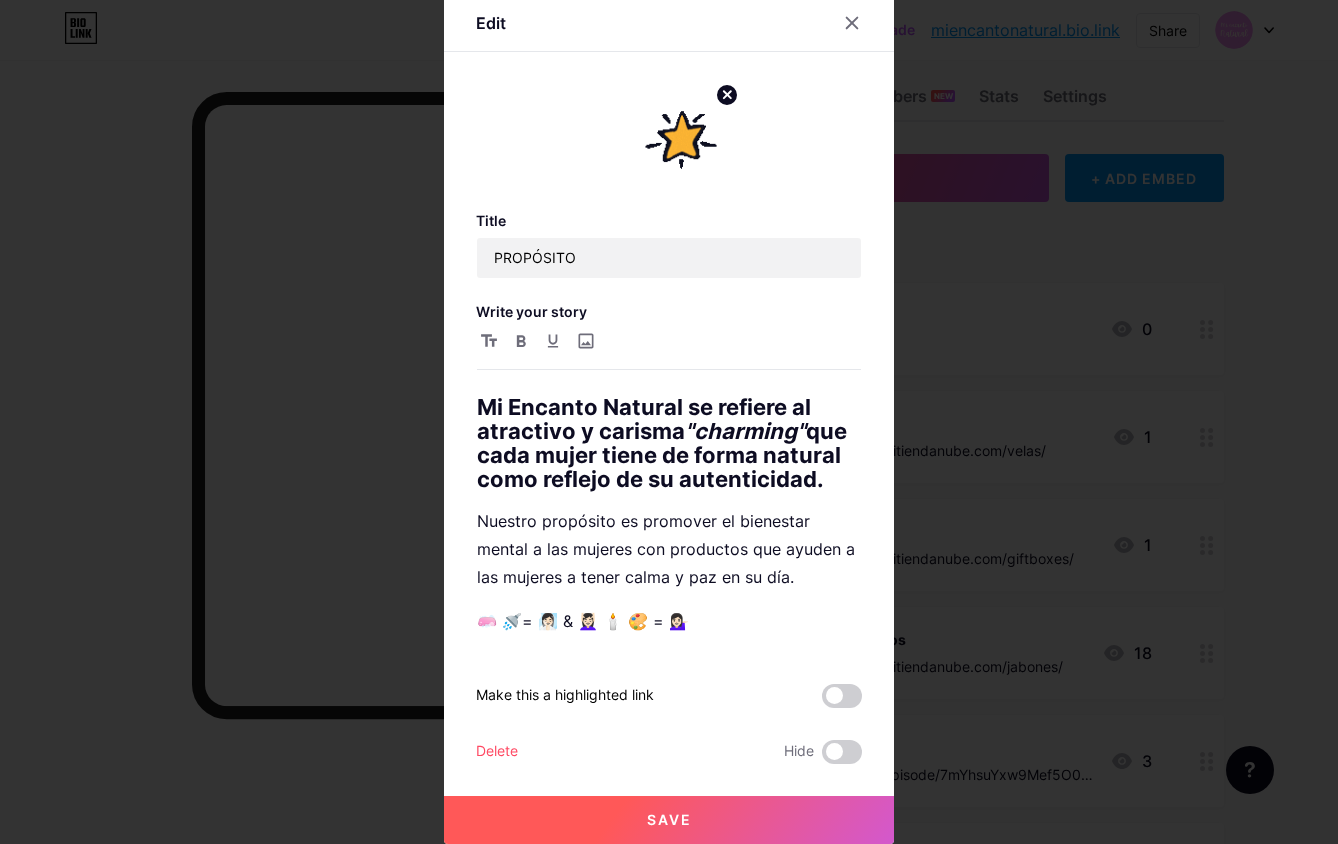 click on "Save" at bounding box center [669, 820] 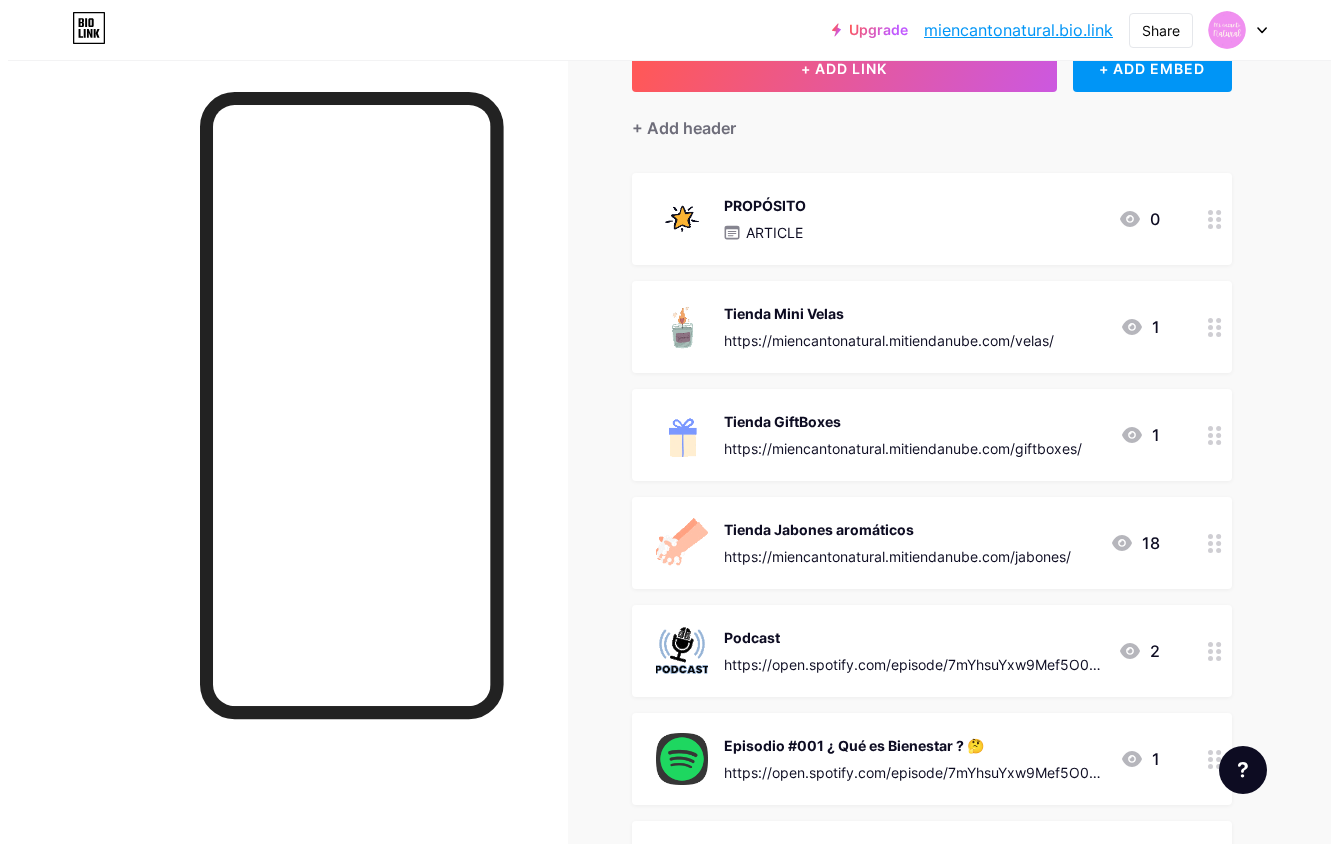 scroll, scrollTop: 54, scrollLeft: 0, axis: vertical 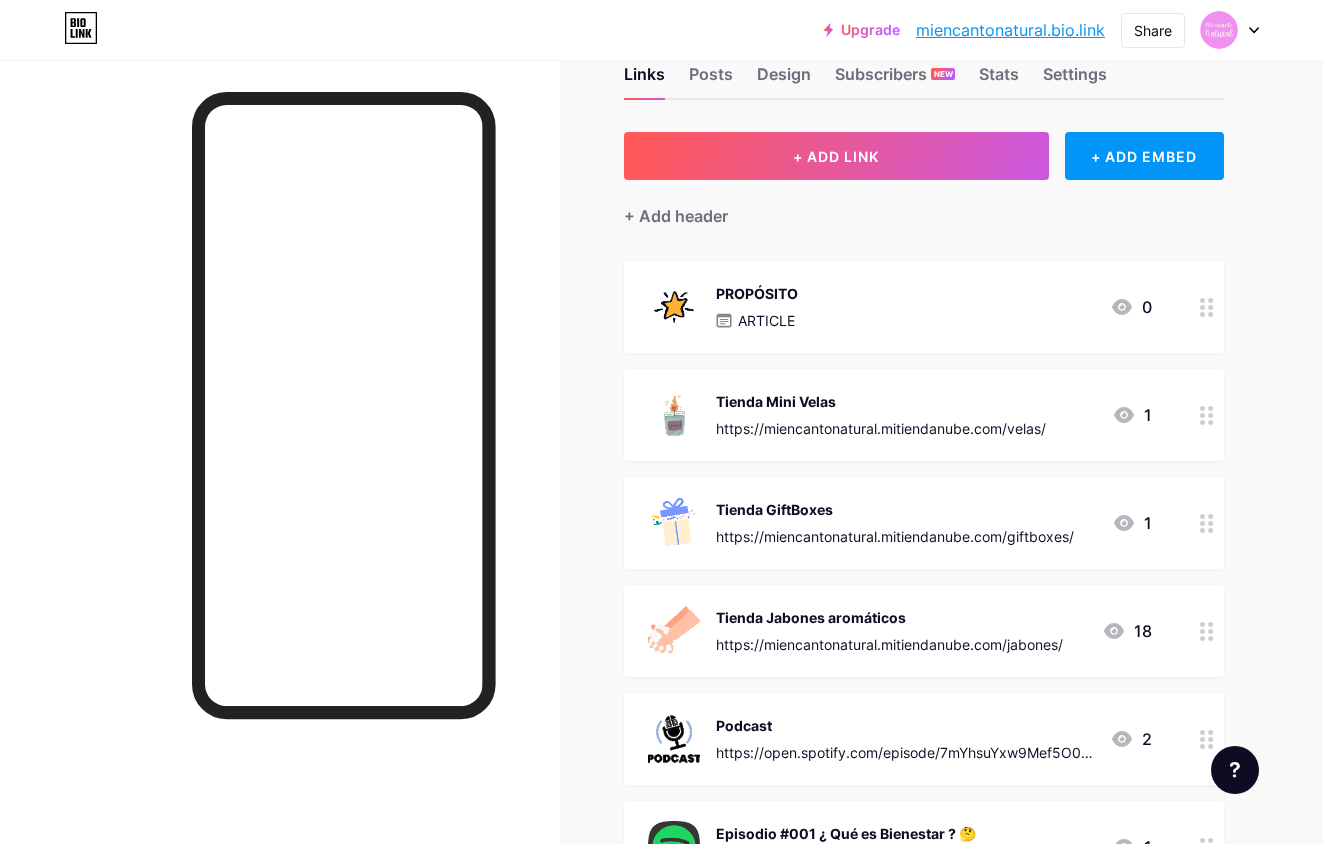 click on "PROPÓSITO" at bounding box center (757, 293) 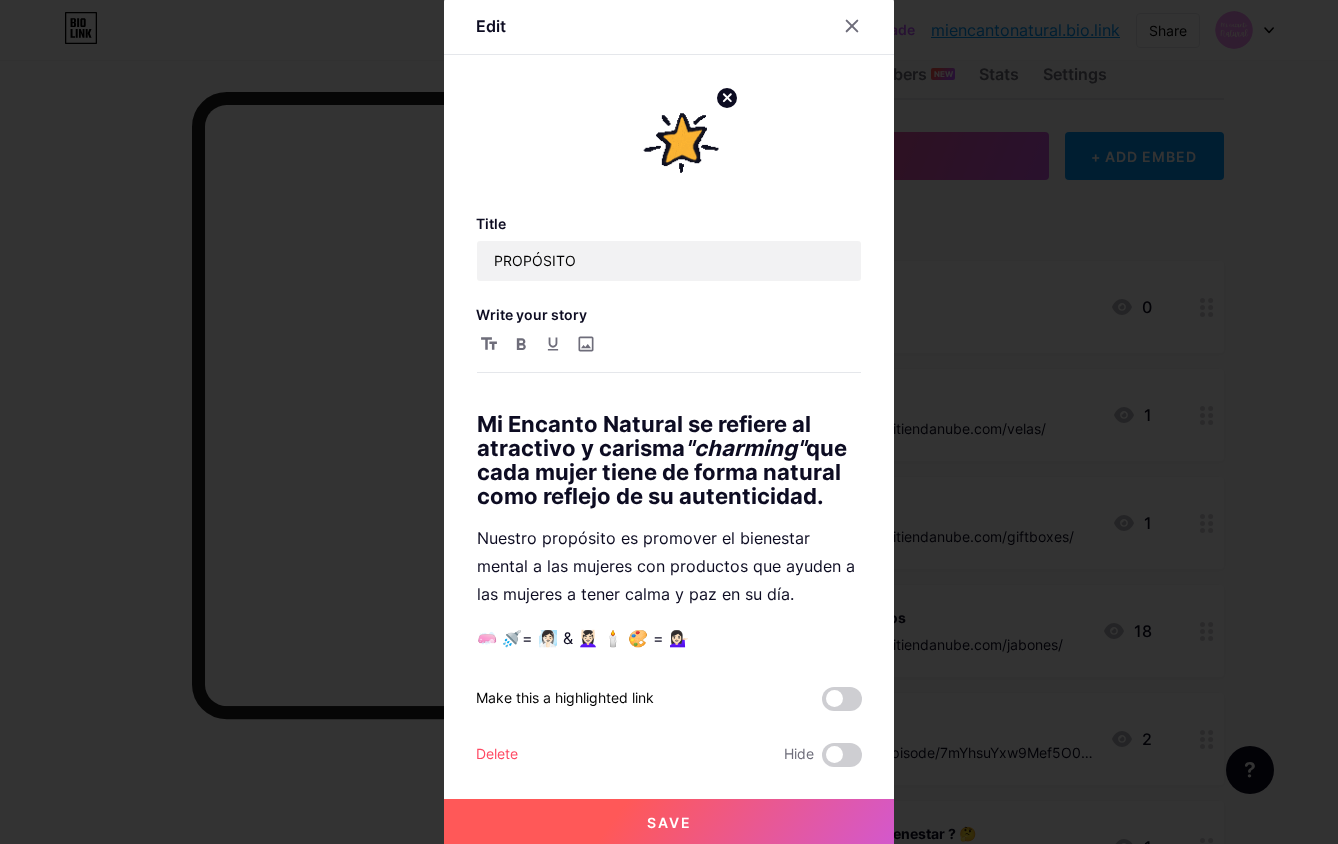 scroll, scrollTop: 407, scrollLeft: 0, axis: vertical 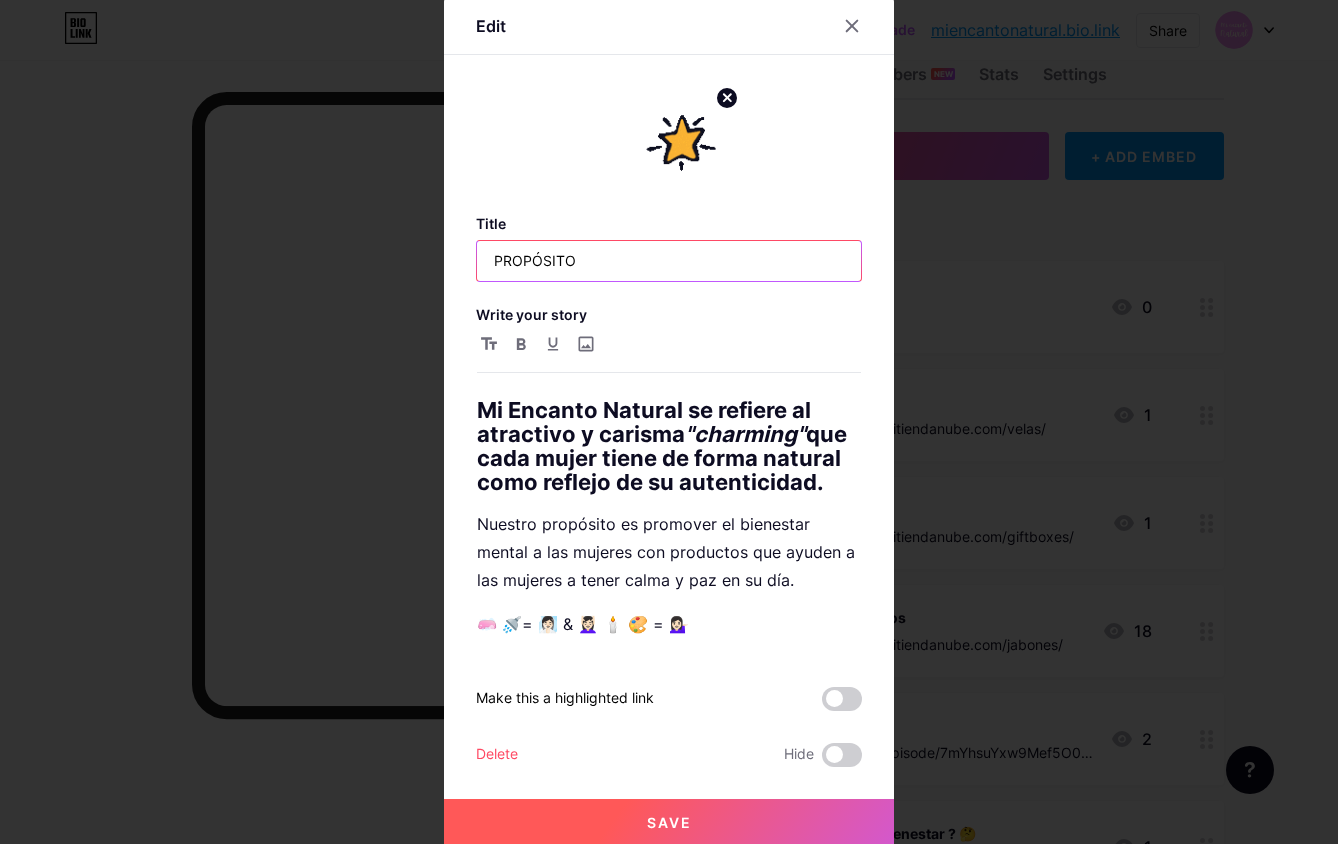 click on "PROPÓSITO" at bounding box center [669, 261] 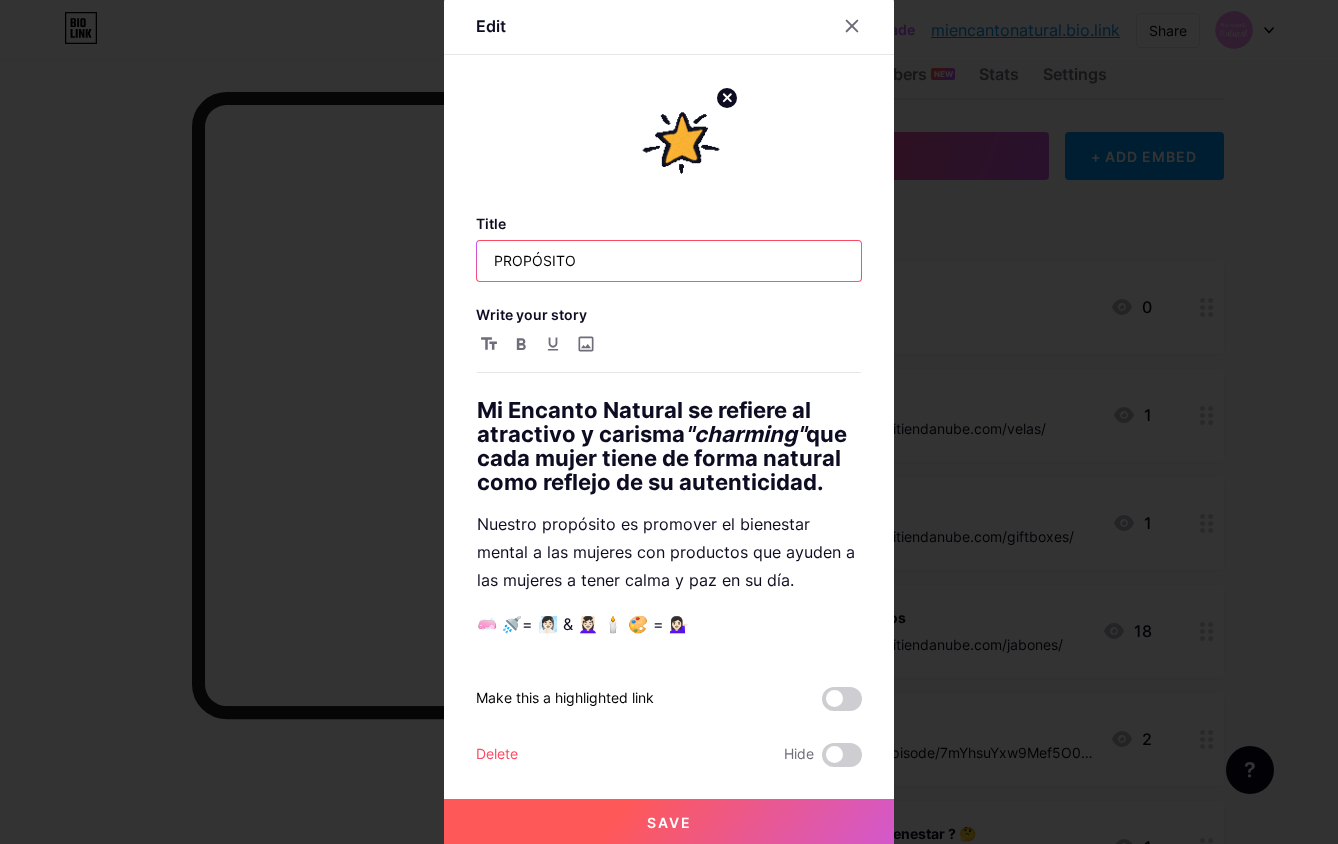 click on "PROPÓSITO" at bounding box center (669, 261) 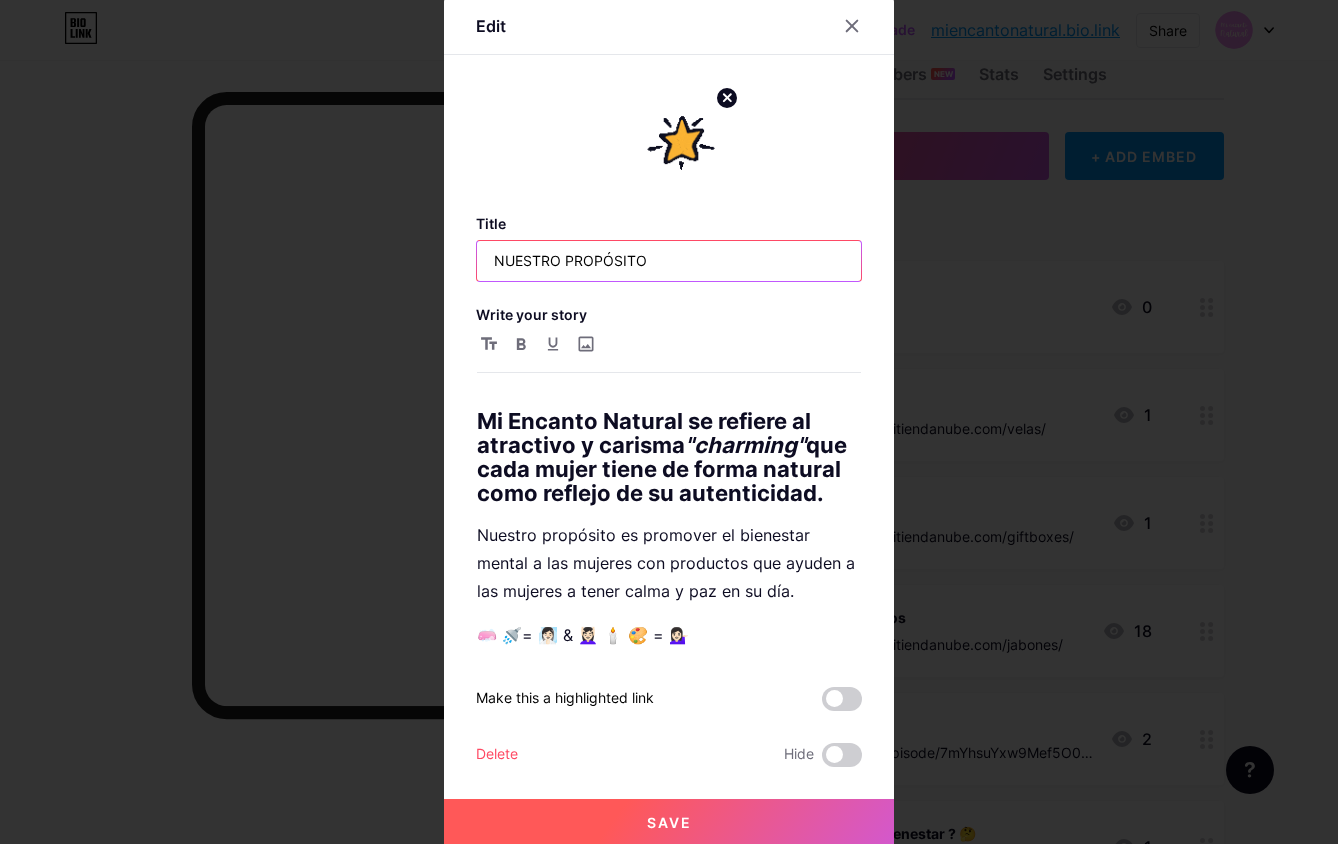 scroll, scrollTop: 396, scrollLeft: 0, axis: vertical 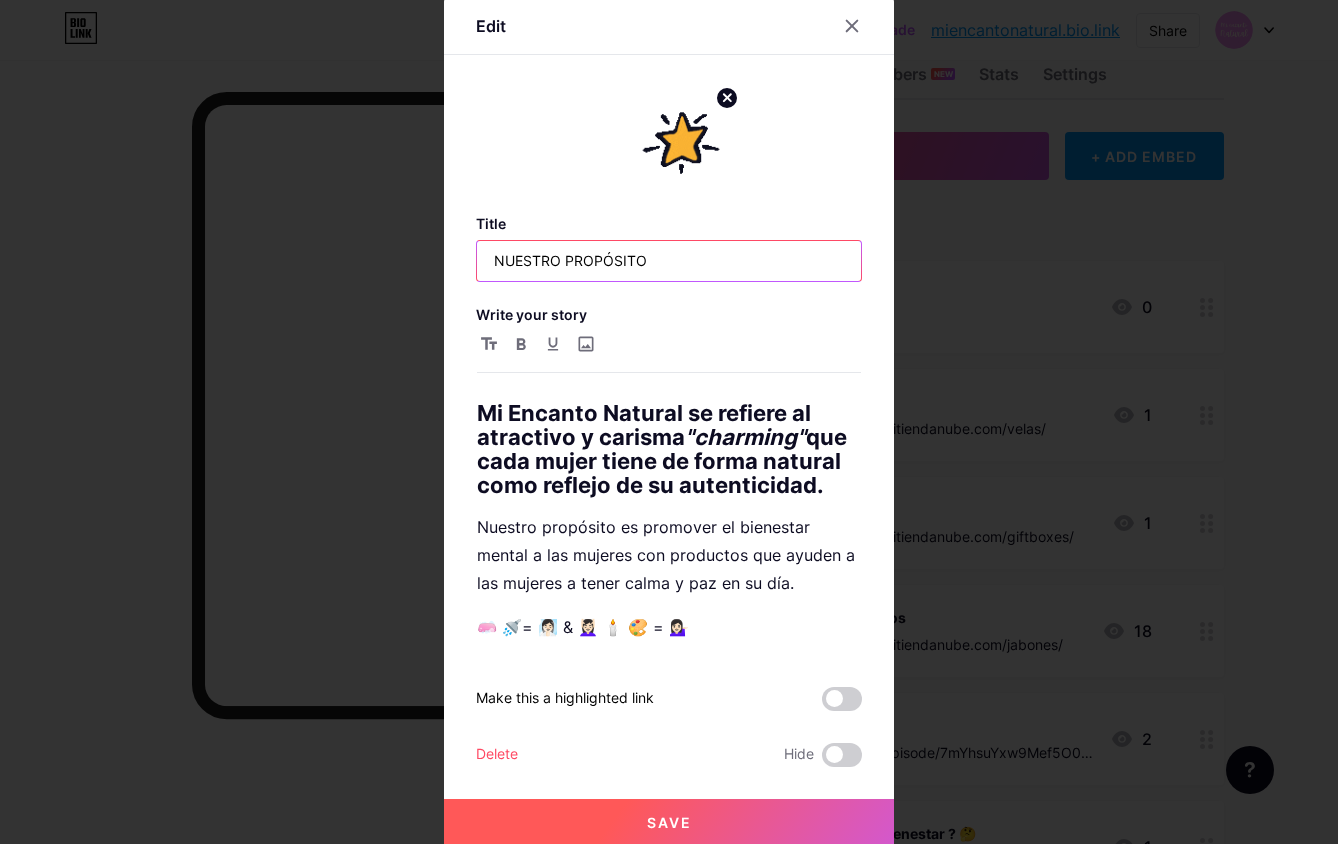 type on "NUESTRO PROPÓSITO" 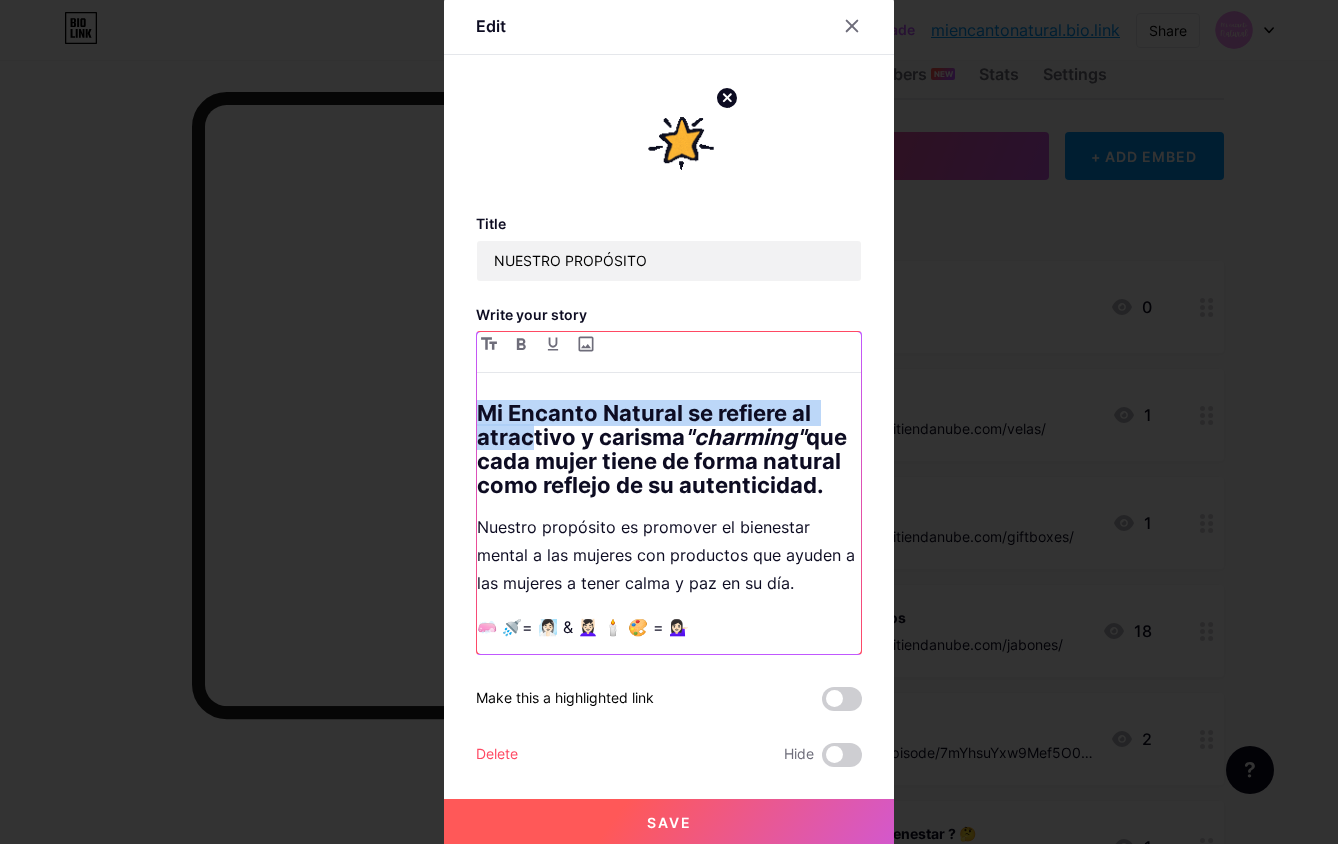 scroll, scrollTop: 389, scrollLeft: 0, axis: vertical 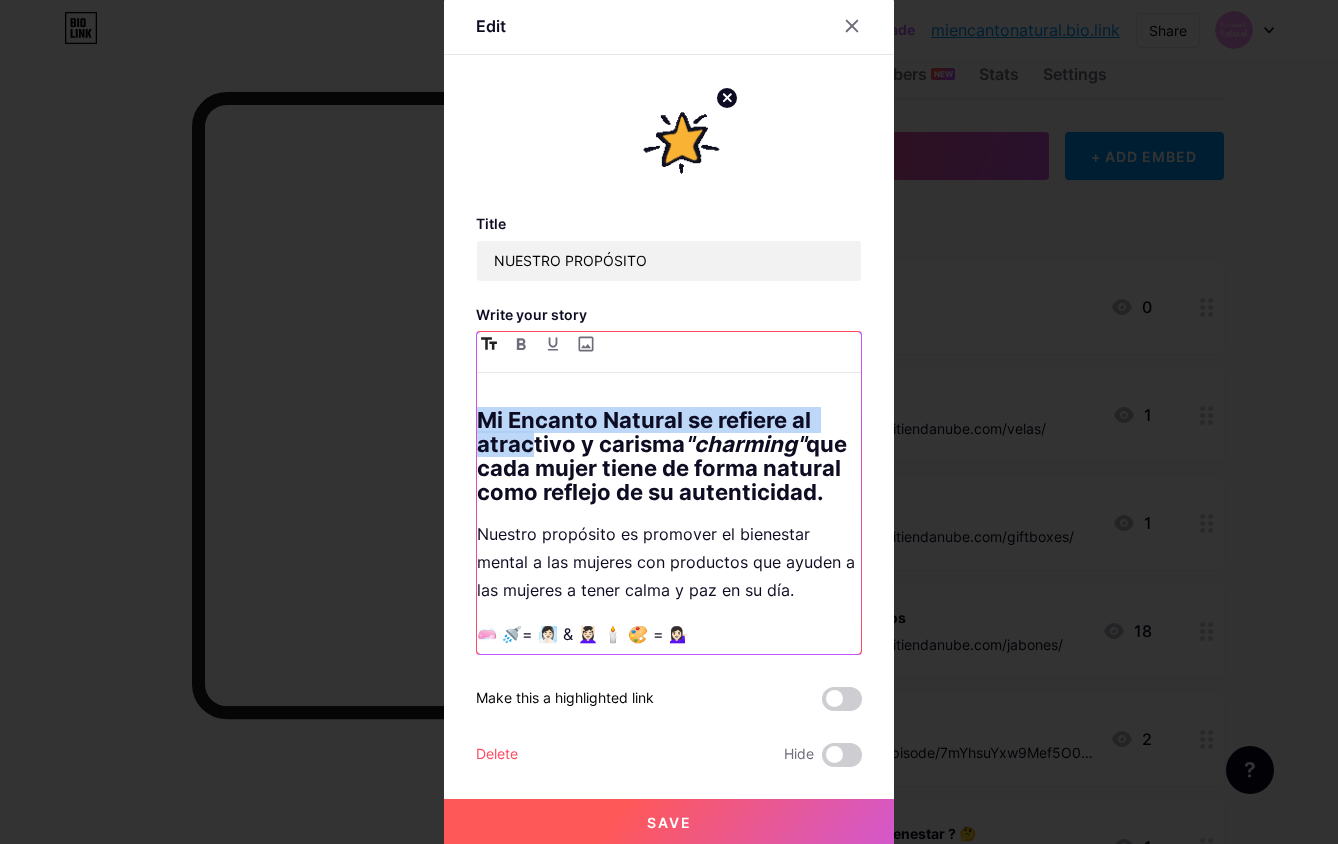 drag, startPoint x: 470, startPoint y: 397, endPoint x: 613, endPoint y: 504, distance: 178.60011 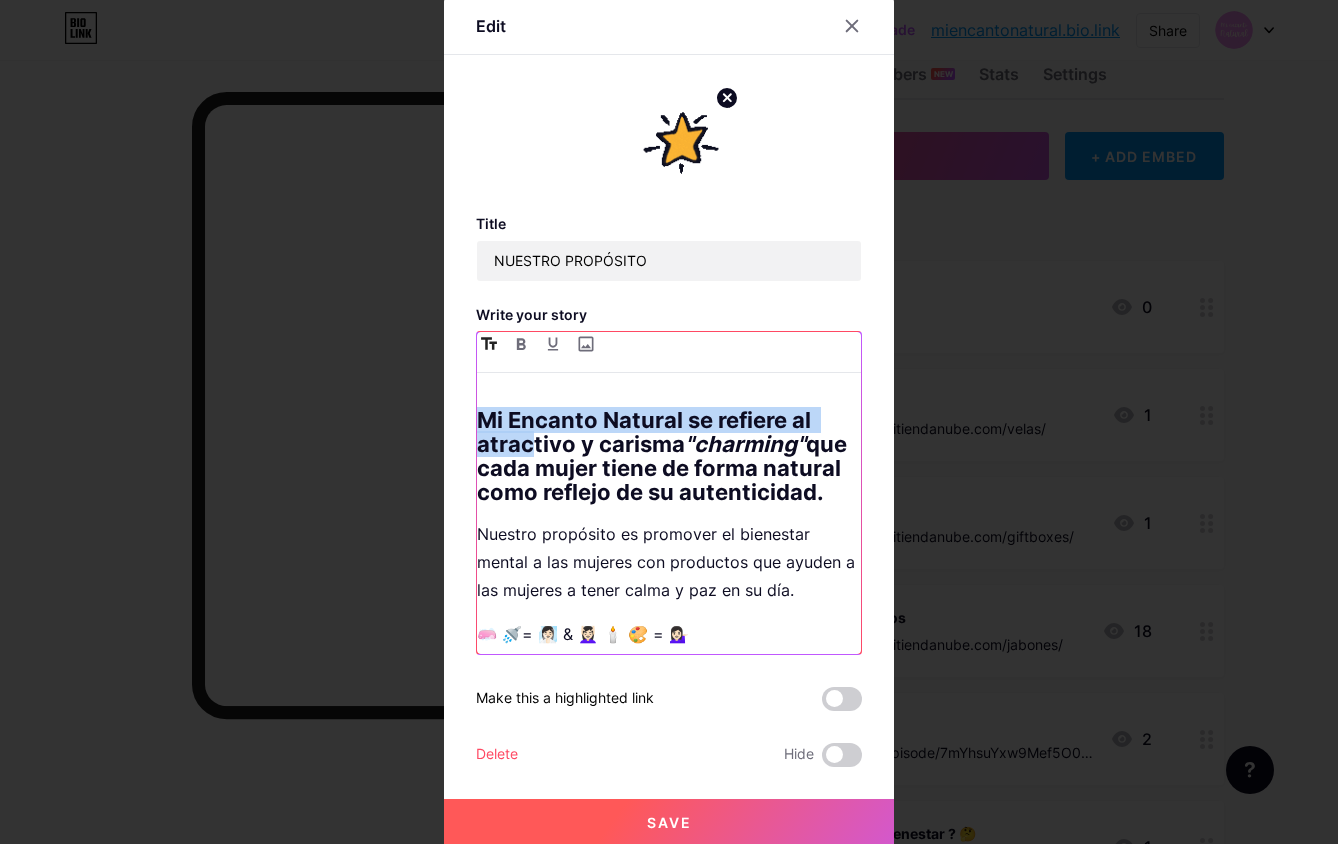 click on "Mi Encanto Natural se refiere al atractivo y carisma "charming" que cada mujer tiene de forma natural como reflejo de su autenticidad." at bounding box center [669, 456] 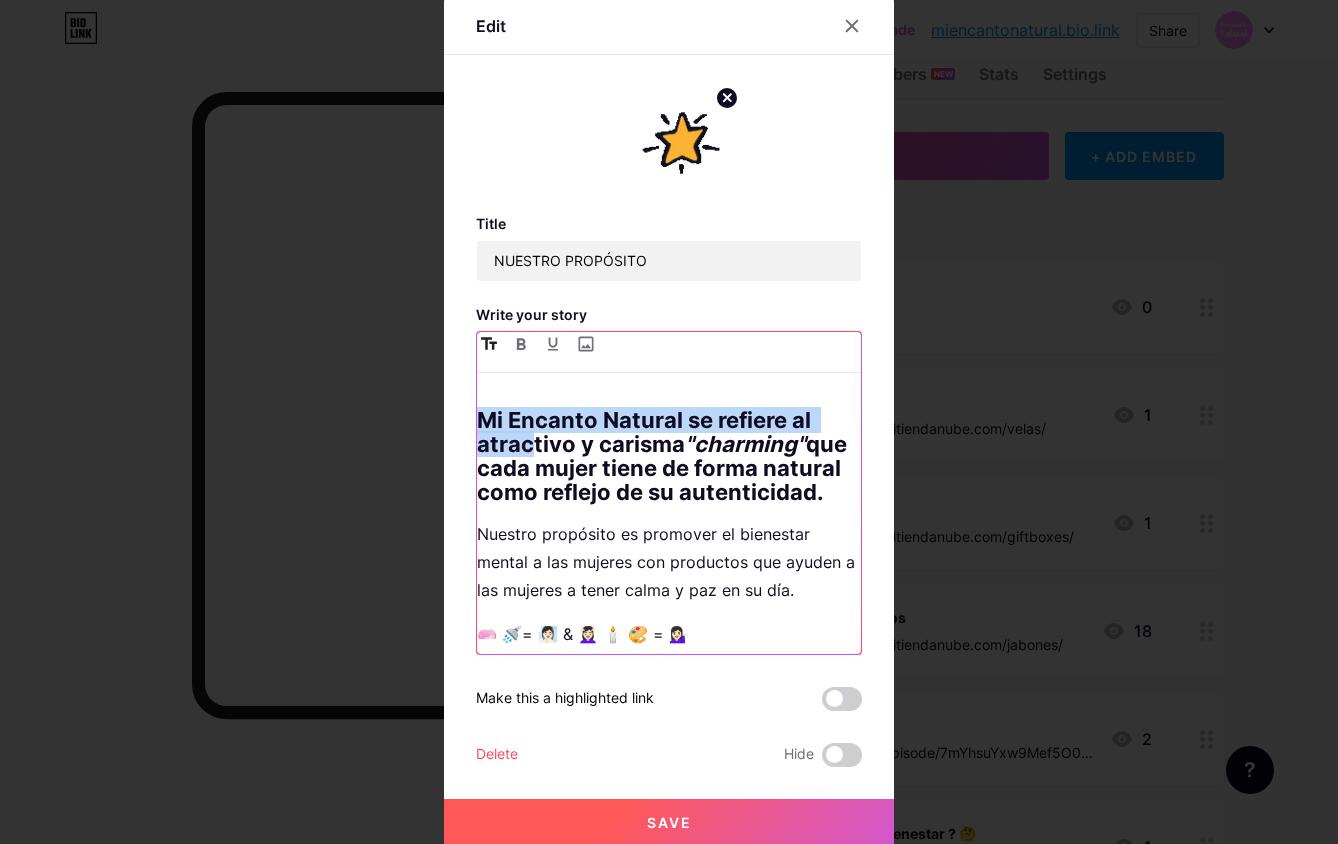 click on "Mi Encanto Natural se refiere al atractivo y carisma "charming" que cada mujer tiene de forma natural como reflejo de su autenticidad." at bounding box center [669, 456] 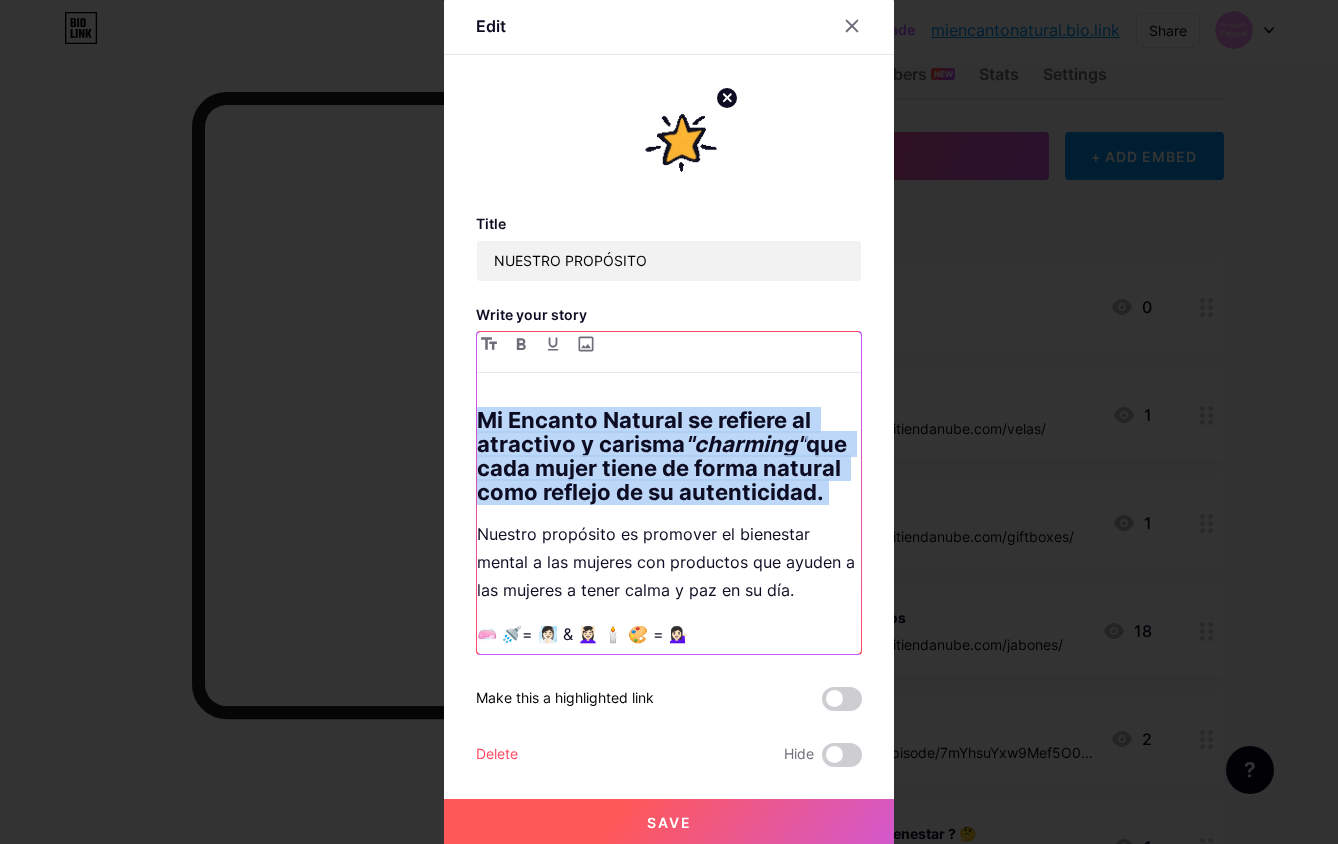 drag, startPoint x: 632, startPoint y: 520, endPoint x: 527, endPoint y: 436, distance: 134.4656 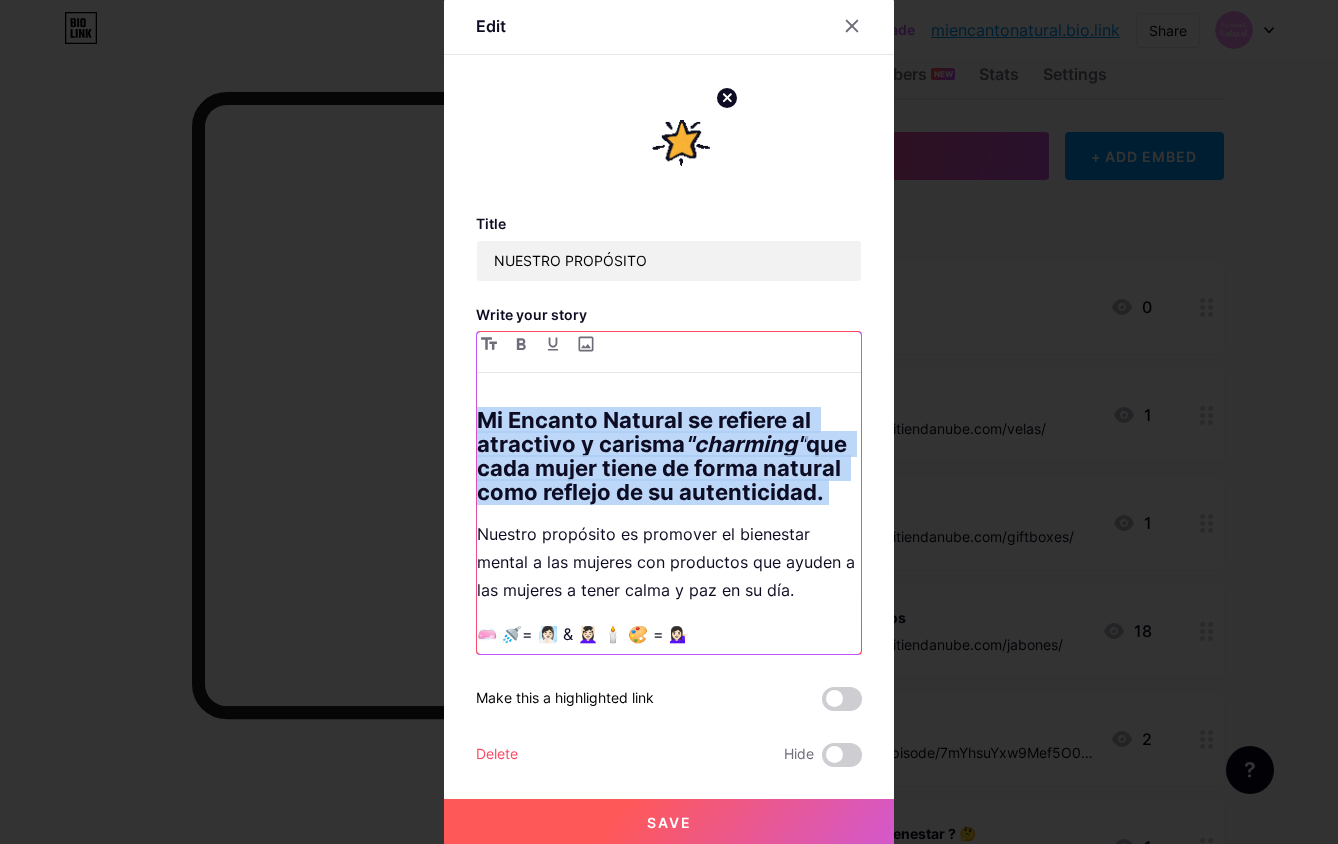 click on "Mi Encanto Natural se refiere al atractivo y carisma  "charming"  que cada mujer tiene de forma natural como reflejo de su autenticidad. Nuestro propósito es promover el bienestar mental a las mujeres con productos que ayuden a las mujeres a tener calma y paz en su día. 🧼 🚿= 🧖🏻‍♀️ & 💆🏻‍♀️ 🕯️ 🎨 = 💁🏻‍♀️" at bounding box center (669, 493) 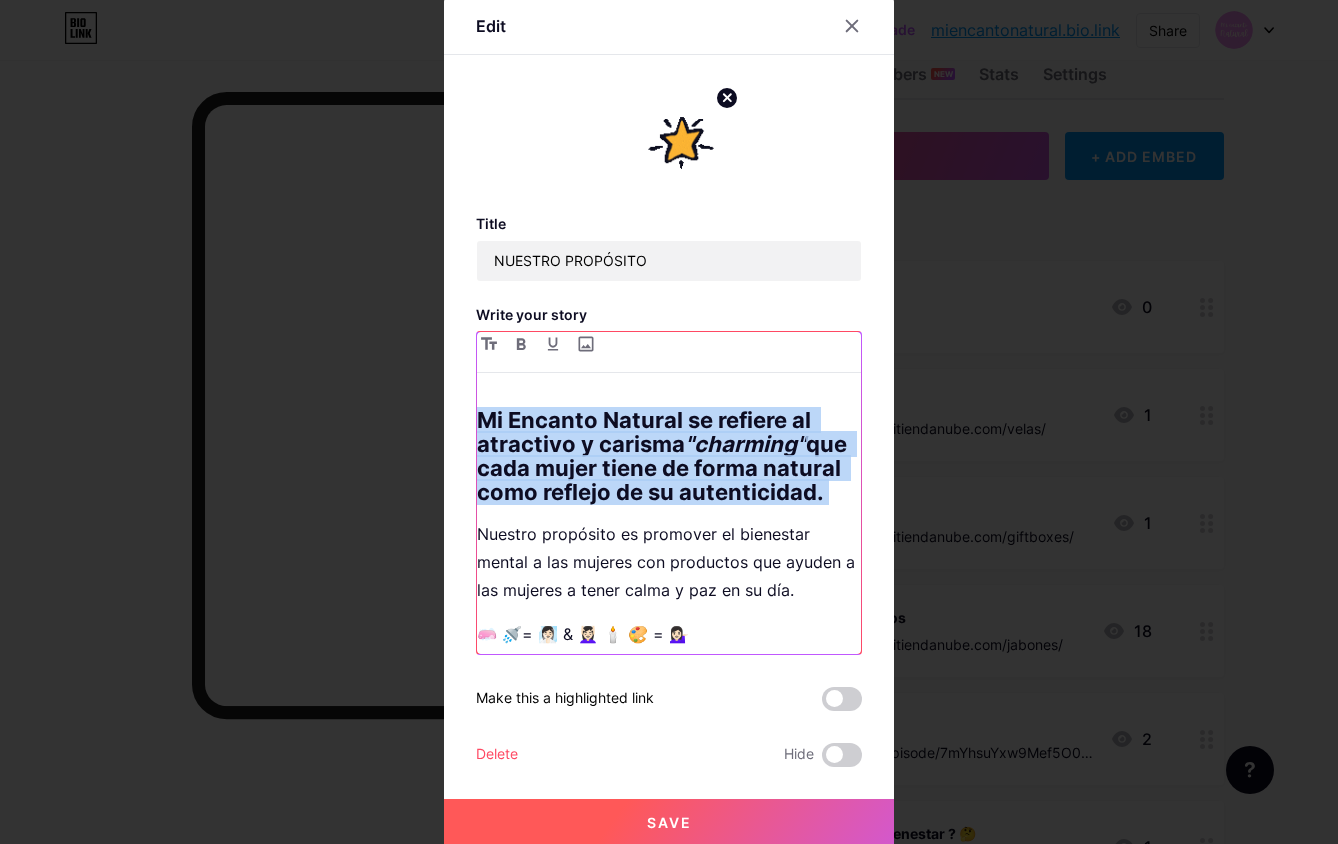 click on "Mi Encanto Natural se refiere al atractivo y carisma  "charming"  que cada mujer tiene de forma natural como reflejo de su autenticidad. Nuestro propósito es promover el bienestar mental a las mujeres con productos que ayuden a las mujeres a tener calma y paz en su día. 🧼 🚿= 🧖🏻‍♀️ & 💆🏻‍♀️ 🕯️ 🎨 = 💁🏻‍♀️" at bounding box center (669, 521) 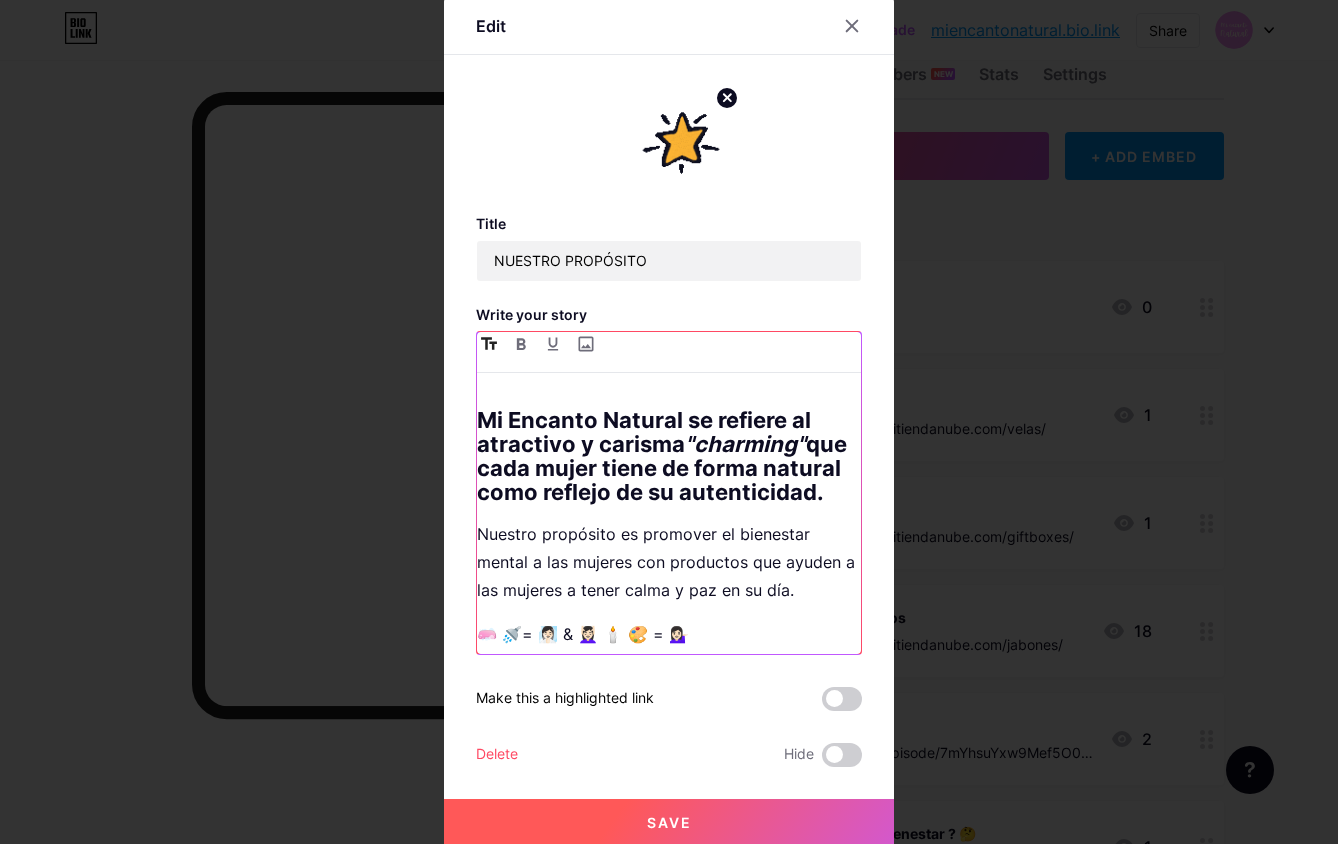 click on "Mi Encanto Natural se refiere al atractivo y carisma "charming" que cada mujer tiene de forma natural como reflejo de su autenticidad." at bounding box center (669, 456) 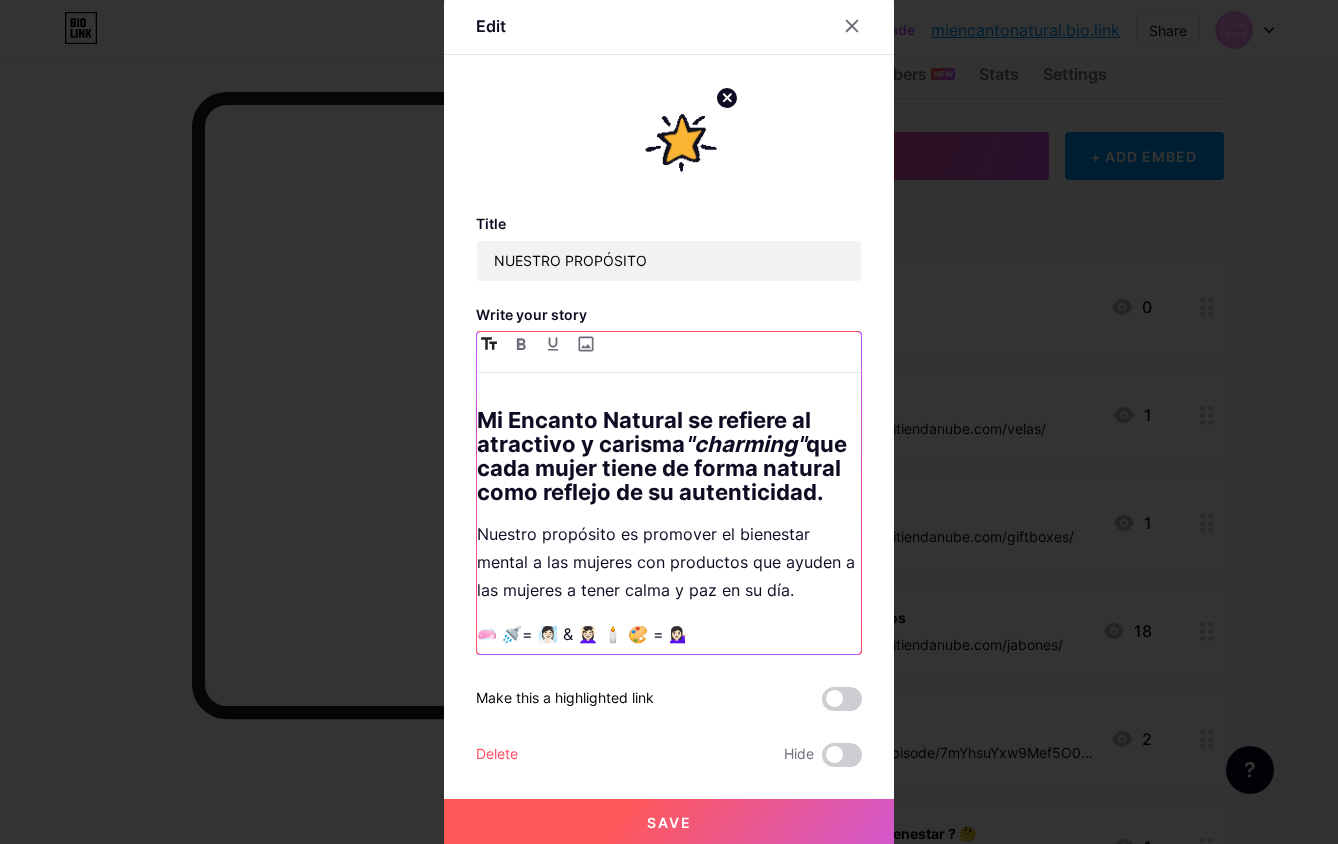 drag, startPoint x: 614, startPoint y: 506, endPoint x: 638, endPoint y: 504, distance: 24.083189 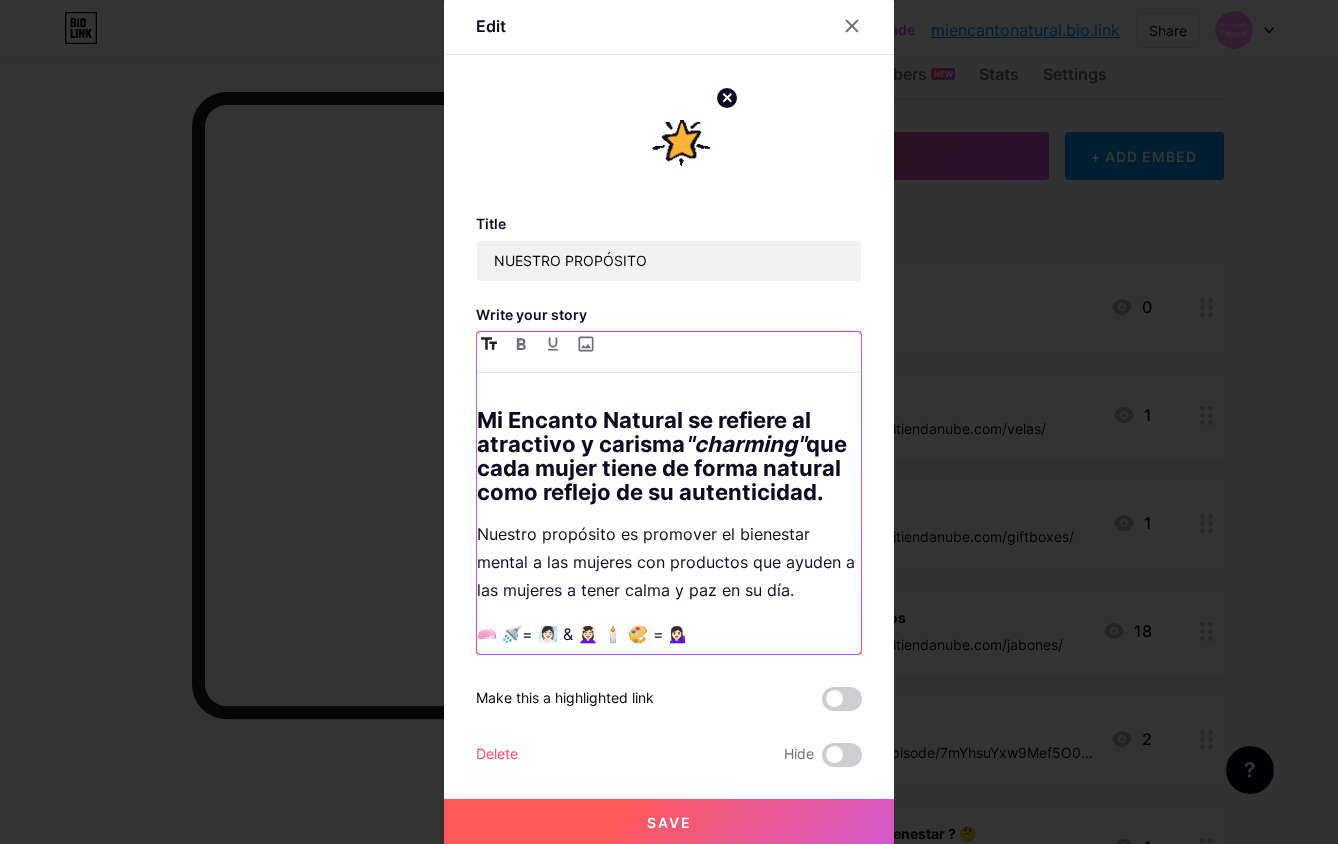 click on "Mi Encanto Natural se refiere al atractivo y carisma "charming" que cada mujer tiene de forma natural como reflejo de su autenticidad." at bounding box center (669, 456) 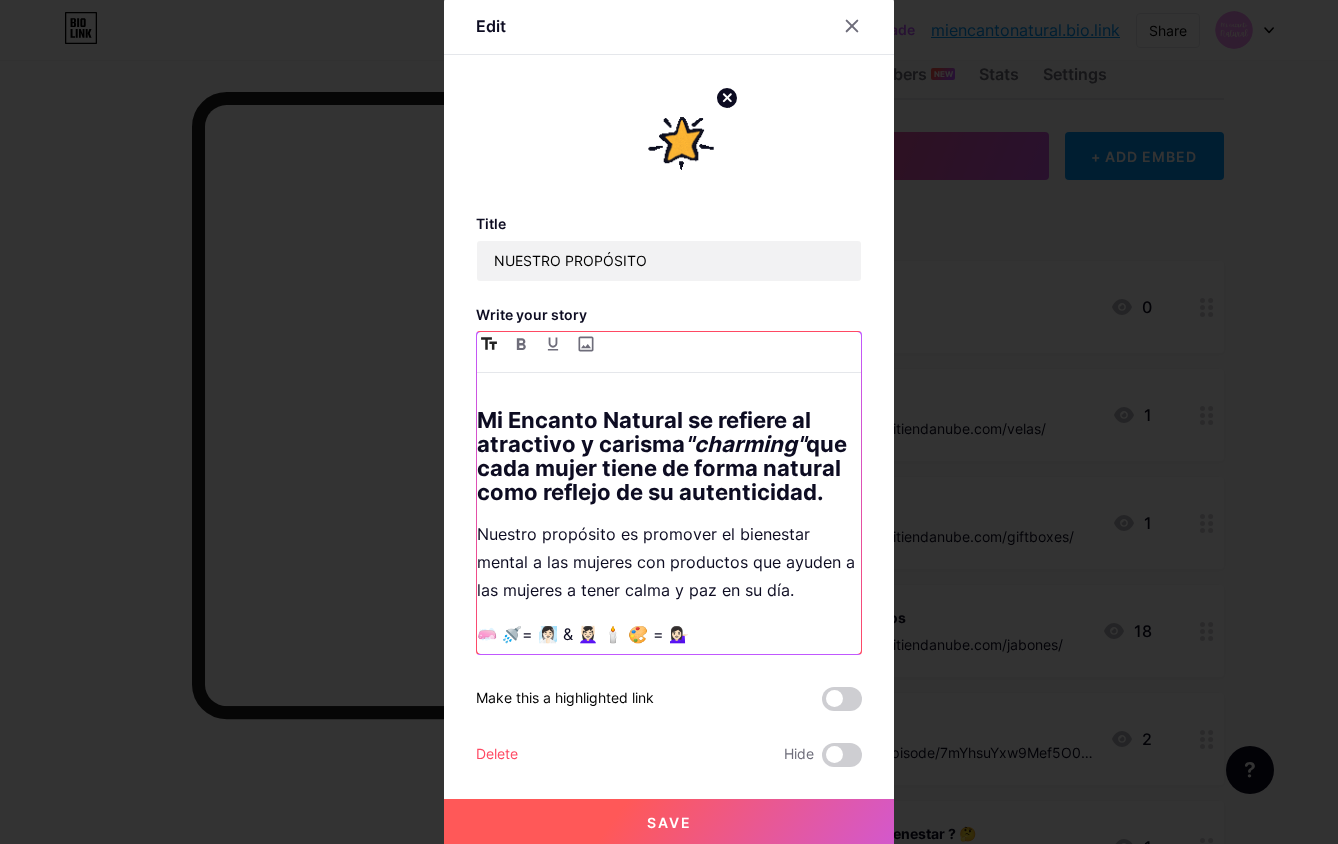 click on "Mi Encanto Natural se refiere al atractivo y carisma "charming" que cada mujer tiene de forma natural como reflejo de su autenticidad." at bounding box center (669, 456) 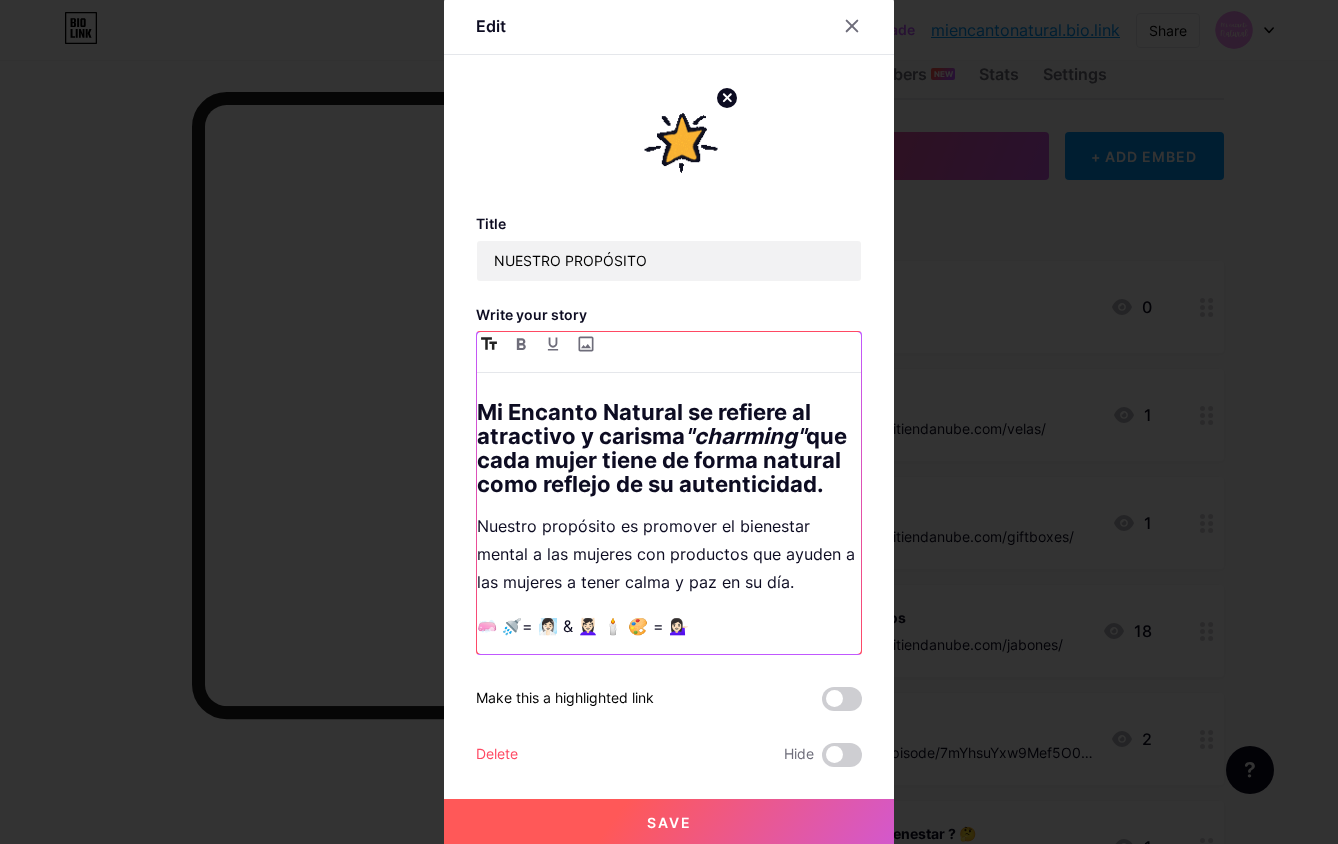 scroll, scrollTop: 408, scrollLeft: 0, axis: vertical 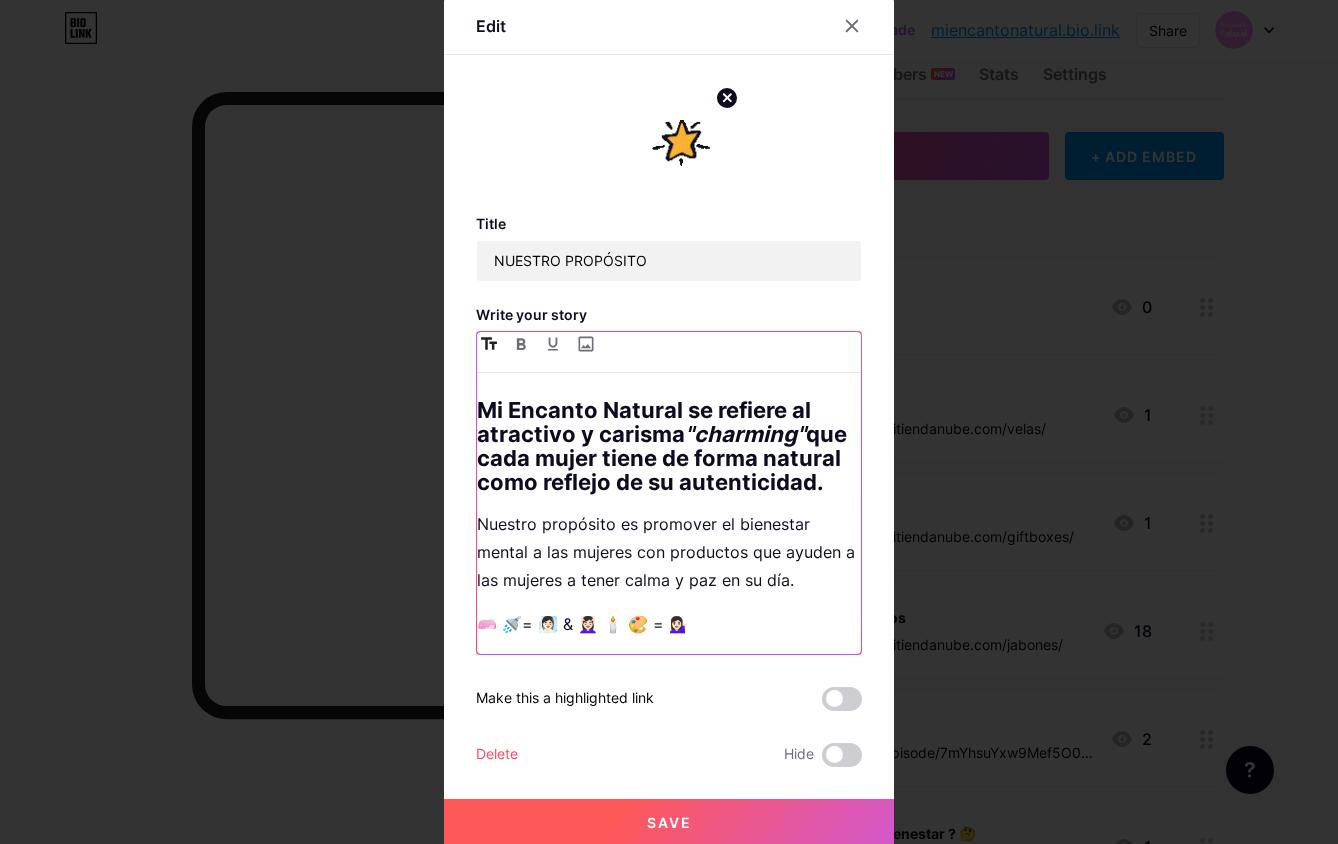 click on "Nuestro propósito es promover el bienestar mental a las mujeres con productos que ayuden a las mujeres a tener calma y paz en su día." at bounding box center (669, 552) 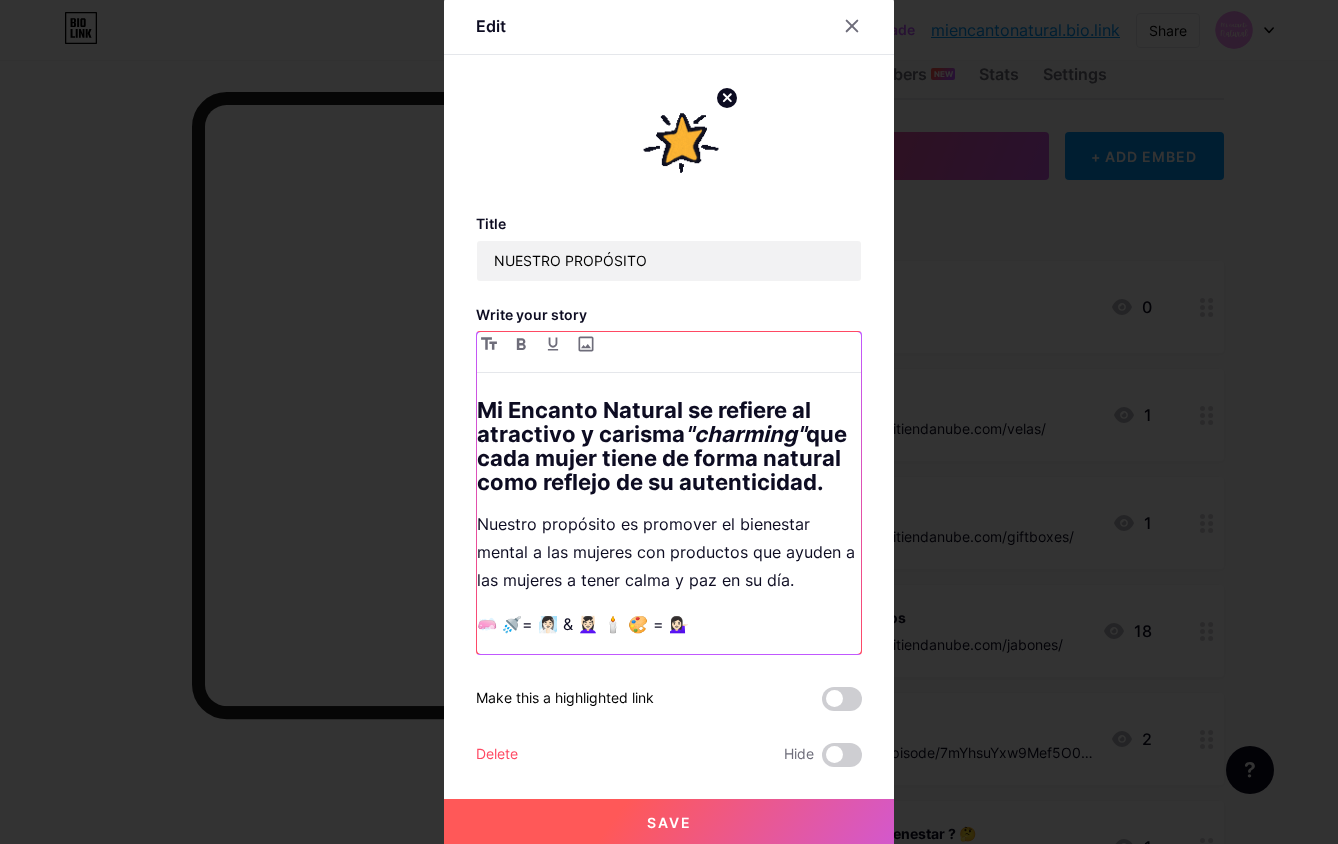 click on "Nuestro propósito es promover el bienestar mental a las mujeres con productos que ayuden a las mujeres a tener calma y paz en su día." at bounding box center (669, 552) 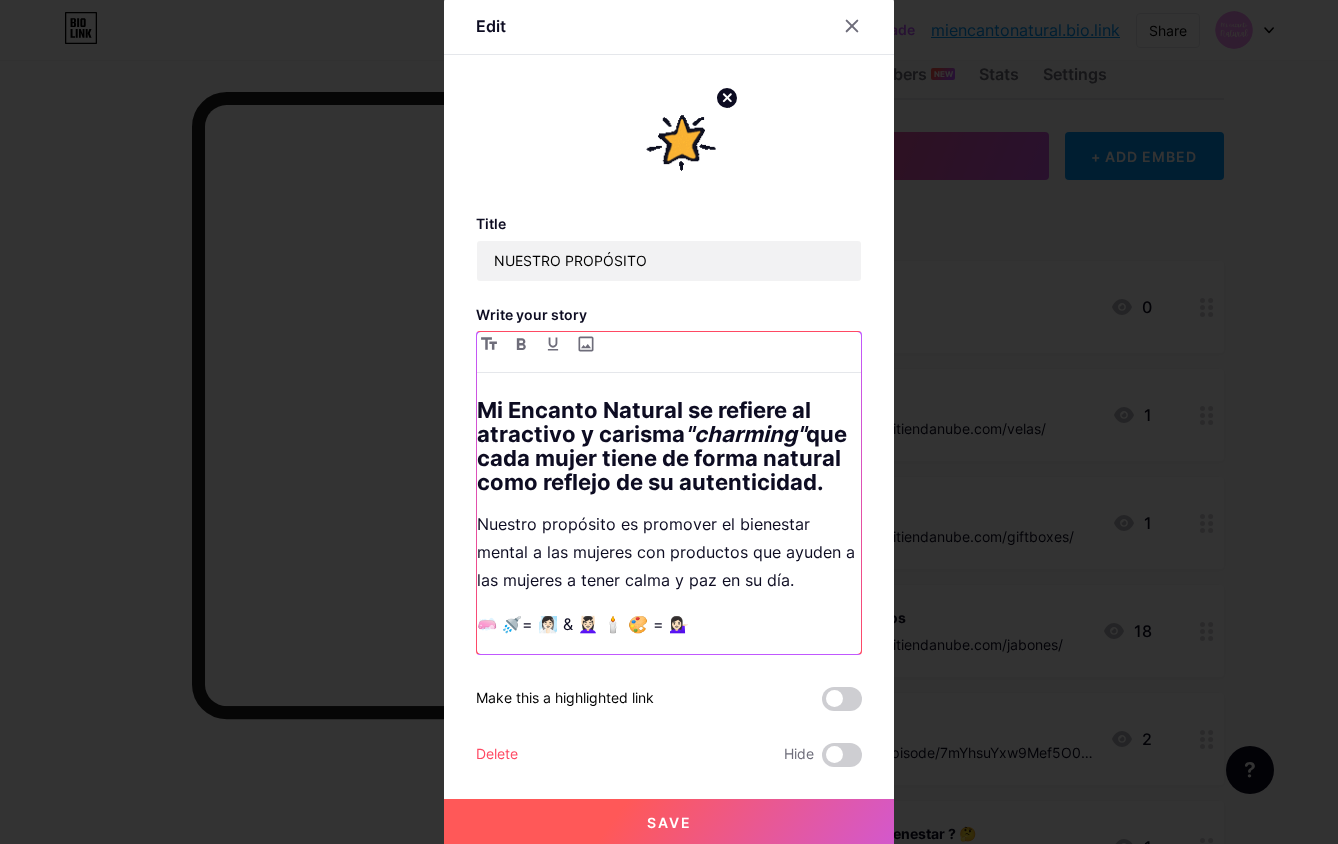 scroll, scrollTop: 3, scrollLeft: 0, axis: vertical 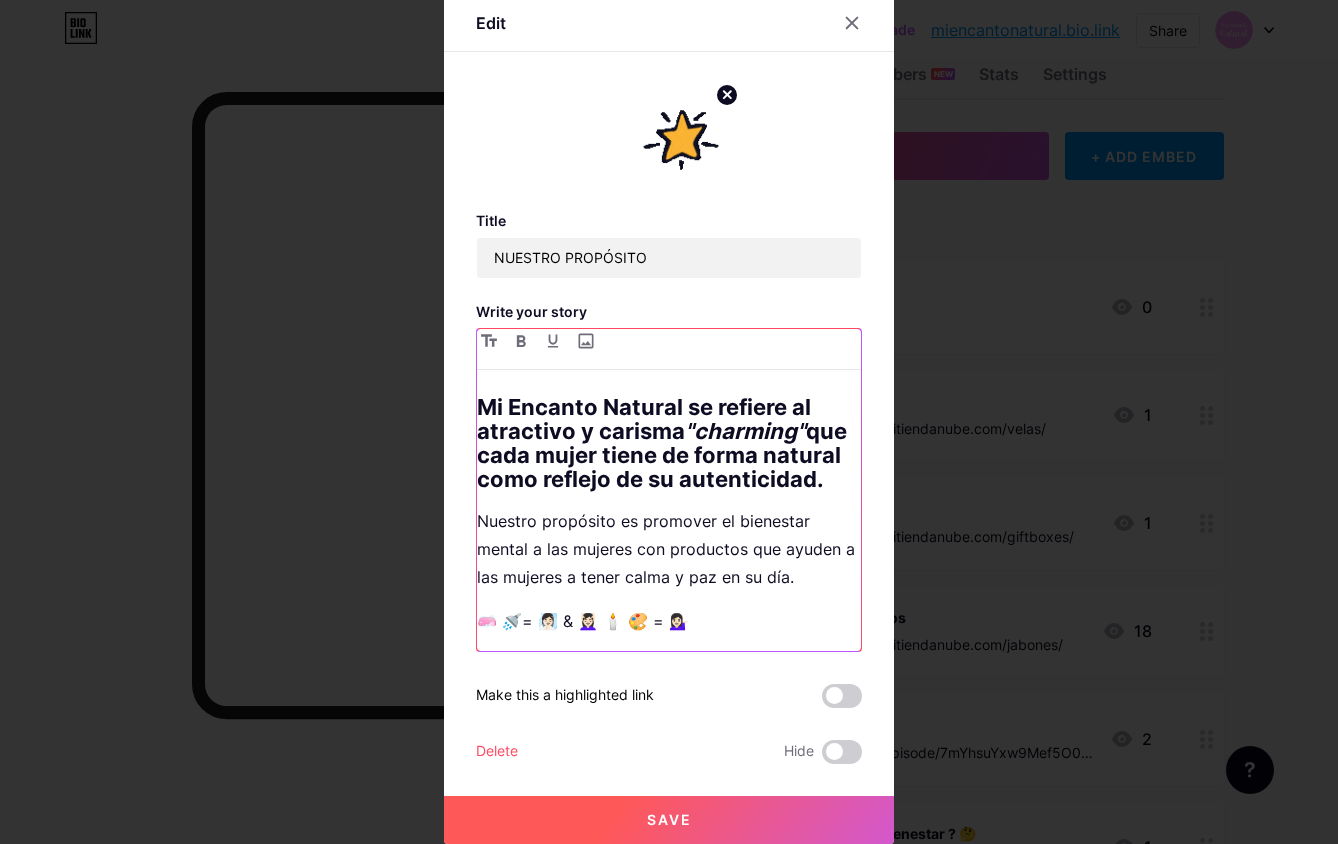click on "Nuestro propósito es promover el bienestar mental a las mujeres con productos que ayuden a las mujeres a tener calma y paz en su día." at bounding box center (669, 549) 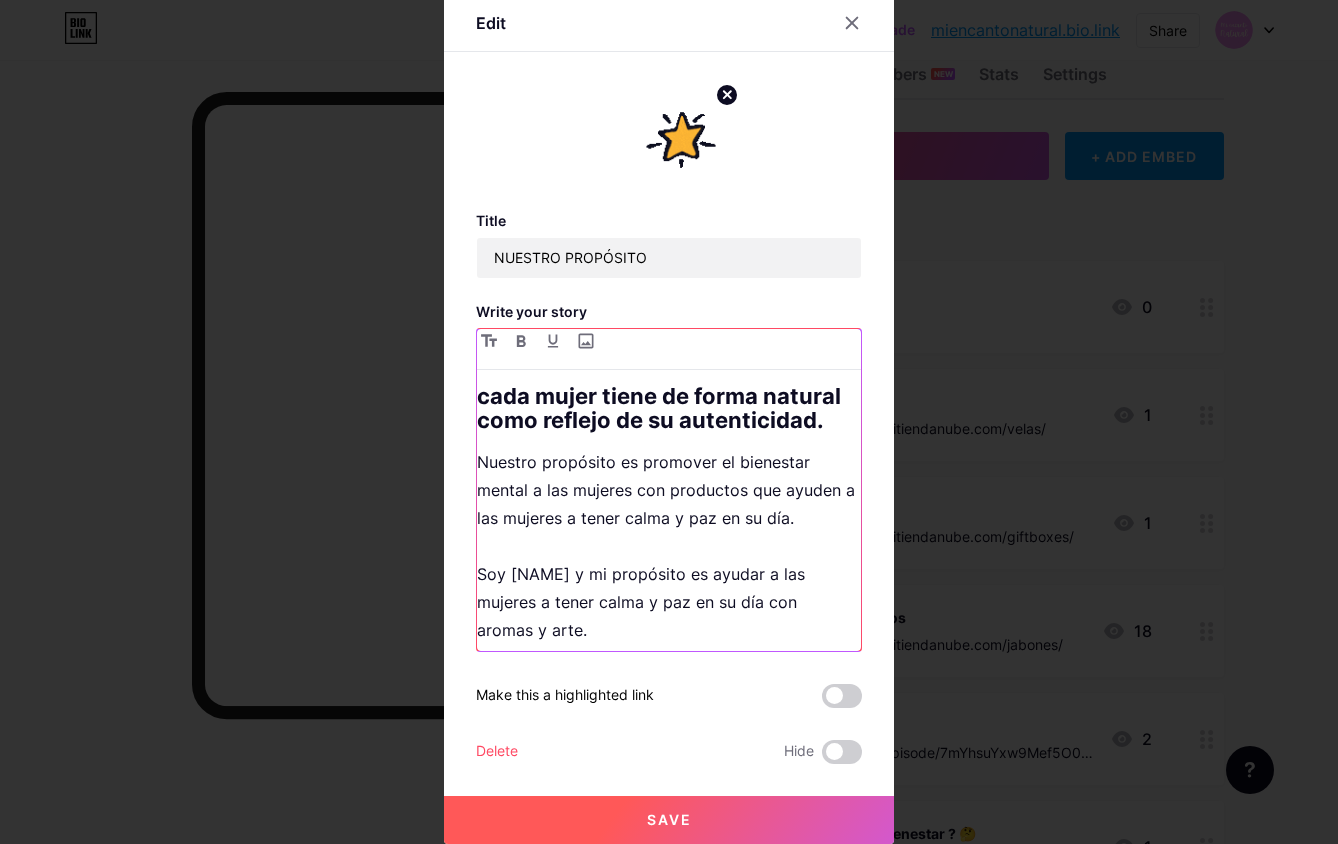 scroll, scrollTop: 478, scrollLeft: 0, axis: vertical 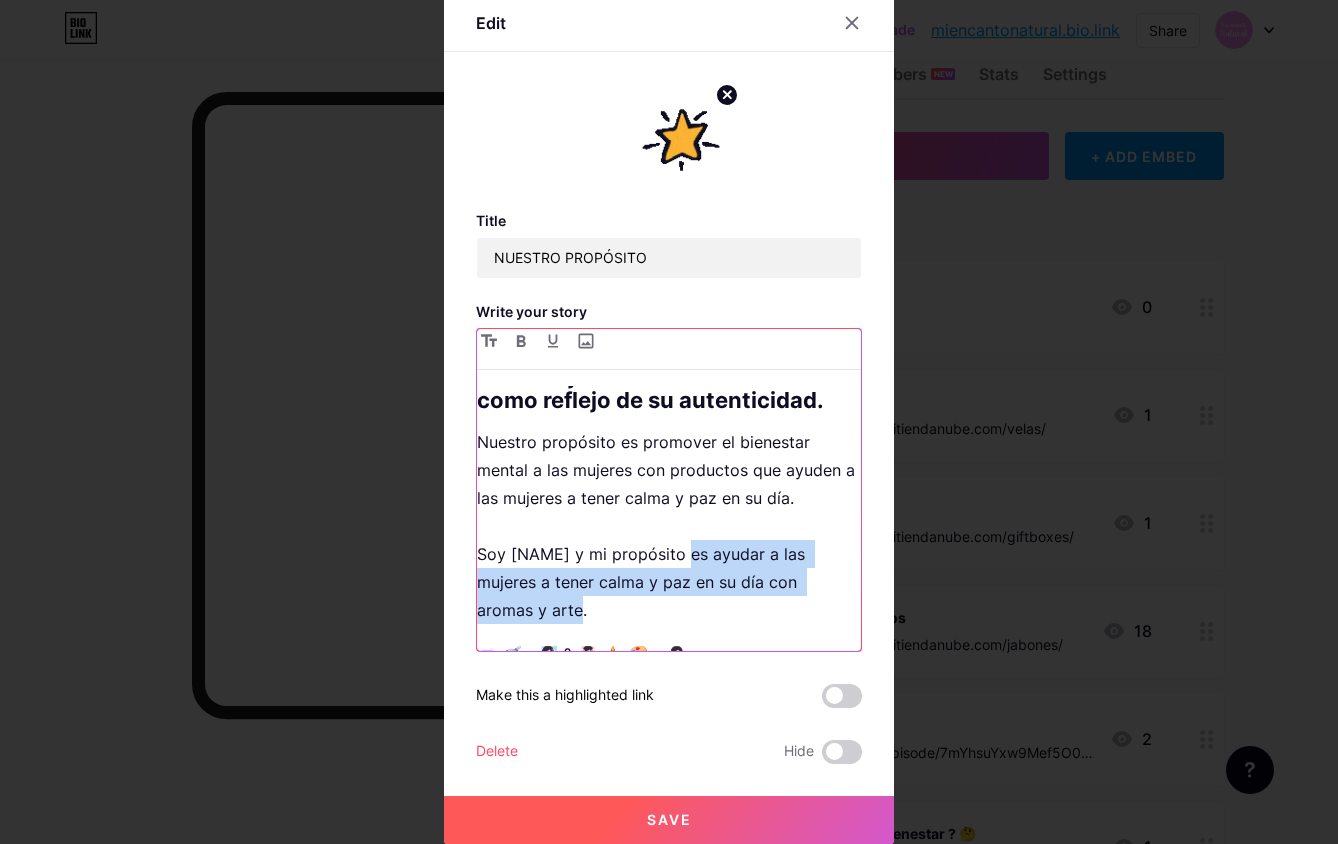 drag, startPoint x: 659, startPoint y: 564, endPoint x: 876, endPoint y: 595, distance: 219.20311 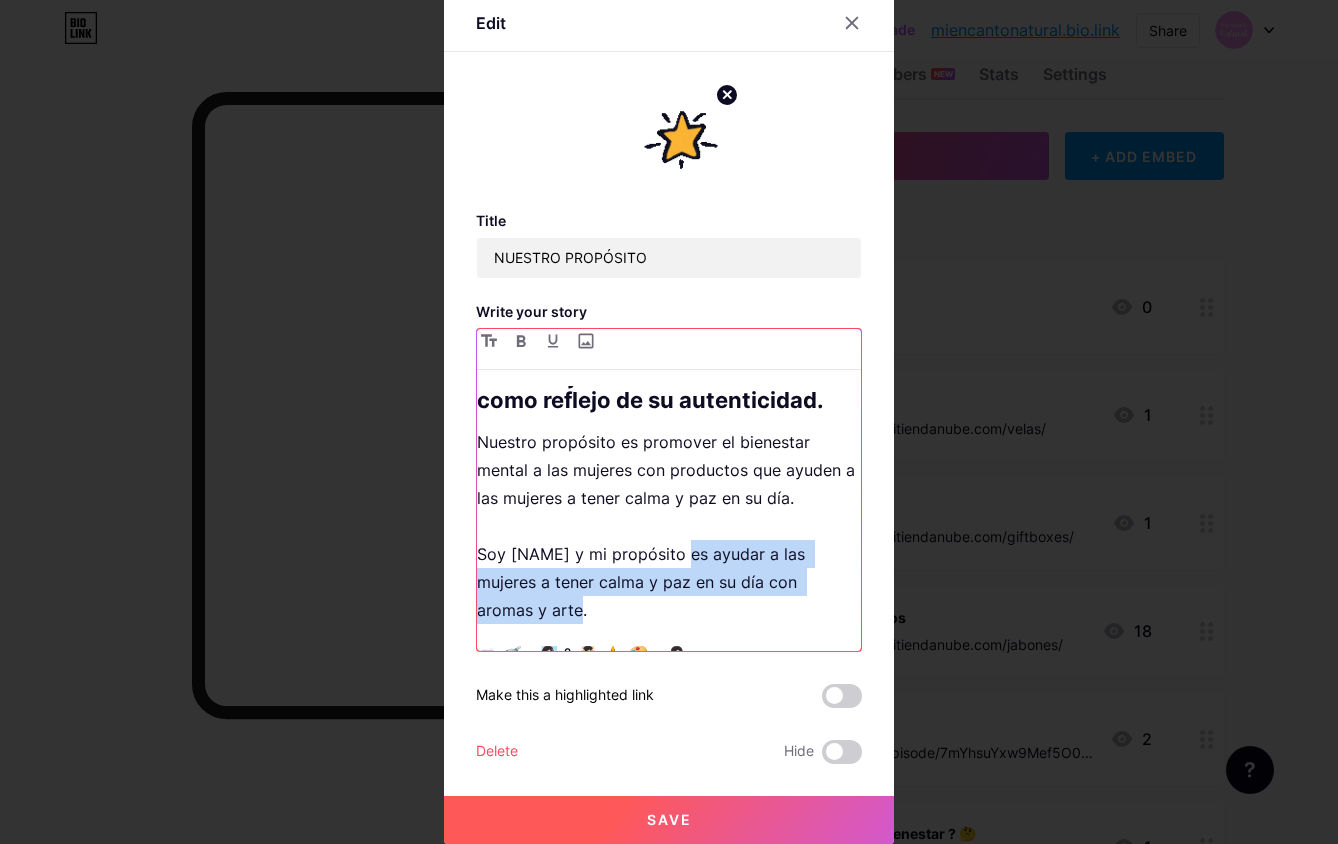 click on "Edit
Title
NUESTRO PROPÓSITO
Write your story
Mi Encanto Natural se refiere al atractivo y carisma  "charming"  que cada mujer tiene de forma natural como reflejo de su autenticidad. Nuestro propósito es promover el bienestar mental a las mujeres con productos que ayuden a las mujeres a tener calma y paz en su día. Soy [NAME] y mi propósito es ayudar a las mujeres a tener calma y paz en su día con aromas y arte. 🧼 🚿= 🧖🏻‍♀️ & 💆🏻‍♀️ 🕯️ 🎨 = 💁🏻‍♀️
Make this a highlighted link
Delete
Hide         Save         PROPÓSITO     null
Make this a highlighted link
Delete
Hide         Save" at bounding box center (669, 419) 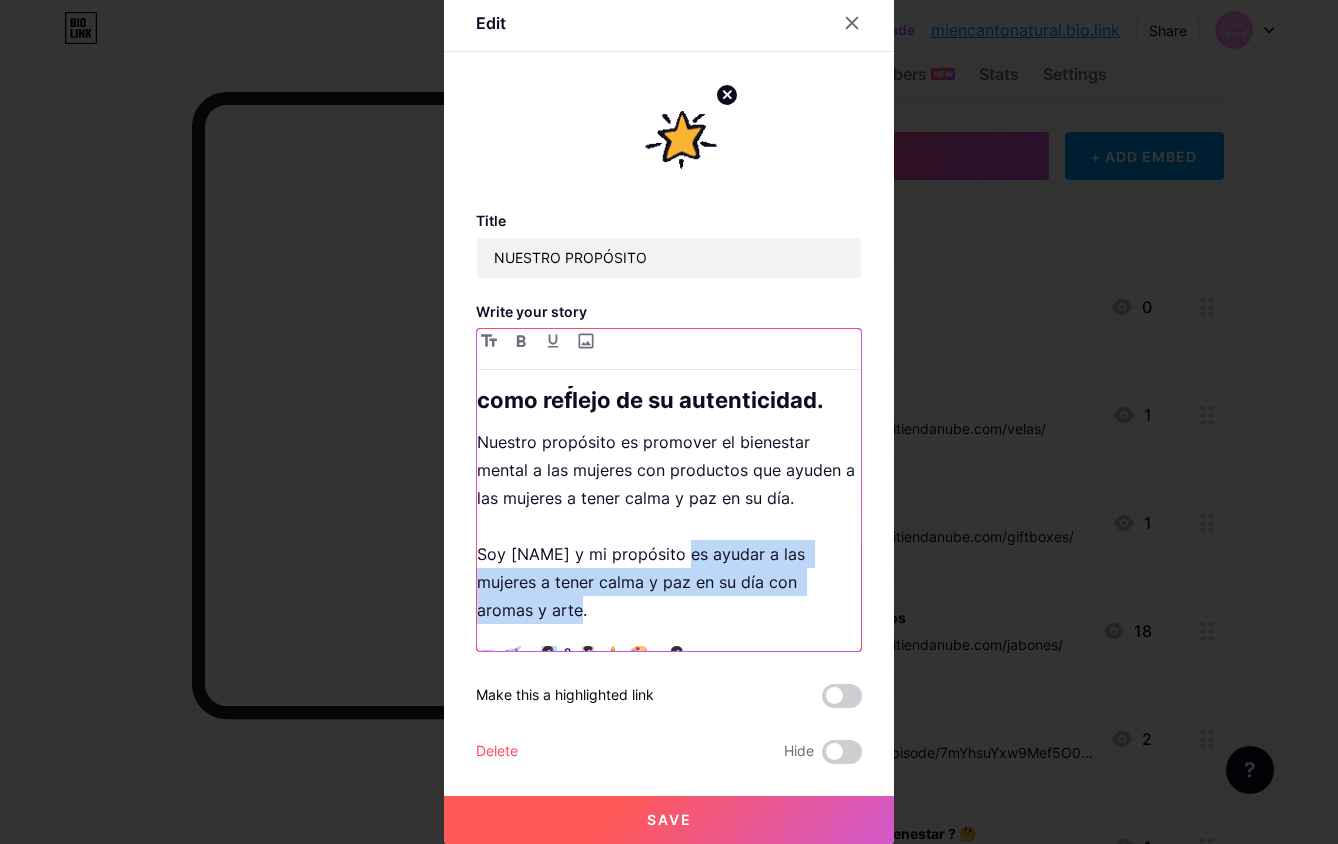 copy on "s ayudar a las mujeres a tener calma y paz en su día con aromas y arte." 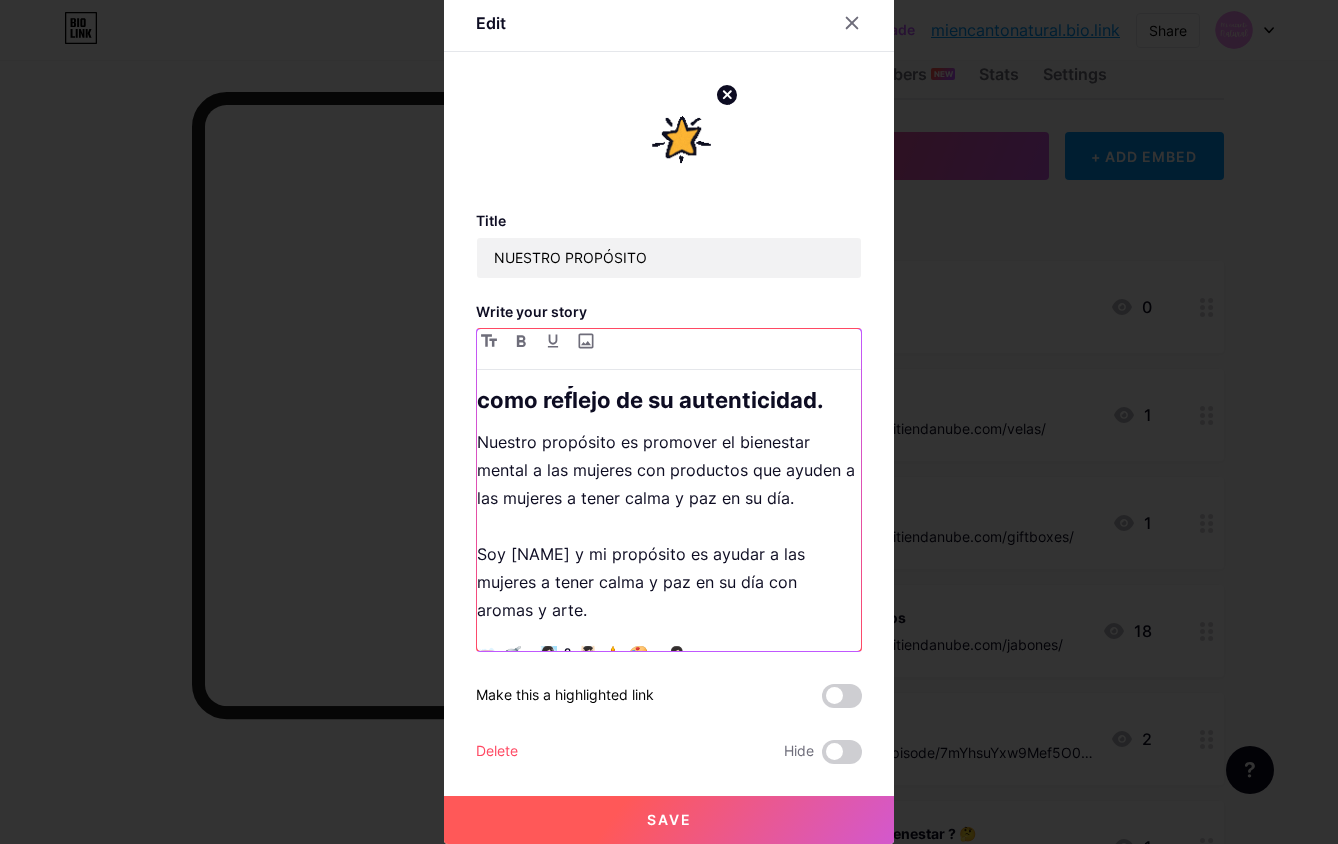 click on "Nuestro propósito es promover el bienestar mental a las mujeres con productos que ayuden a las mujeres a tener calma y paz en su día. Soy [NAME] y mi propósito es ayudar a las mujeres a tener calma y paz en su día con aromas y arte." at bounding box center (669, 526) 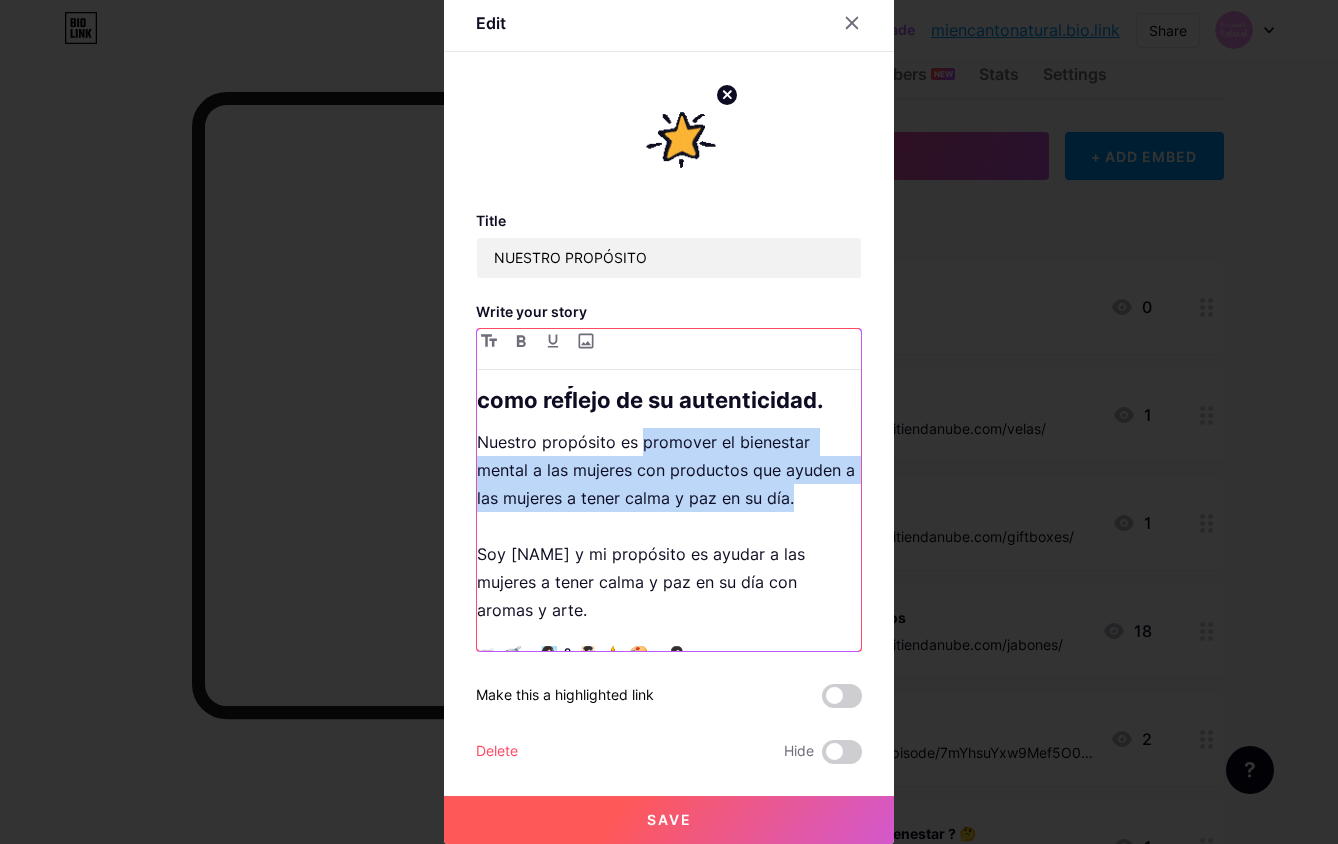 drag, startPoint x: 631, startPoint y: 451, endPoint x: 810, endPoint y: 537, distance: 198.58751 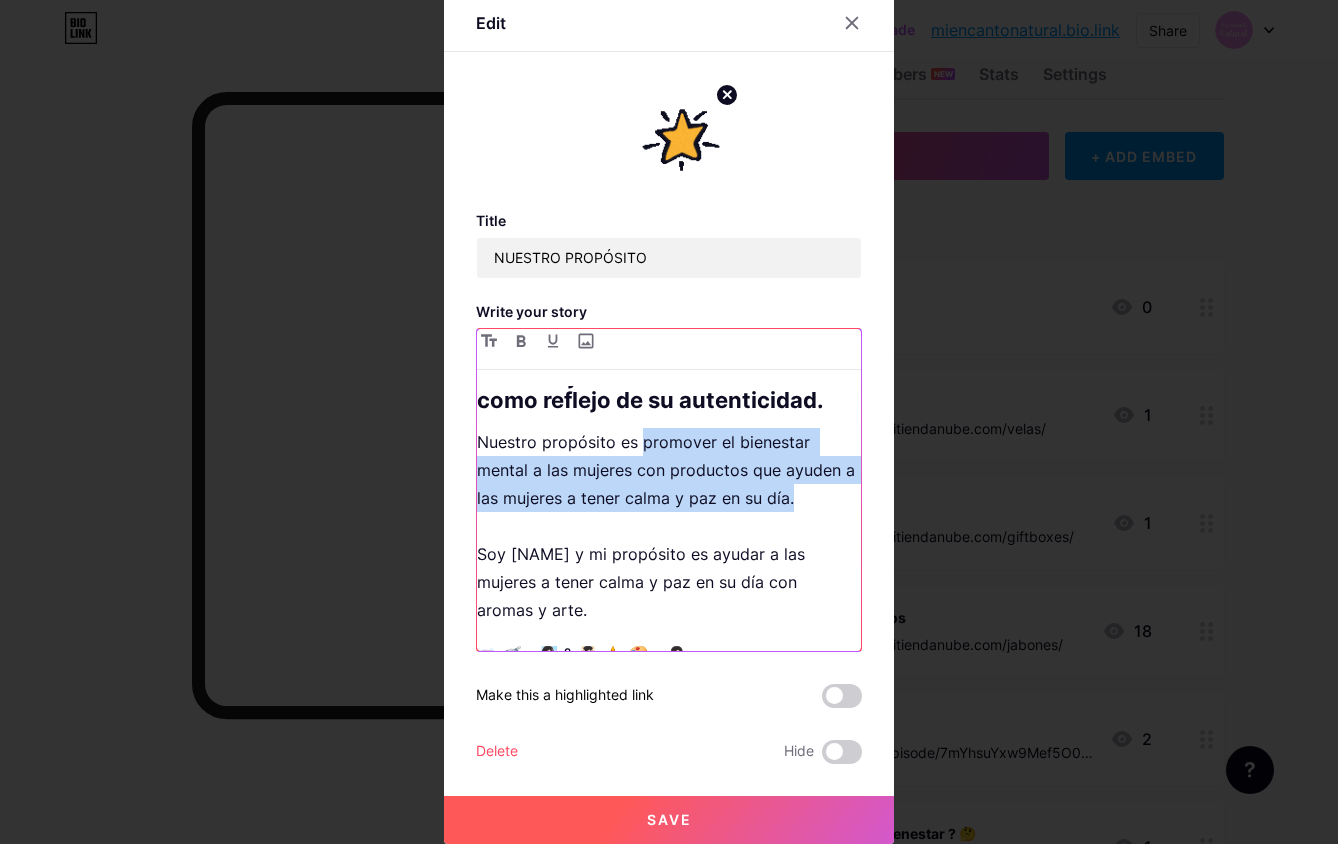 click on "Nuestro propósito es promover el bienestar mental a las mujeres con productos que ayuden a las mujeres a tener calma y paz en su día. Soy [NAME] y mi propósito es ayudar a las mujeres a tener calma y paz en su día con aromas y arte." at bounding box center [669, 526] 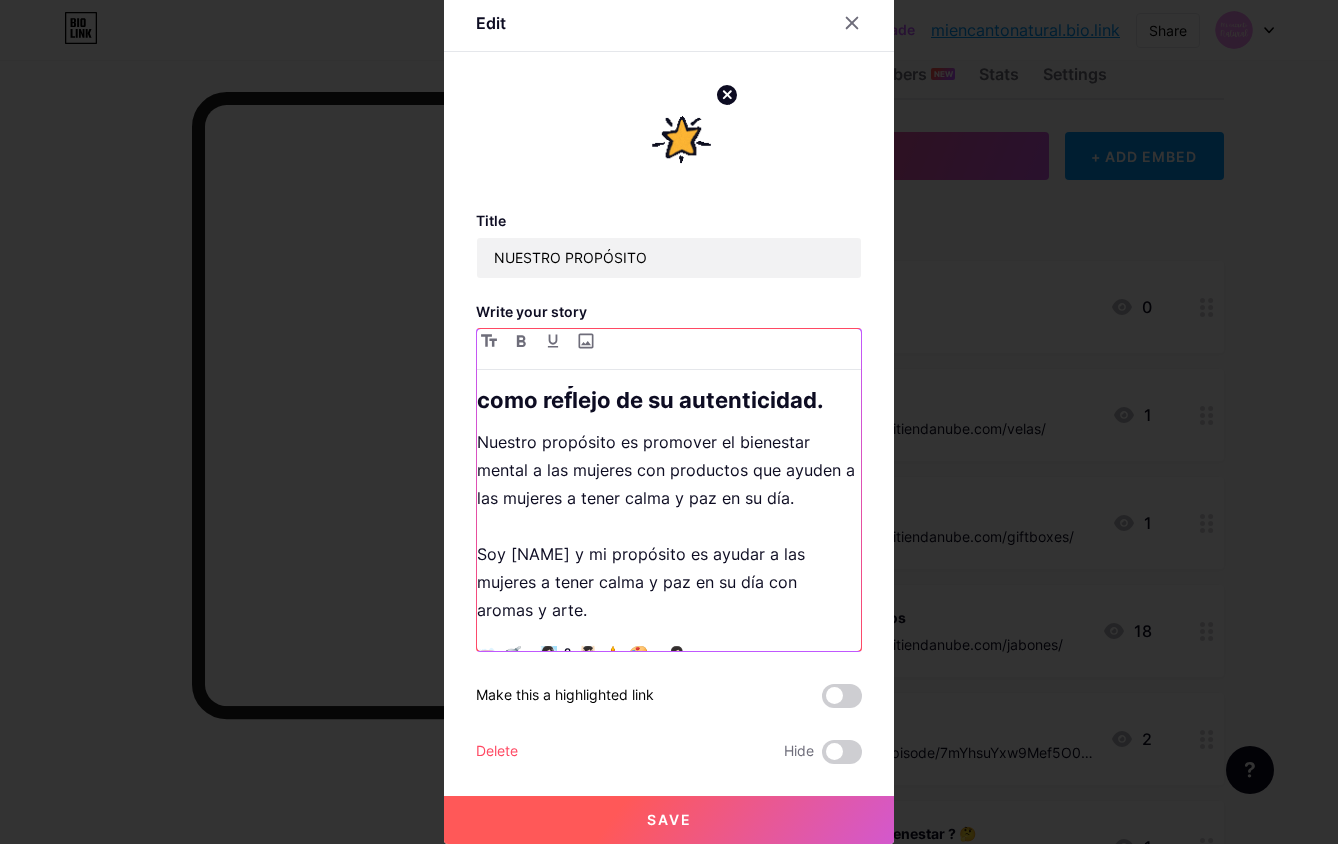 scroll, scrollTop: 436, scrollLeft: 0, axis: vertical 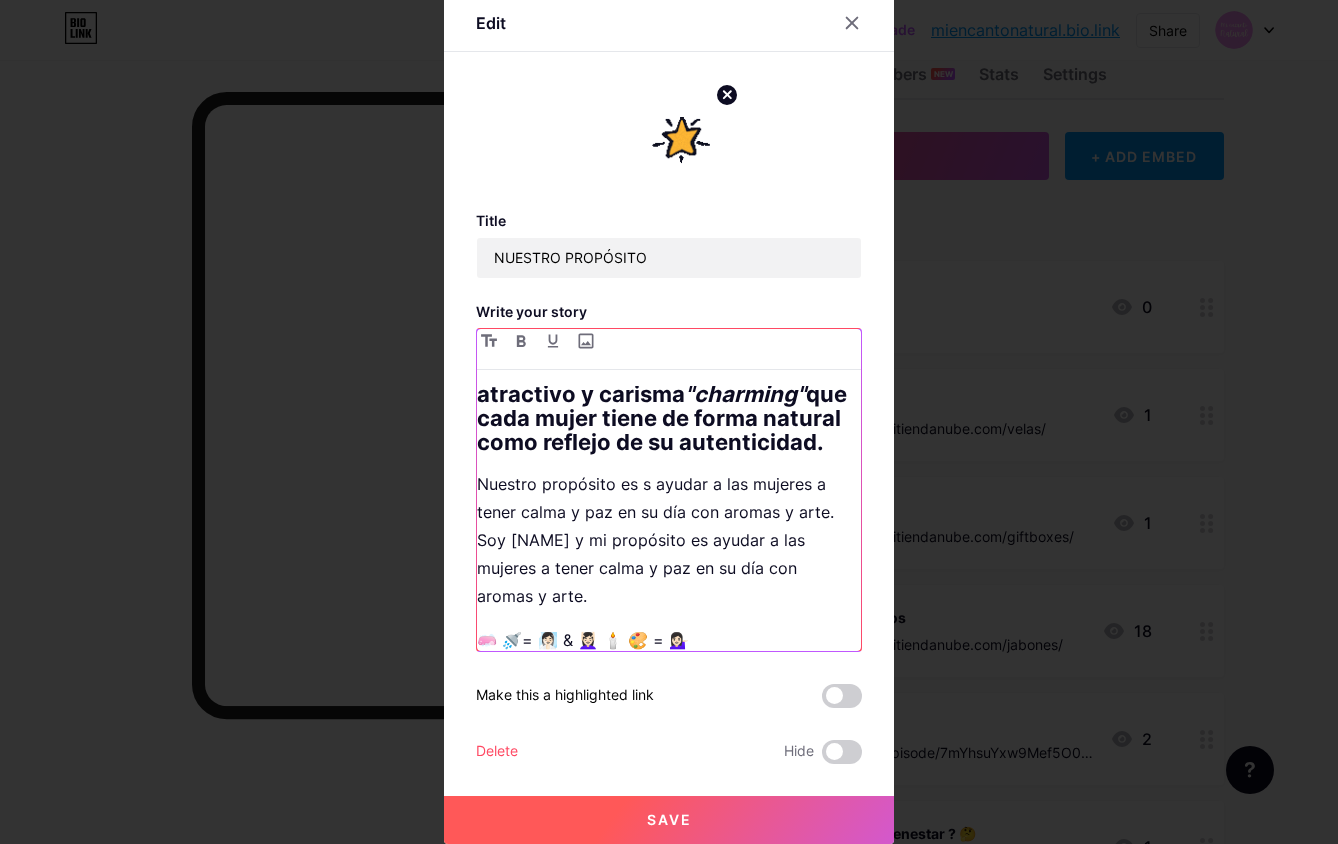 click on "Nuestro propósito es s ayudar a las mujeres a tener calma y paz en su día con aromas y arte. Soy [NAME] y mi propósito es ayudar a las mujeres a tener calma y paz en su día con aromas y arte." at bounding box center (669, 540) 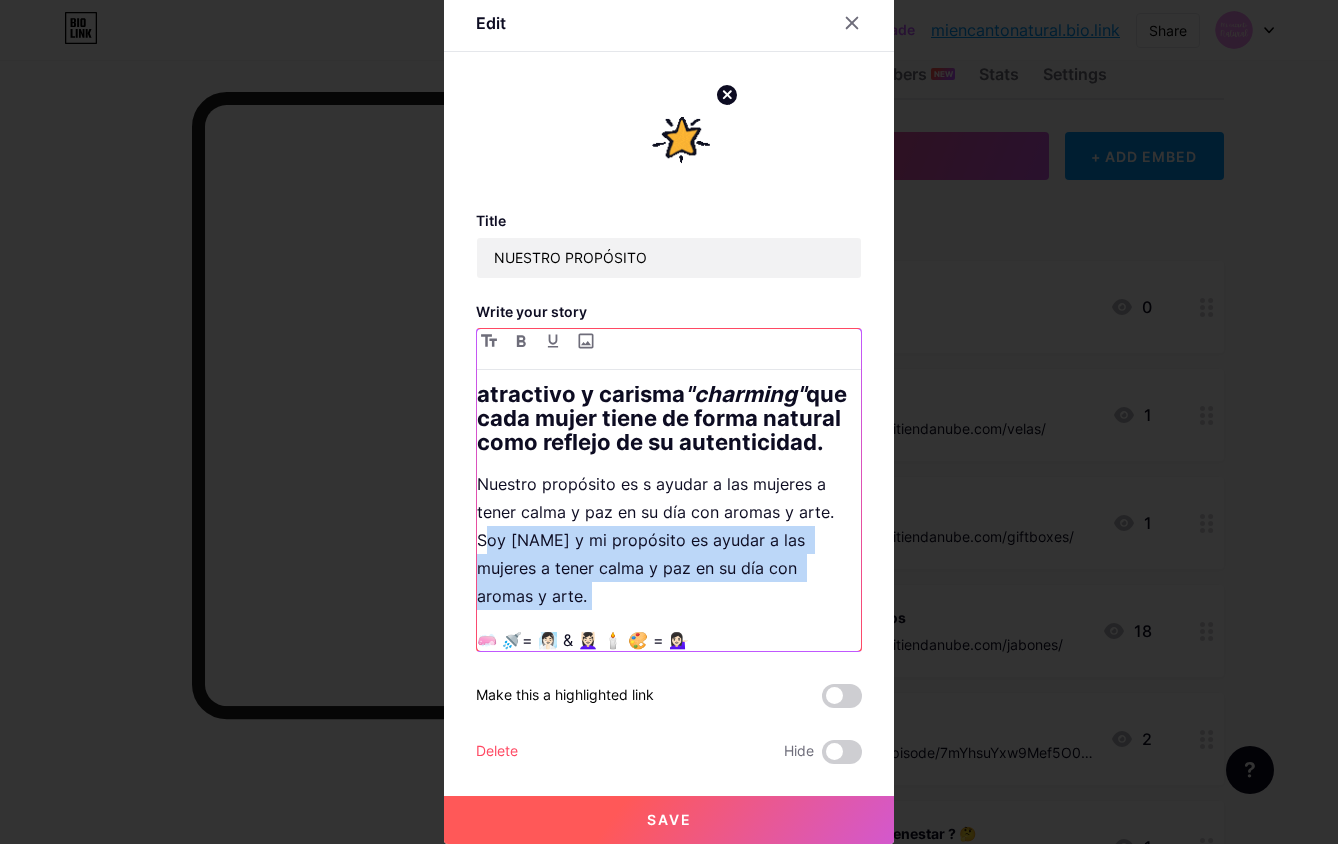 drag, startPoint x: 474, startPoint y: 550, endPoint x: 834, endPoint y: 592, distance: 362.4417 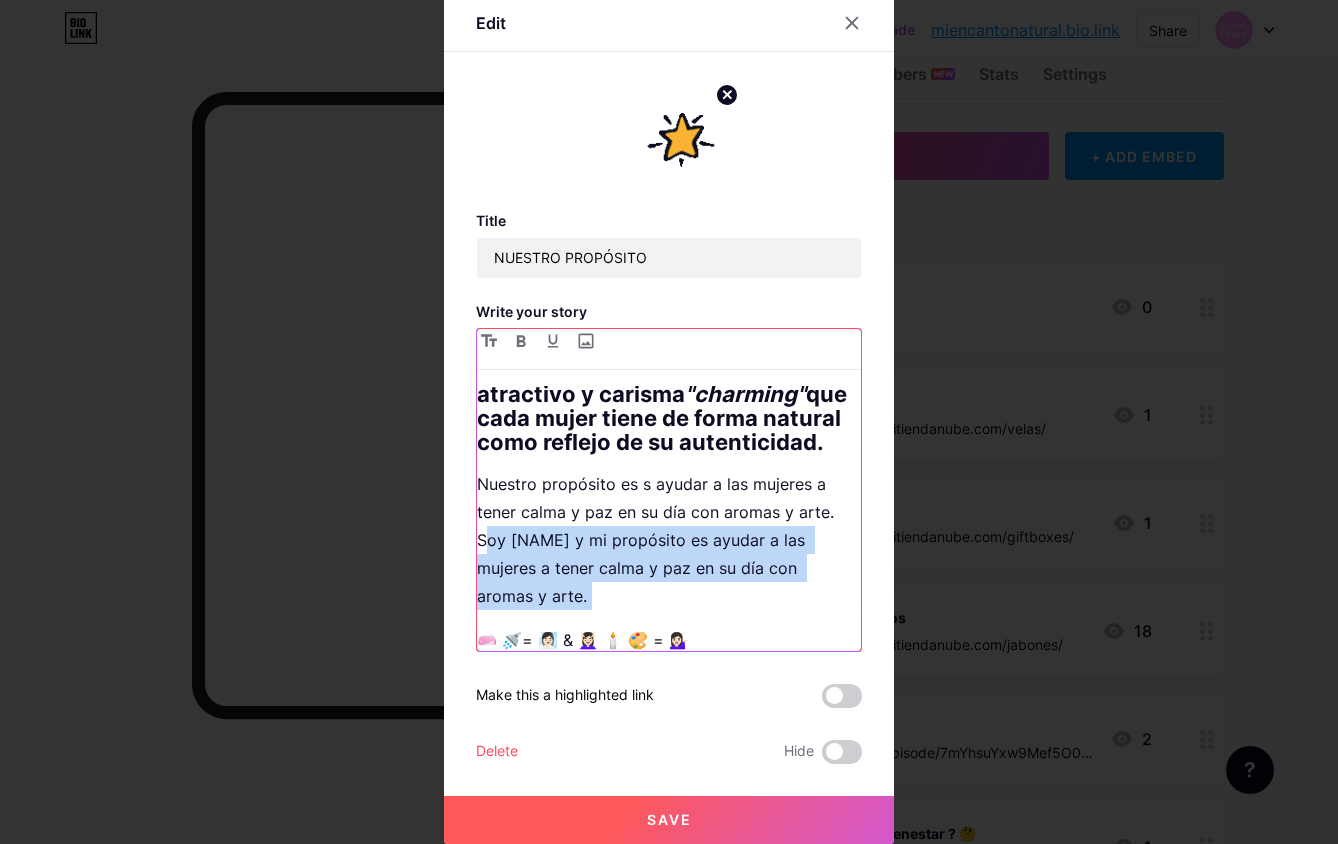 click on "Mi Encanto Natural se refiere al atractivo y carisma "charming" que cada mujer tiene de forma natural como reflejo de su autenticidad. Nuestro propósito es s ayudar a las mujeres a tener calma y paz en su día con aromas y arte. Soy [NAME] y mi propósito es ayudar a las mujeres a tener calma y paz en su día con aromas y arte. 🧼 🚿= 🧖🏻‍♀️ & 💆🏻‍♀️ 🕯️ 🎨 = 💁🏻‍♀️" at bounding box center [669, 518] 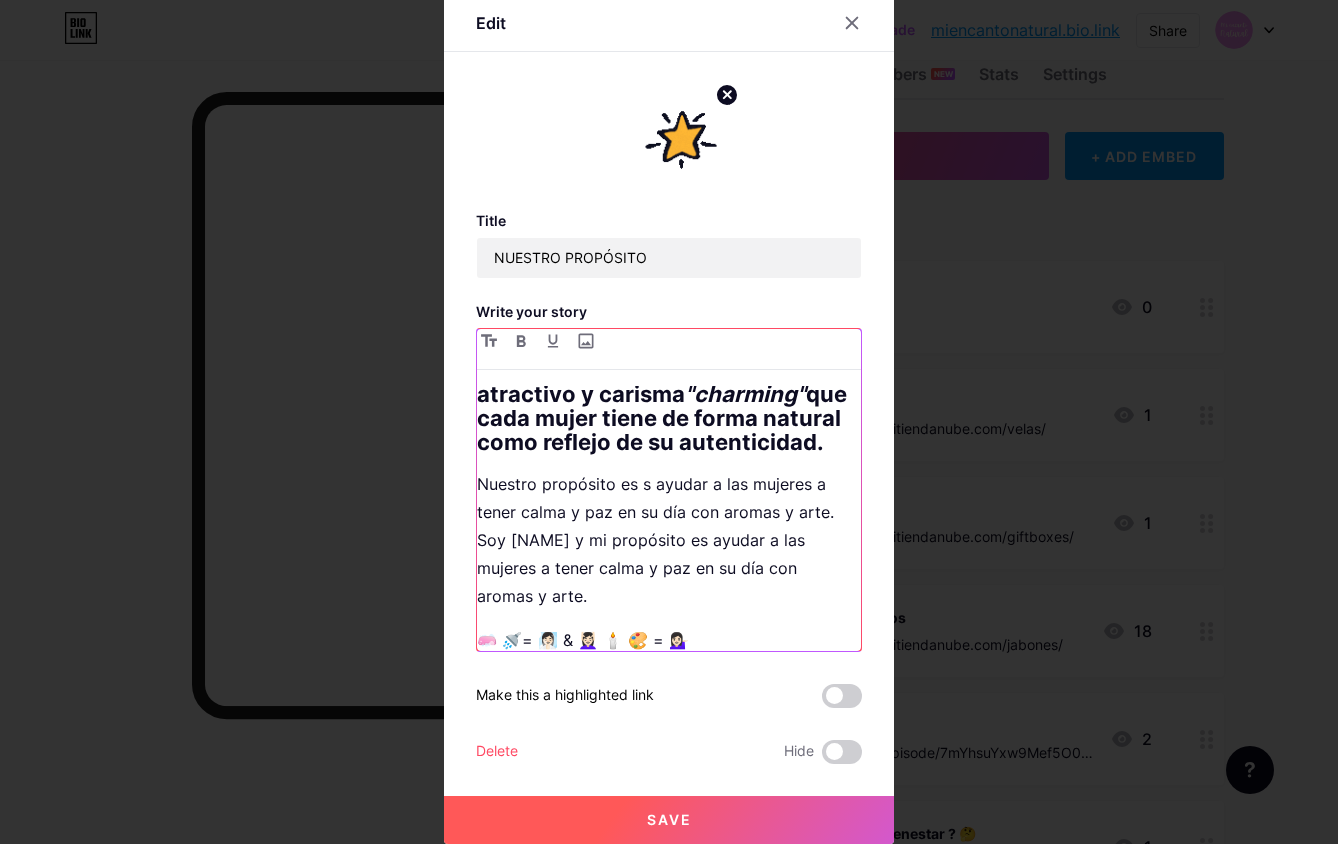 scroll, scrollTop: 364, scrollLeft: 0, axis: vertical 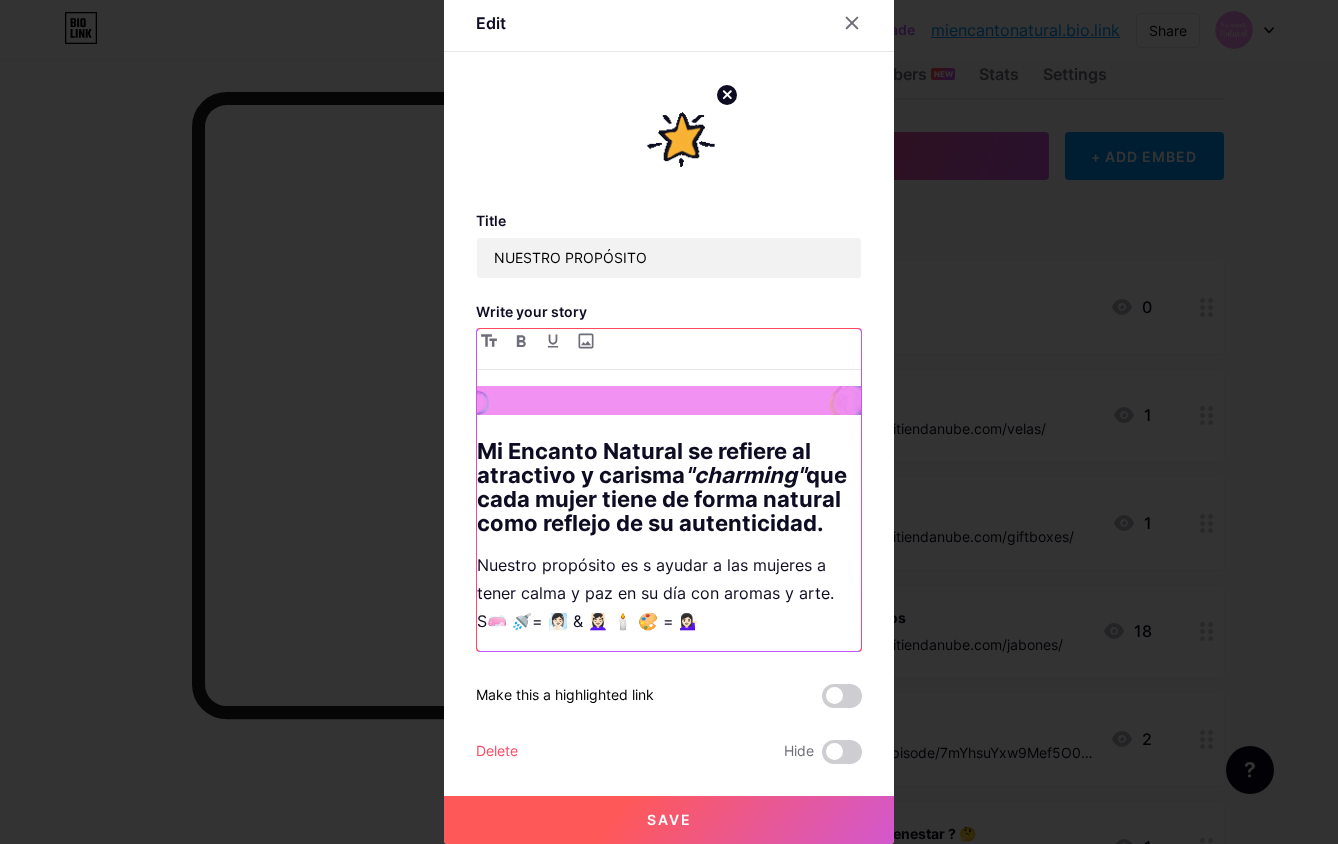 type 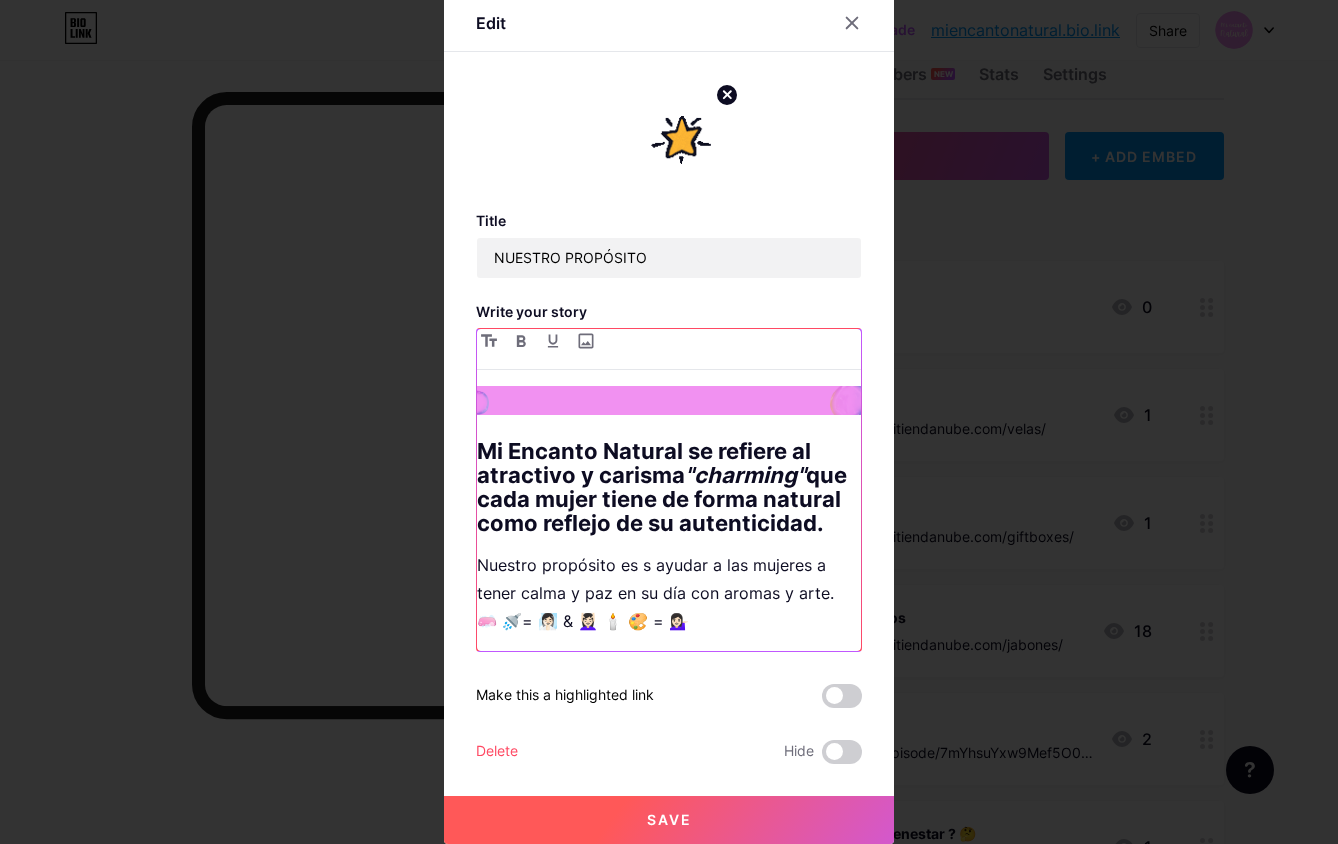 click on "Nuestro propósito es s ayudar a las mujeres a tener calma y paz en su día con aromas y arte. 🧼 🚿= 🧖🏻‍♀️ & 💆🏻‍♀️ 🕯️ 🎨 = 💁🏻‍♀️" at bounding box center (669, 593) 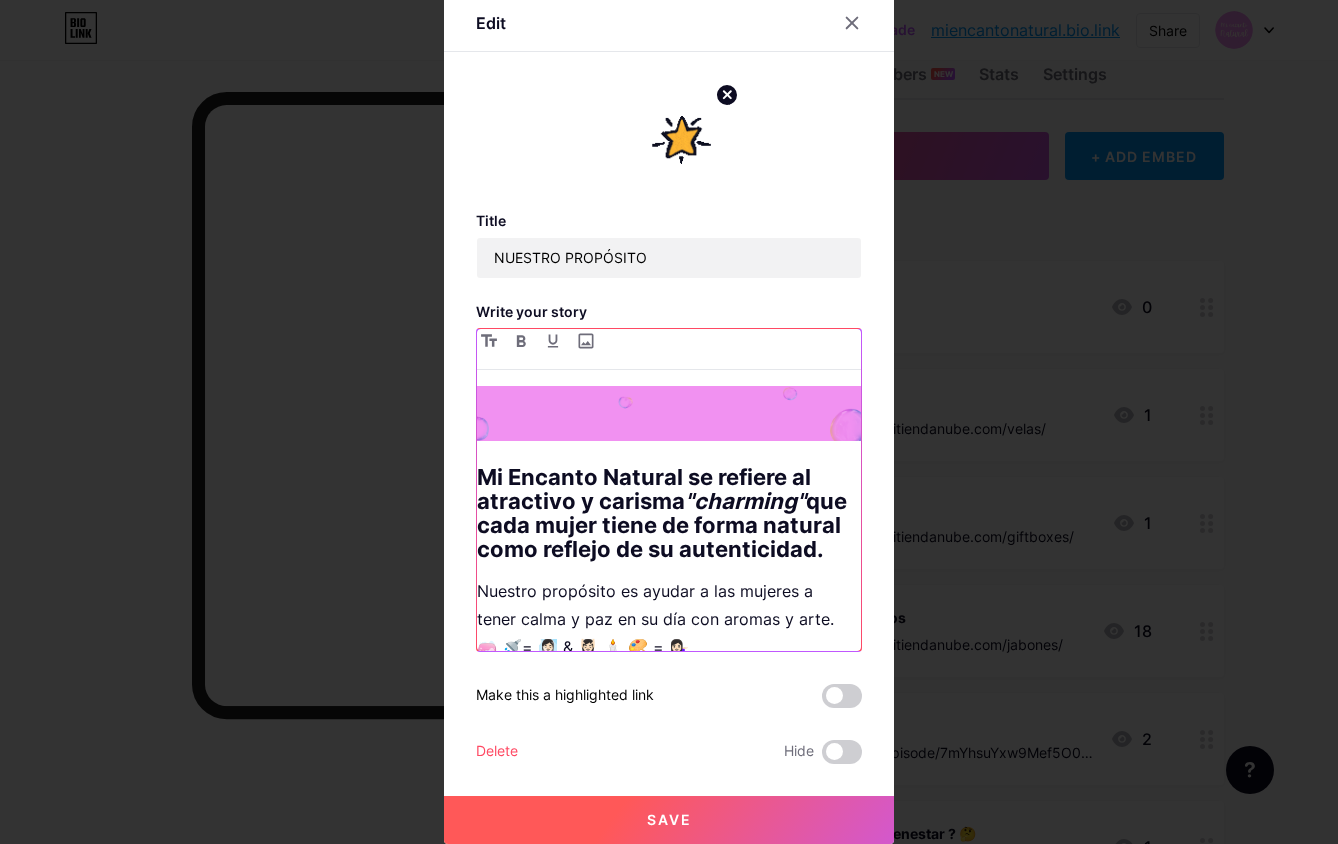 scroll, scrollTop: 364, scrollLeft: 0, axis: vertical 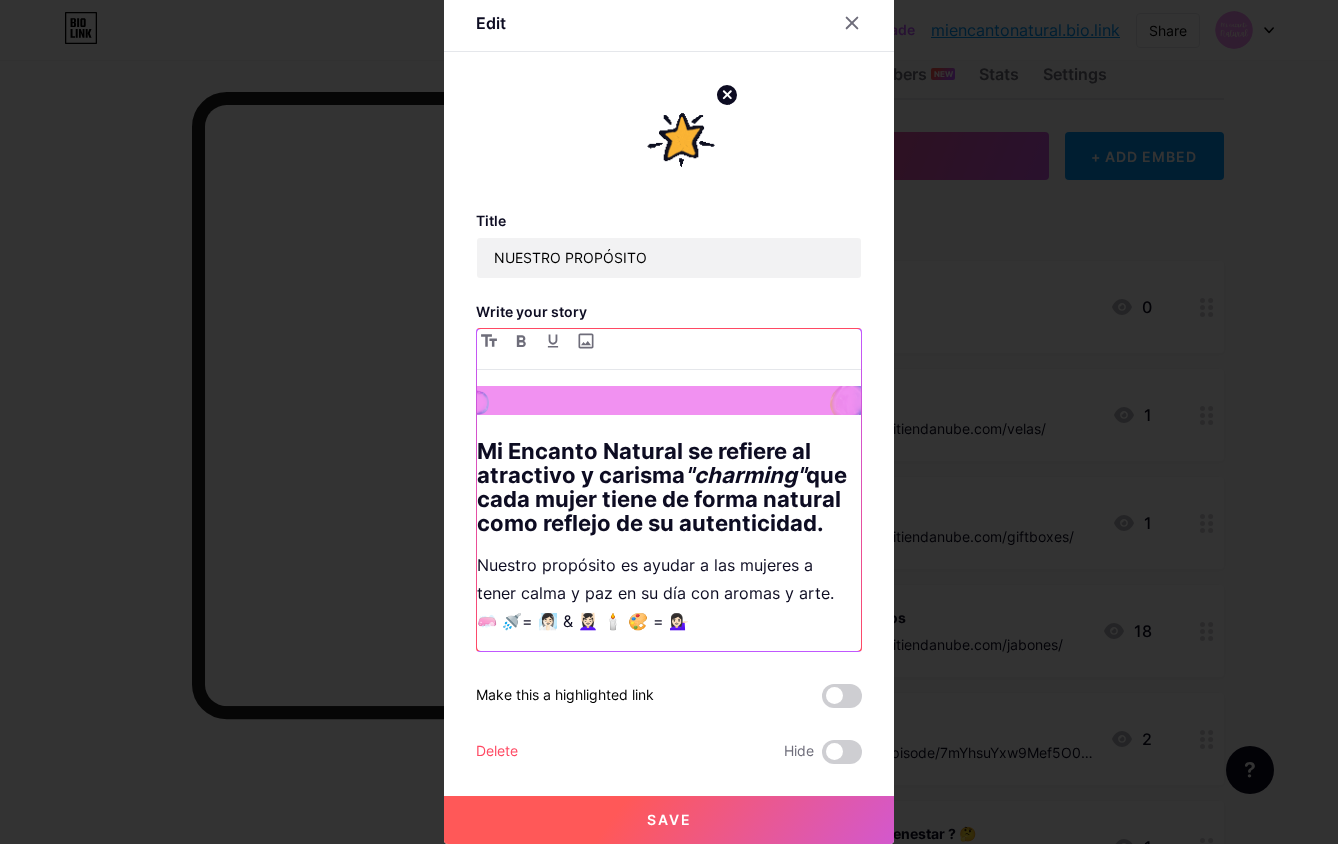 drag, startPoint x: 820, startPoint y: 586, endPoint x: 826, endPoint y: 609, distance: 23.769728 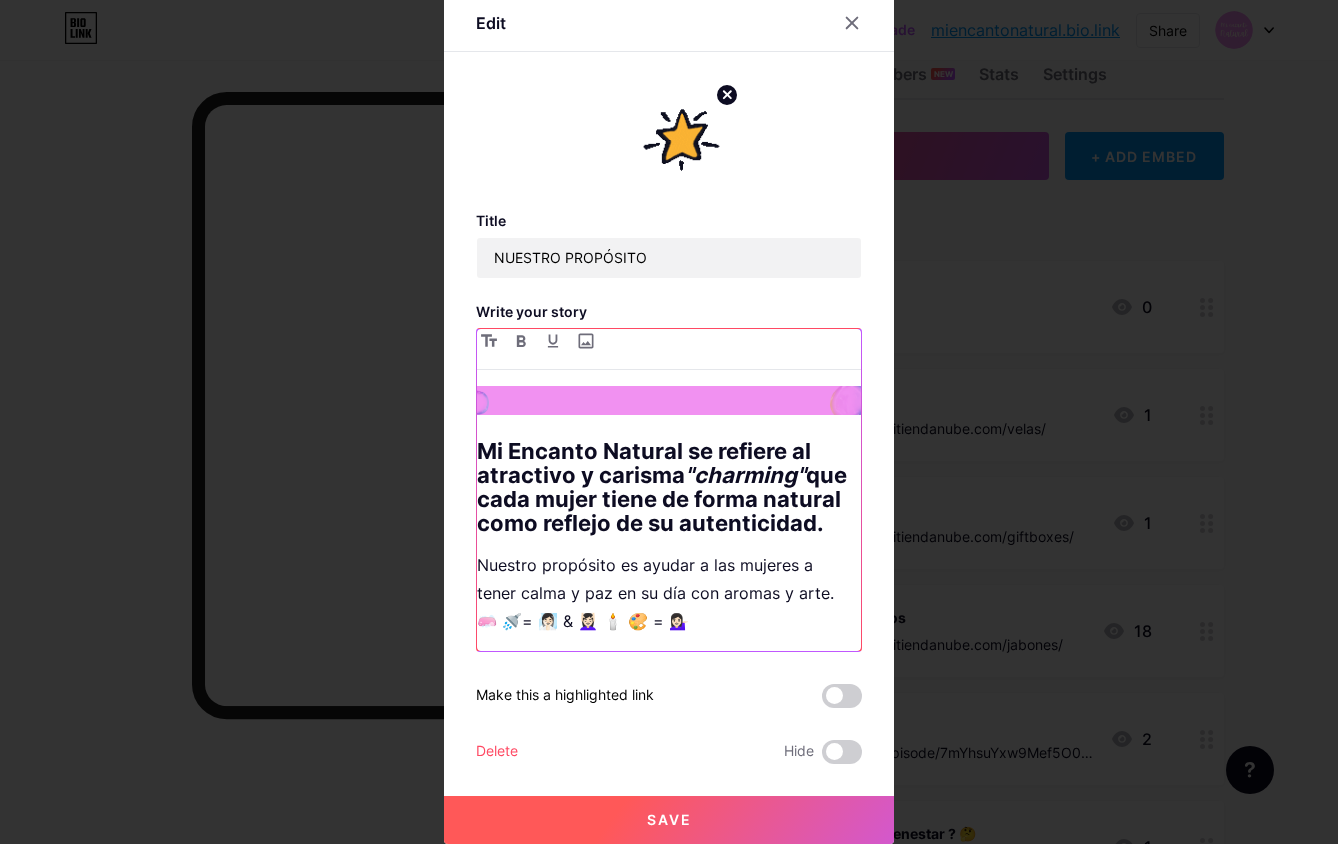 click on "Nuestro propósito es ayudar a las mujeres a tener calma y paz en su día con aromas y arte. 🧼 🚿= 🧖🏻‍♀️ & 💆🏻‍♀️ 🕯️ 🎨 = 💁🏻‍♀️" at bounding box center (669, 593) 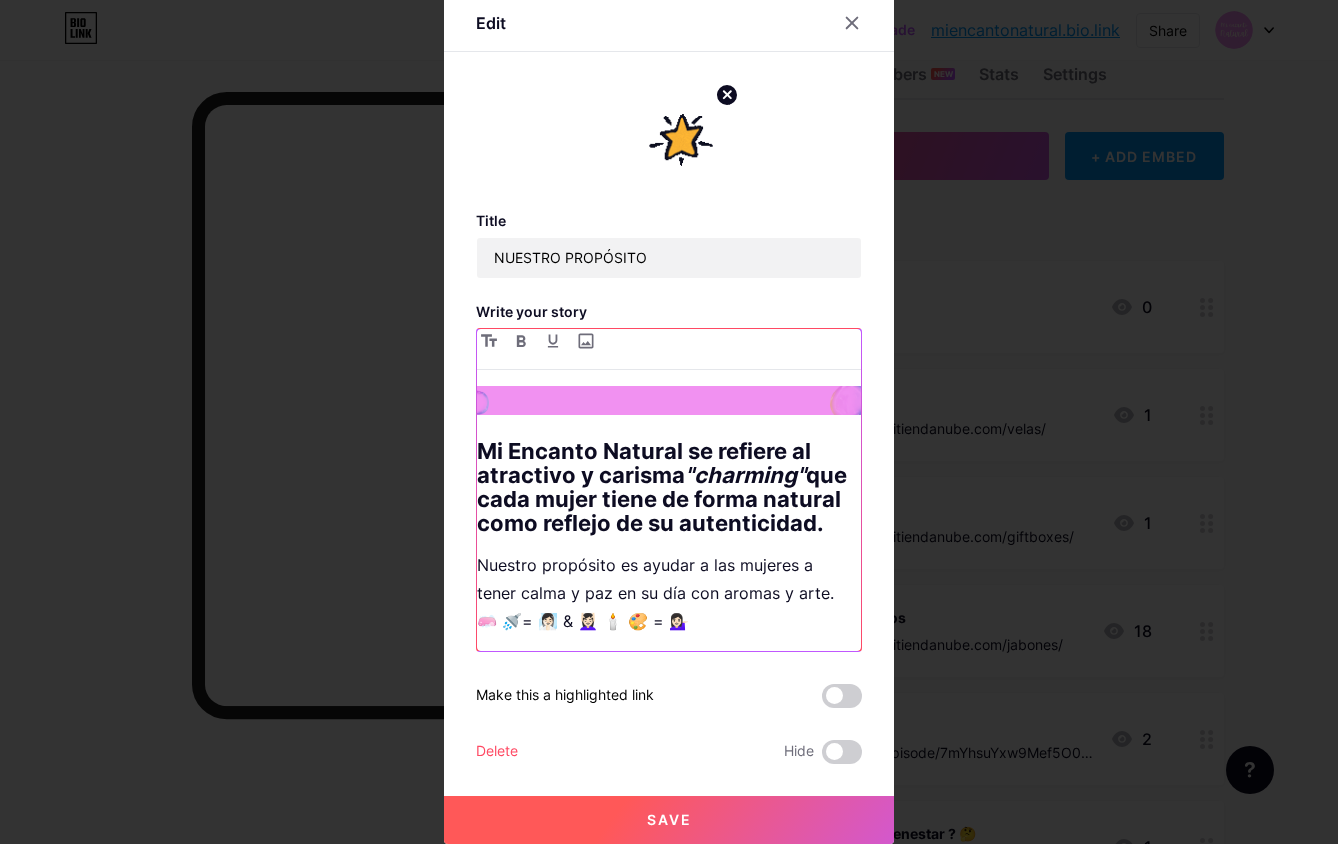 click on "Mi Encanto Natural se refiere al atractivo y carisma "charming" que cada mujer tiene de forma natural como reflejo de su autenticidad." at bounding box center (669, 487) 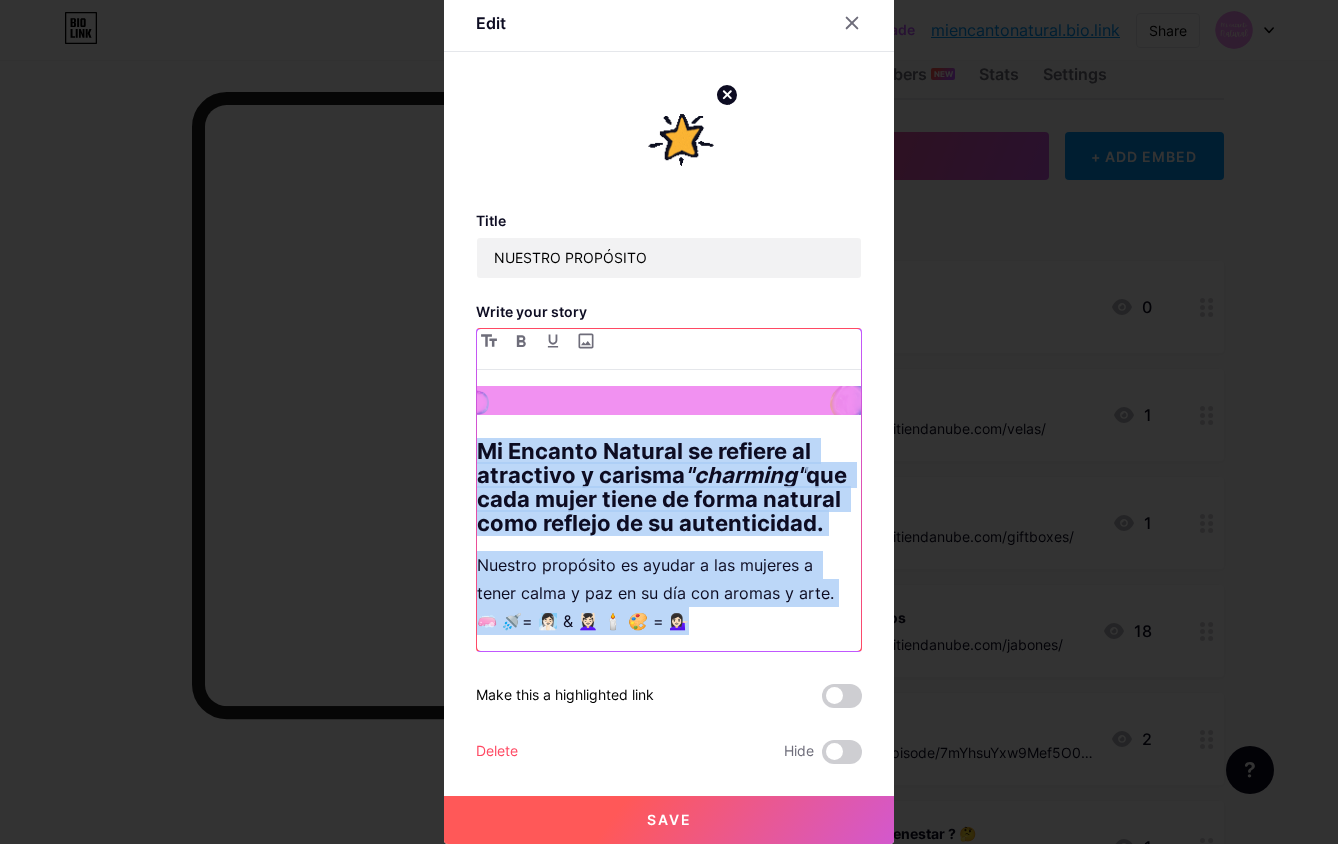 copy on "Mi Encanto Natural se refiere al atractivo y carisma  "charming"  que cada mujer tiene de forma natural como reflejo de su autenticidad. Nuestro propósito es ayudar a las mujeres a tener calma y paz en su día con aromas y arte. 🧼 🚿= 🧖🏻‍♀️ & 💆🏻‍♀️ 🕯️ 🎨 = 💁🏻‍♀️" 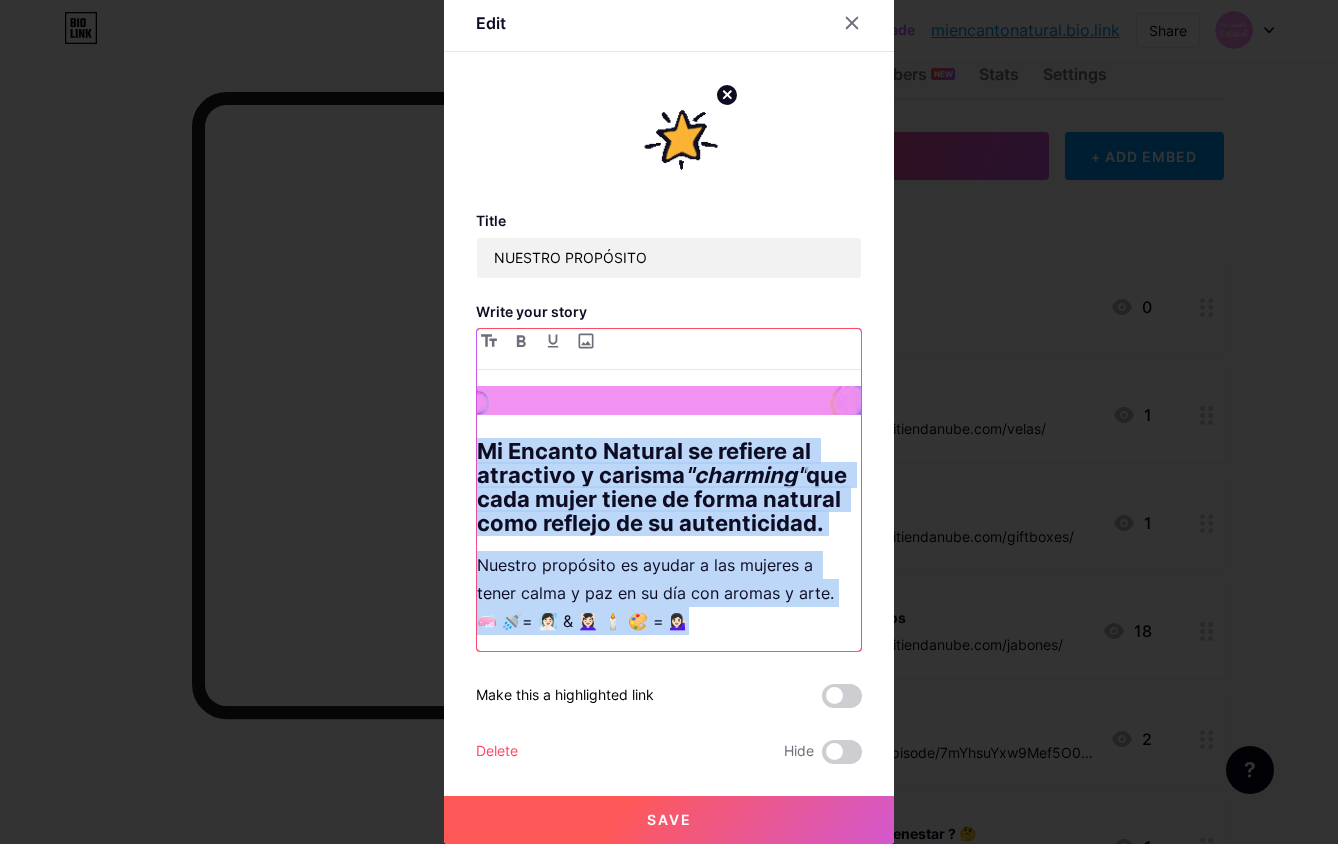 click on "Mi Encanto Natural se refiere al atractivo y carisma  "charming"  que cada mujer tiene de forma natural como reflejo de su autenticidad. Nuestro propósito es ayudar a las mujeres a tener calma y paz en su día con aromas y arte. 🧼 🚿= 🧖🏻‍♀️ & 💆🏻‍♀️ 🕯️ 🎨 = 💁🏻‍♀️" at bounding box center (669, 518) 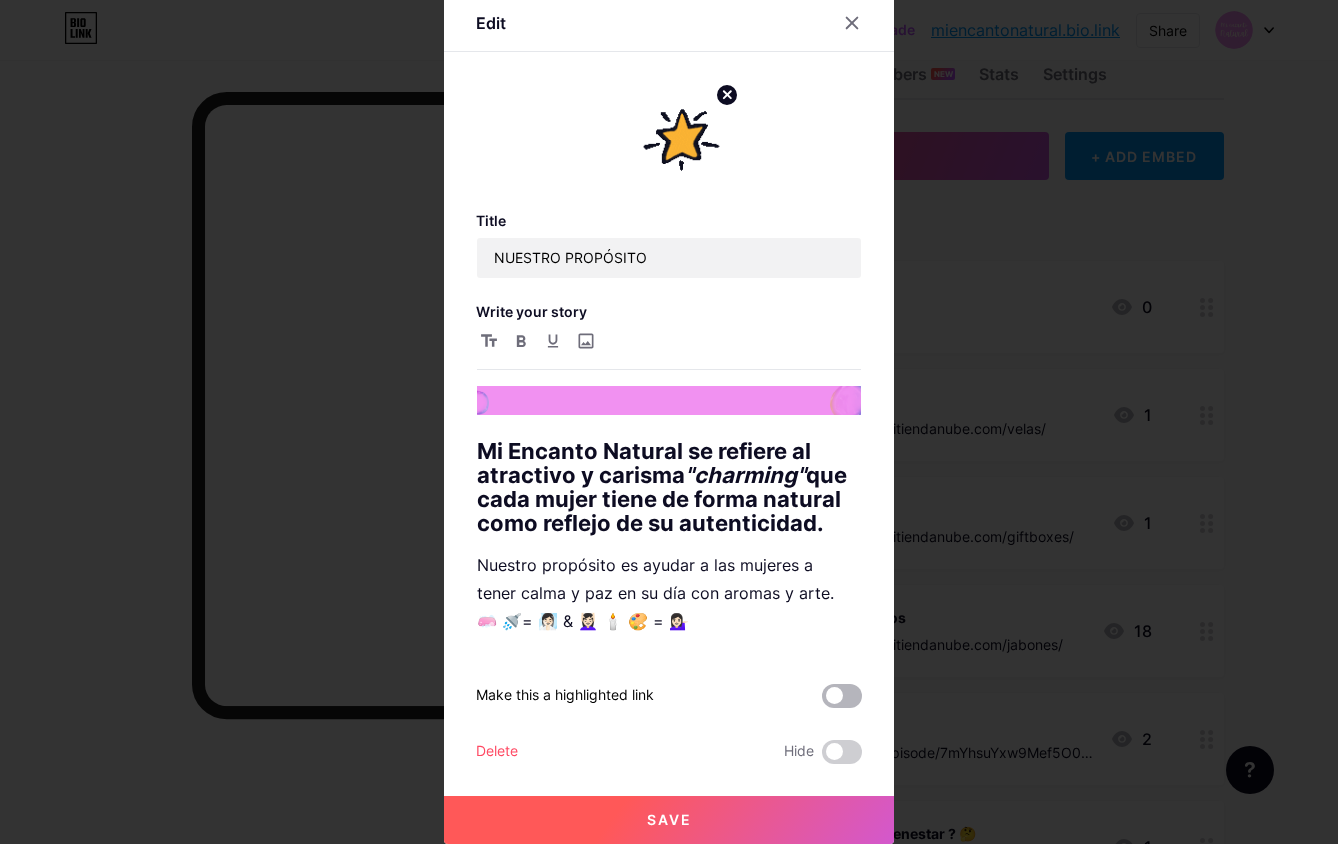 click at bounding box center (842, 696) 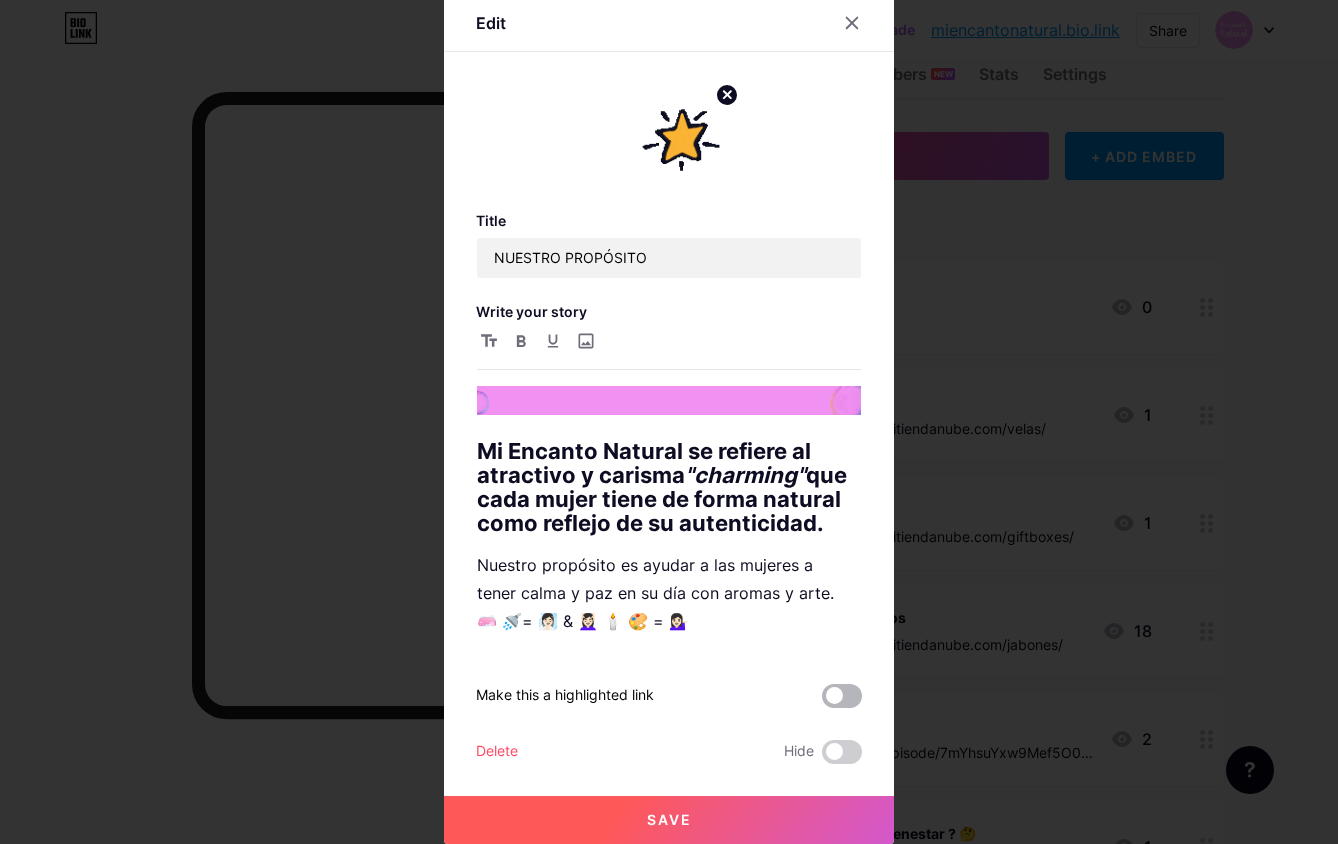 click at bounding box center [822, 701] 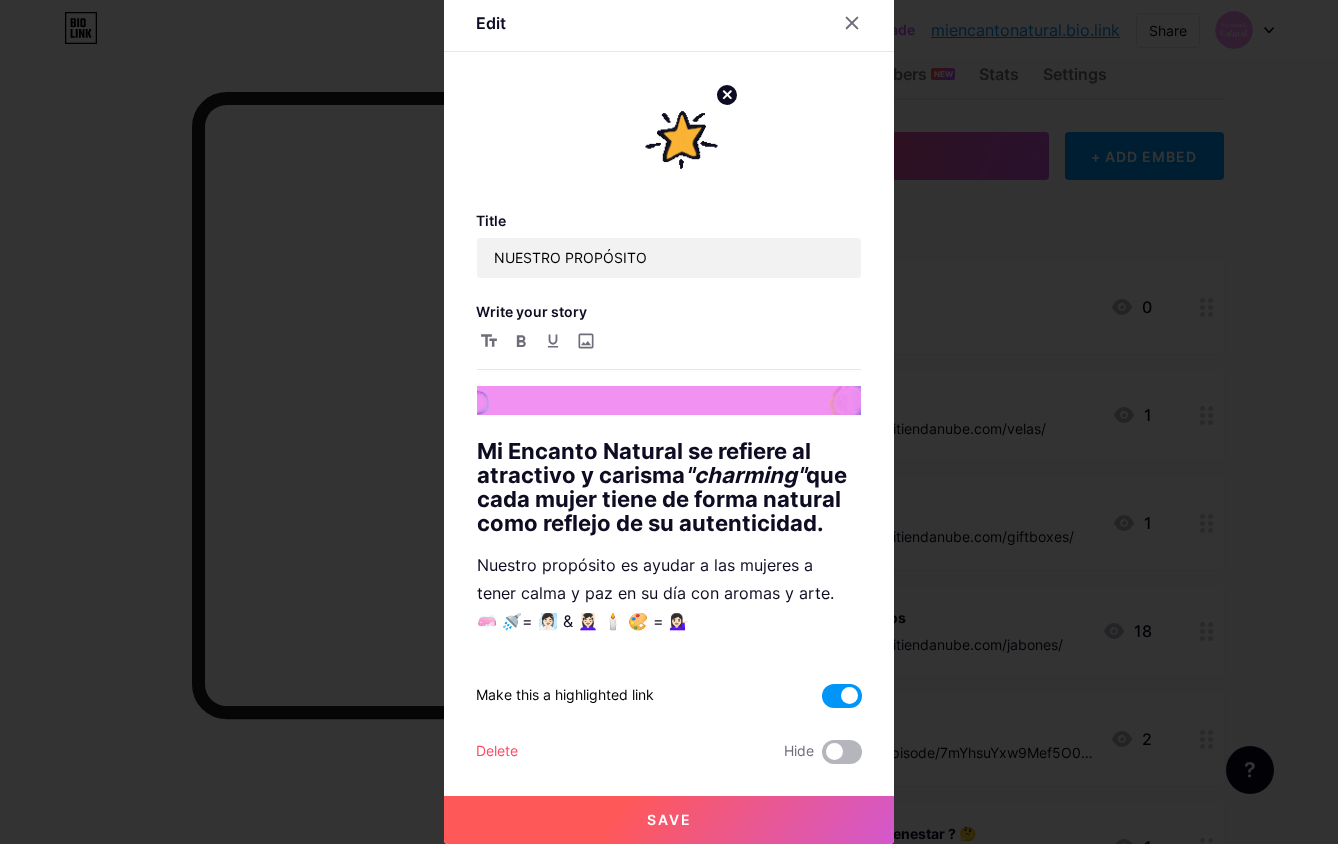 click at bounding box center [842, 752] 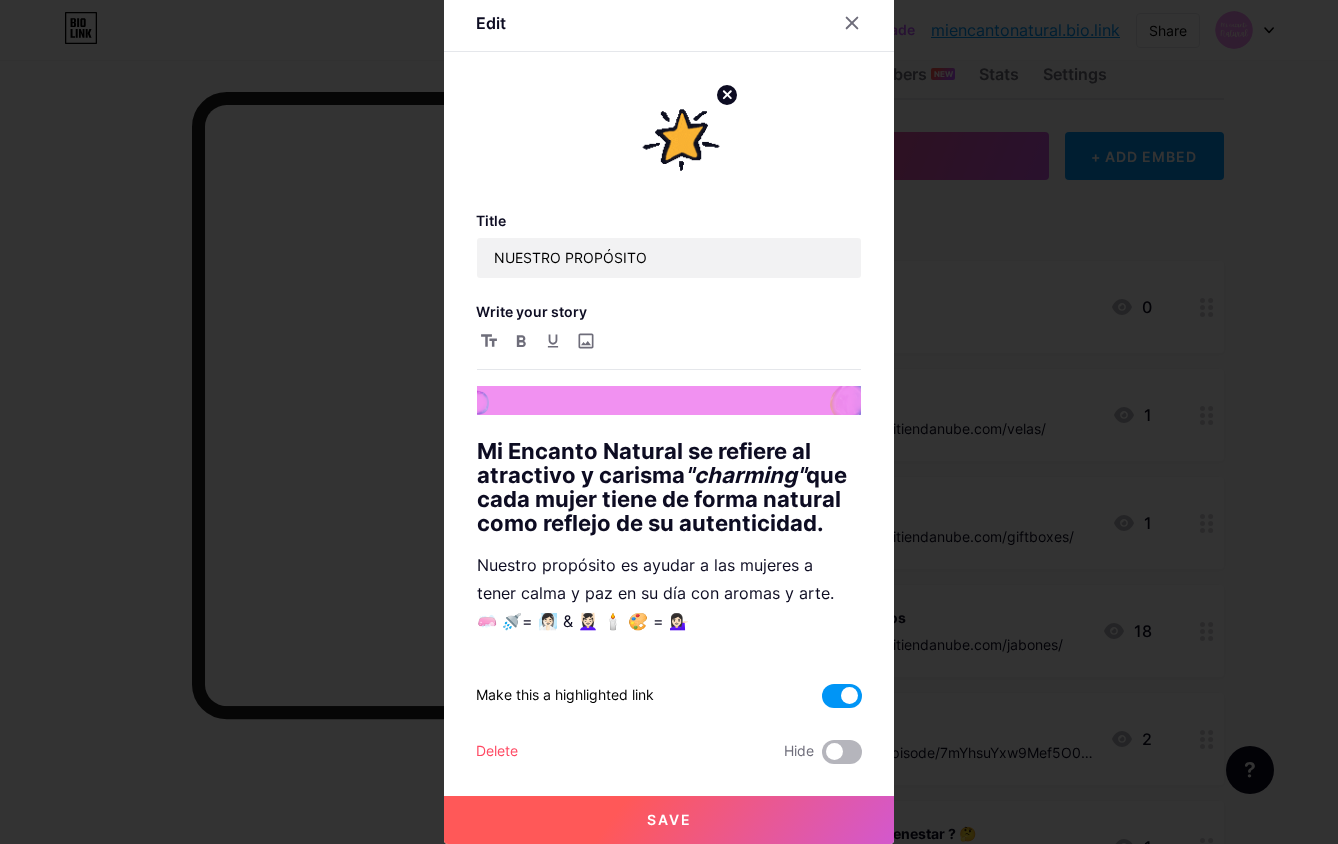 click at bounding box center (822, 757) 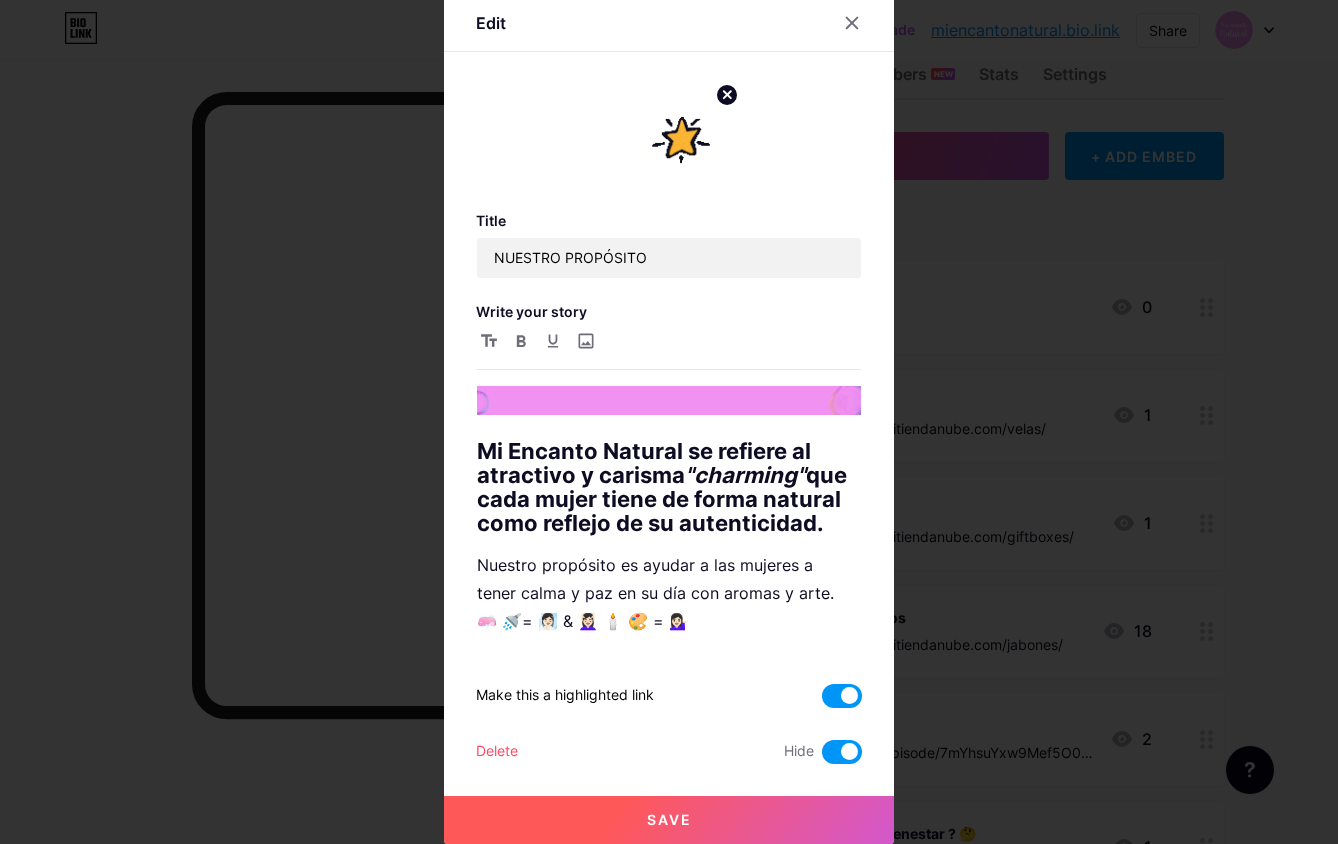 click on "Save" at bounding box center [669, 820] 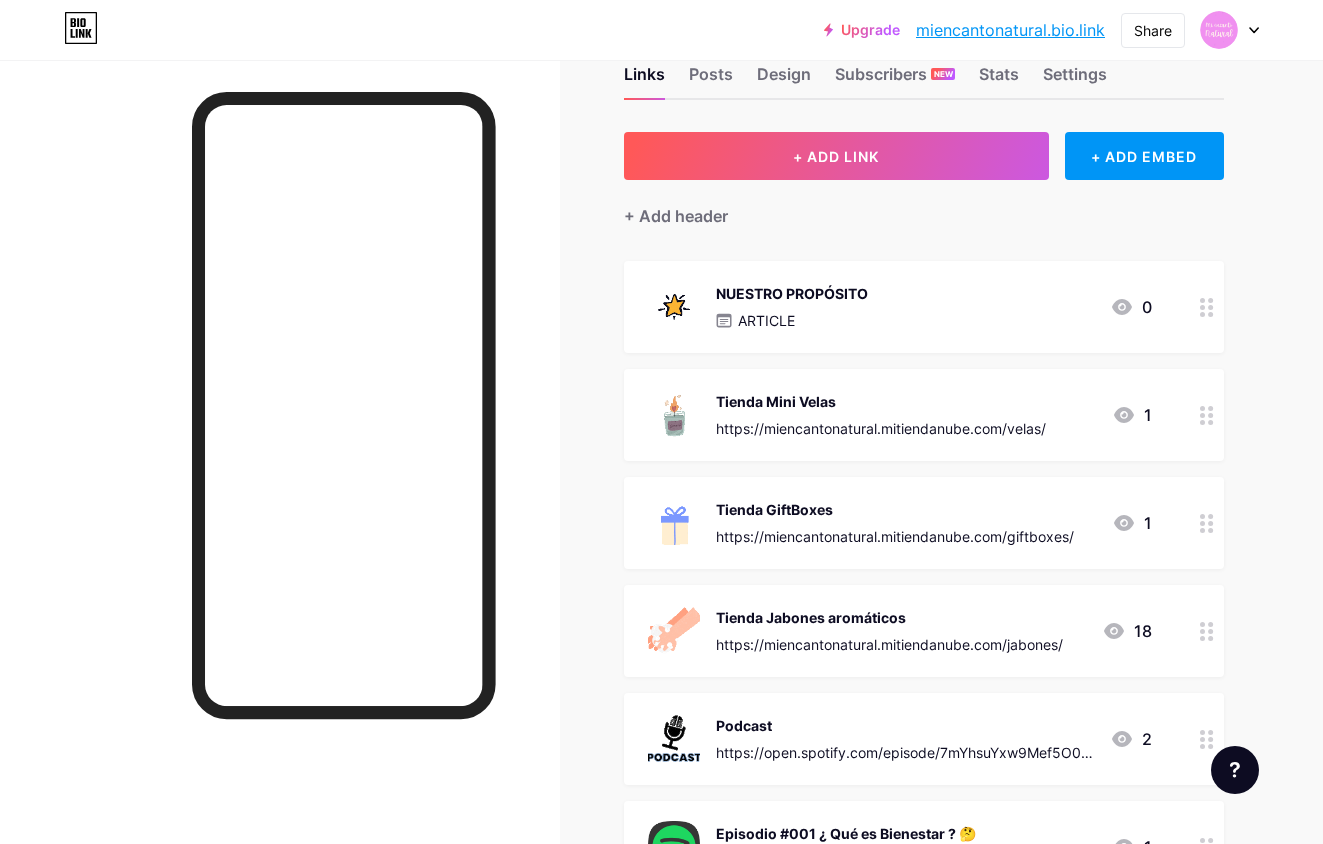 click on "NUESTRO PROPÓSITO" at bounding box center [792, 293] 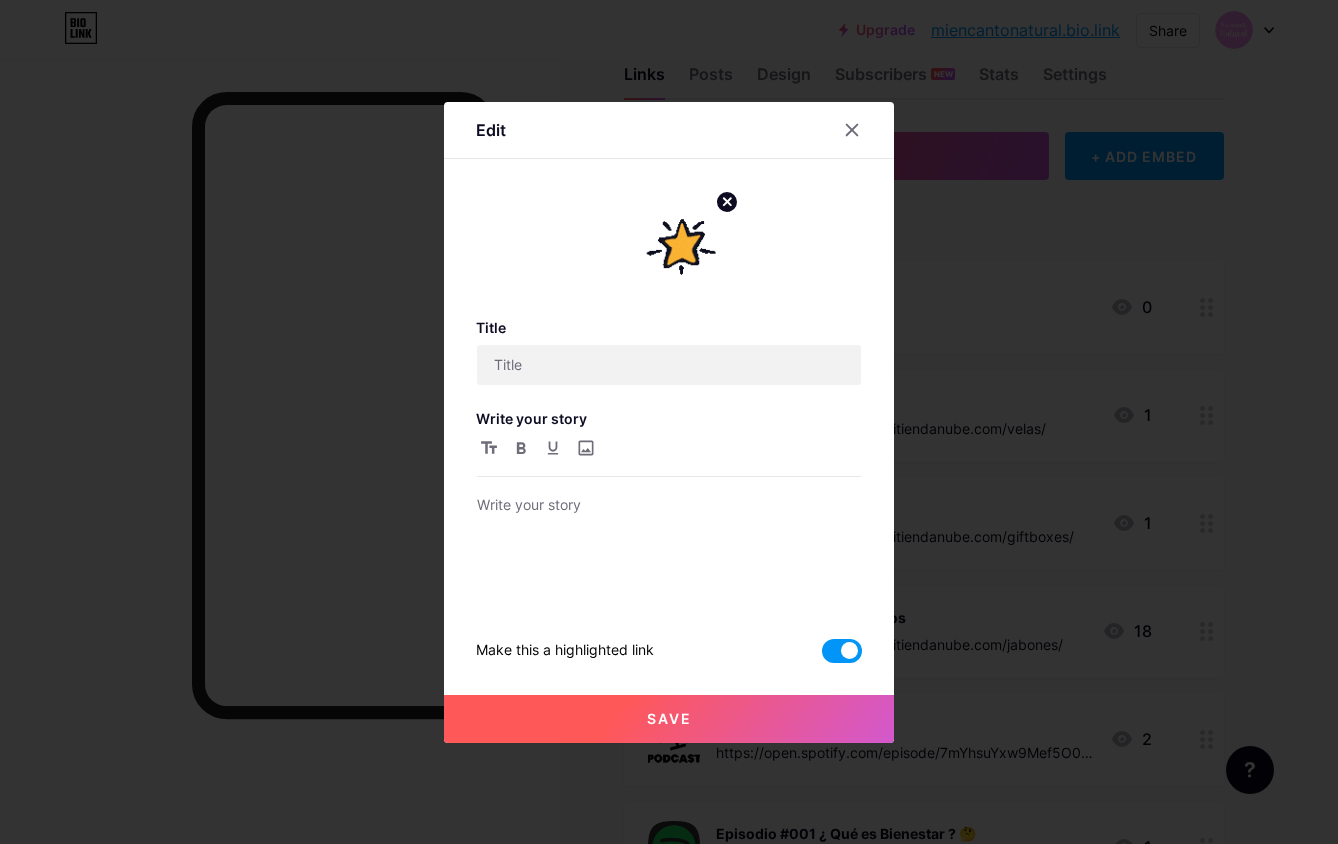 type on "NUESTRO PROPÓSITO" 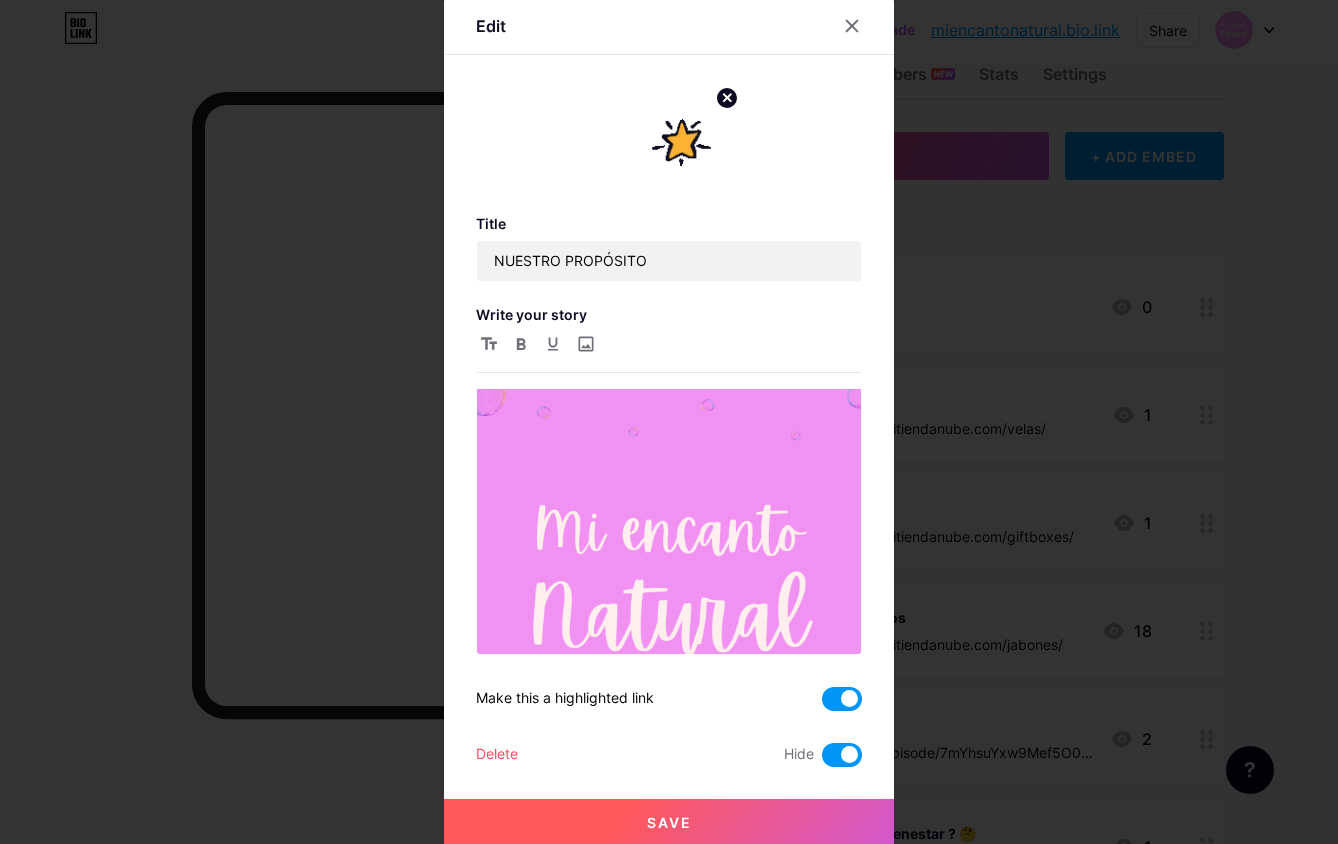 drag, startPoint x: 819, startPoint y: 755, endPoint x: 801, endPoint y: 779, distance: 30 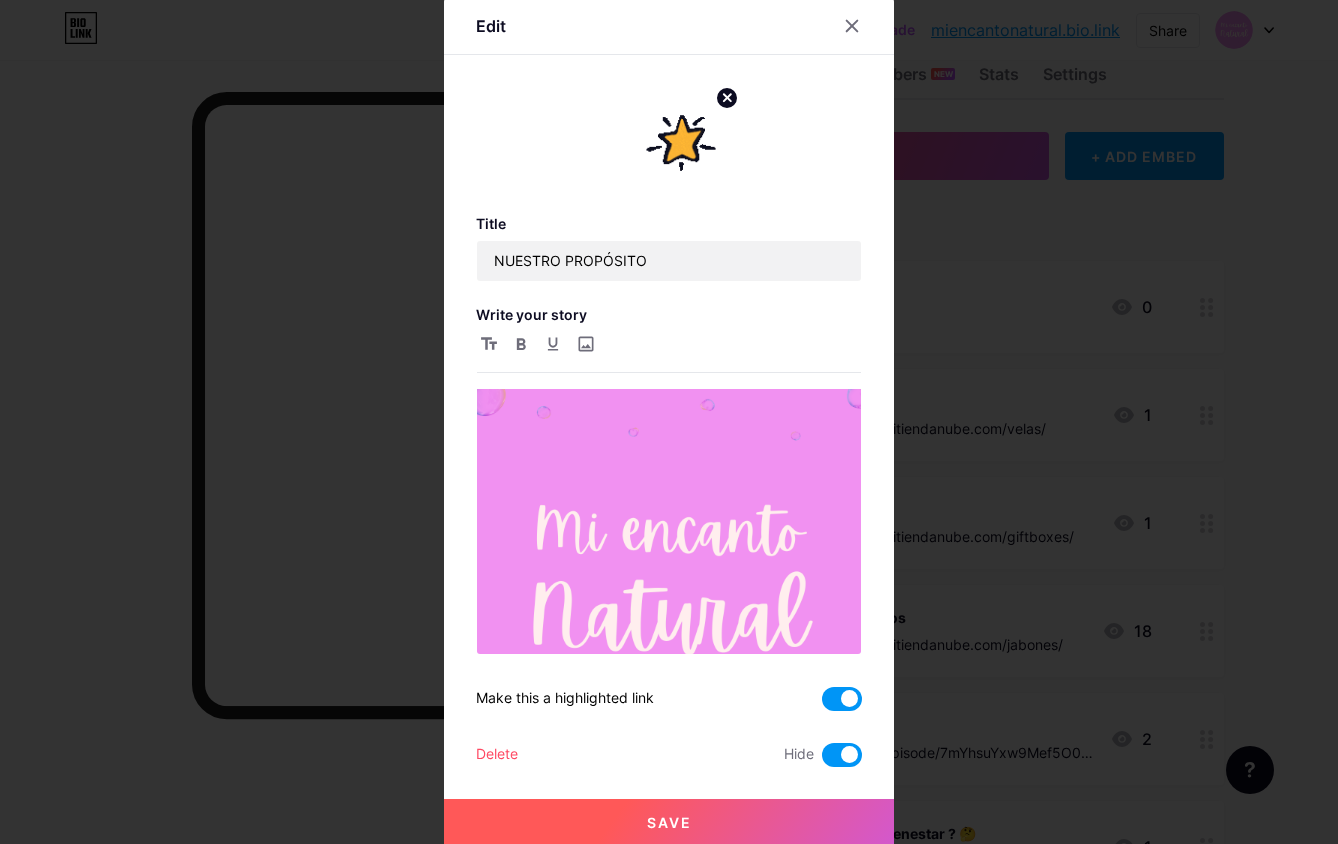 click at bounding box center (842, 755) 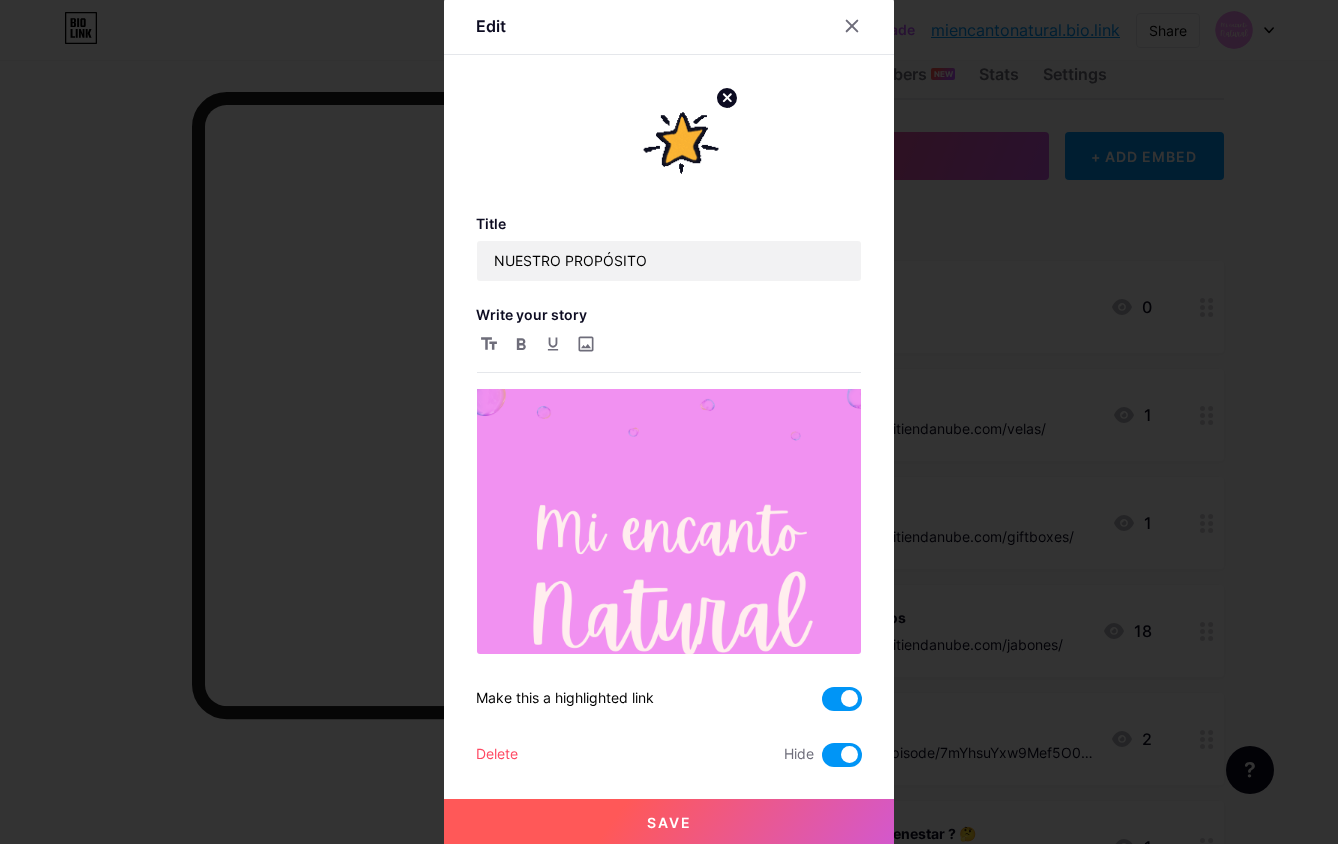 click at bounding box center [822, 760] 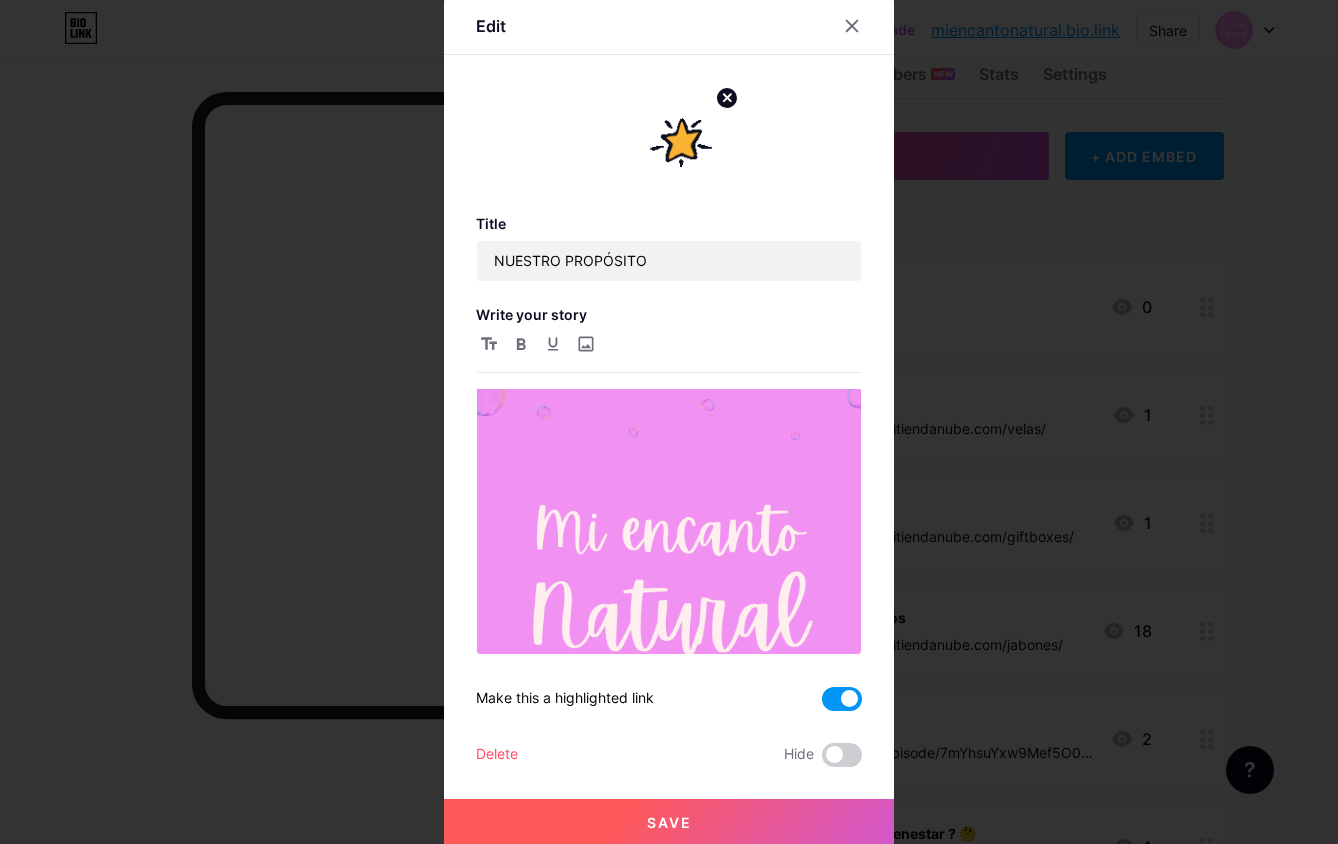 click on "Save" at bounding box center (669, 823) 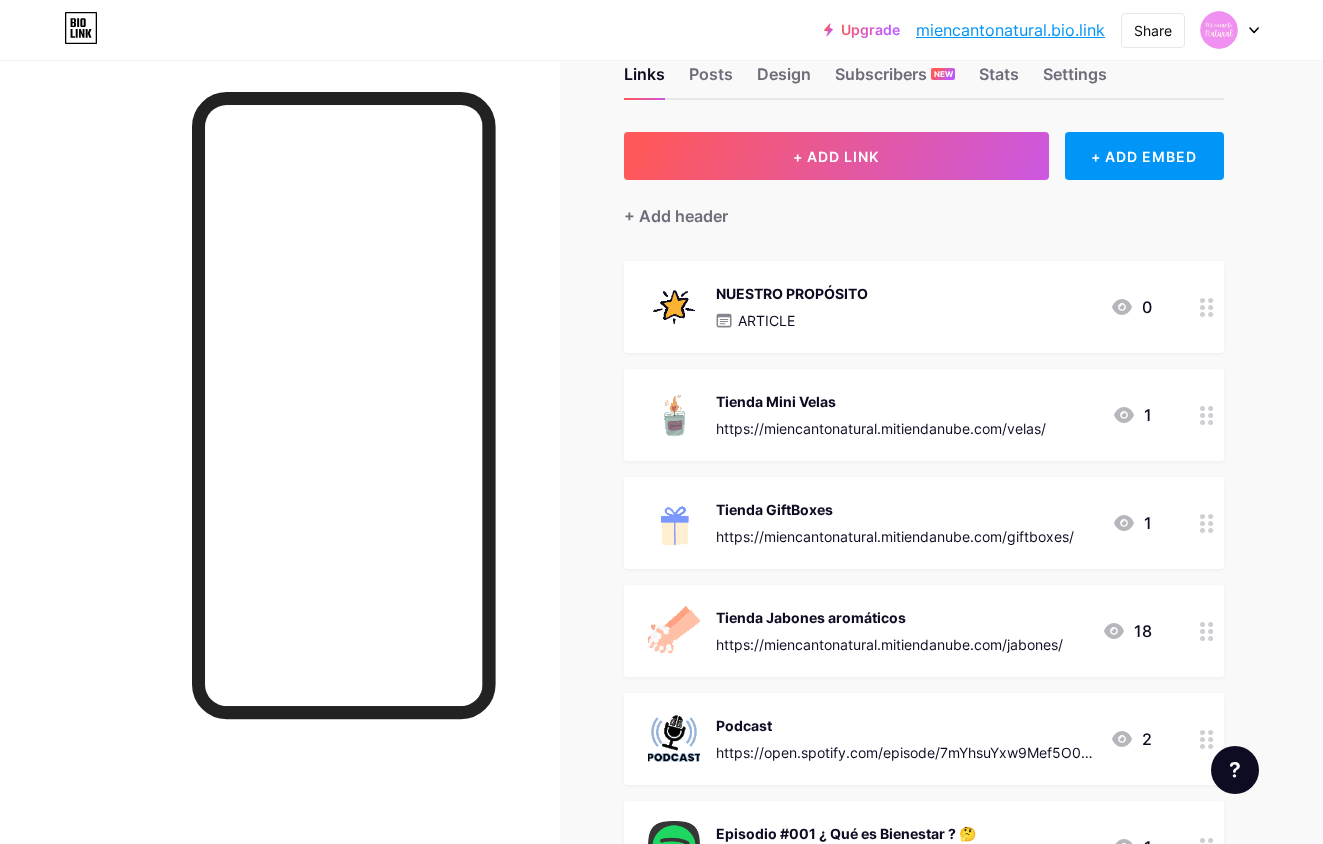 click on "NUESTRO PROPÓSITO" at bounding box center (792, 293) 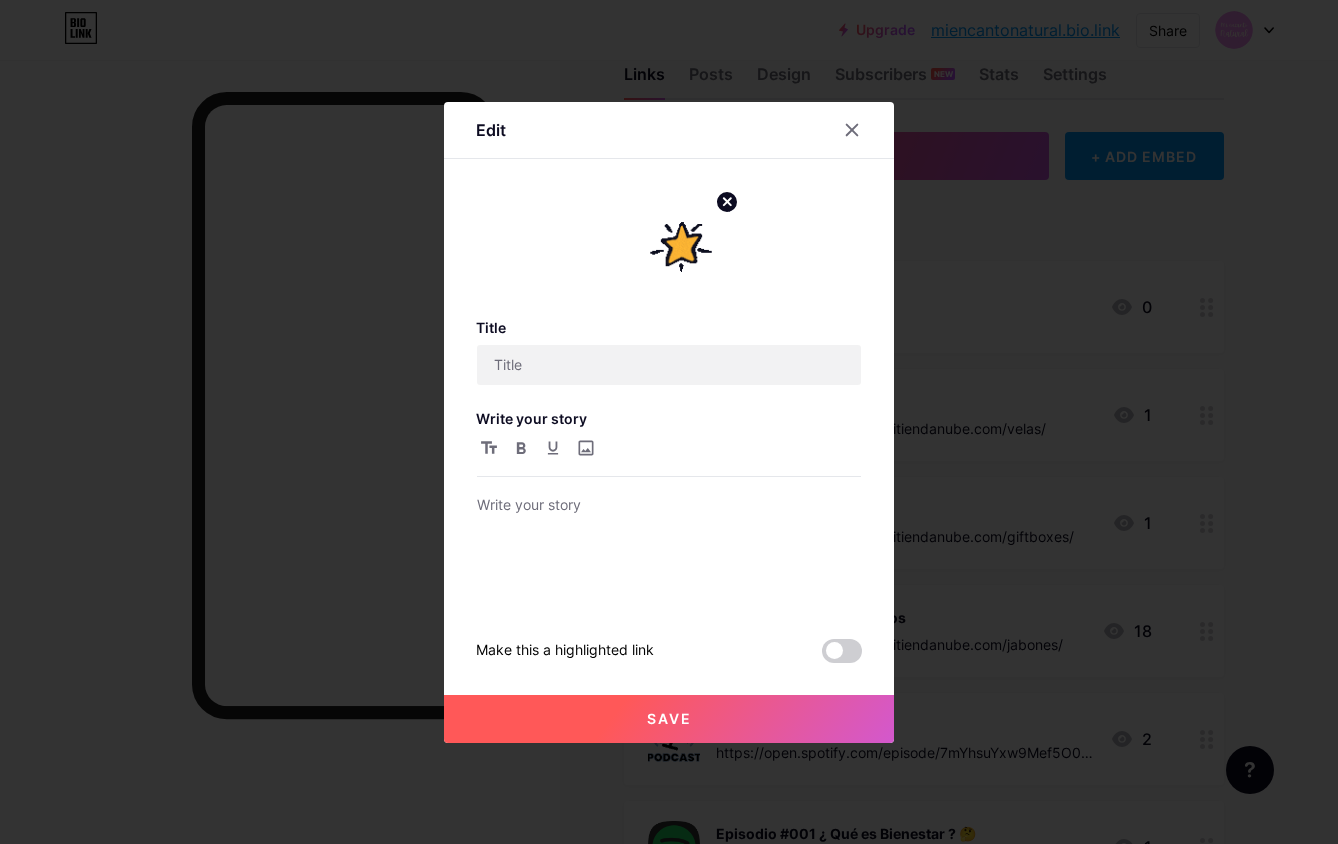 type on "NUESTRO PROPÓSITO" 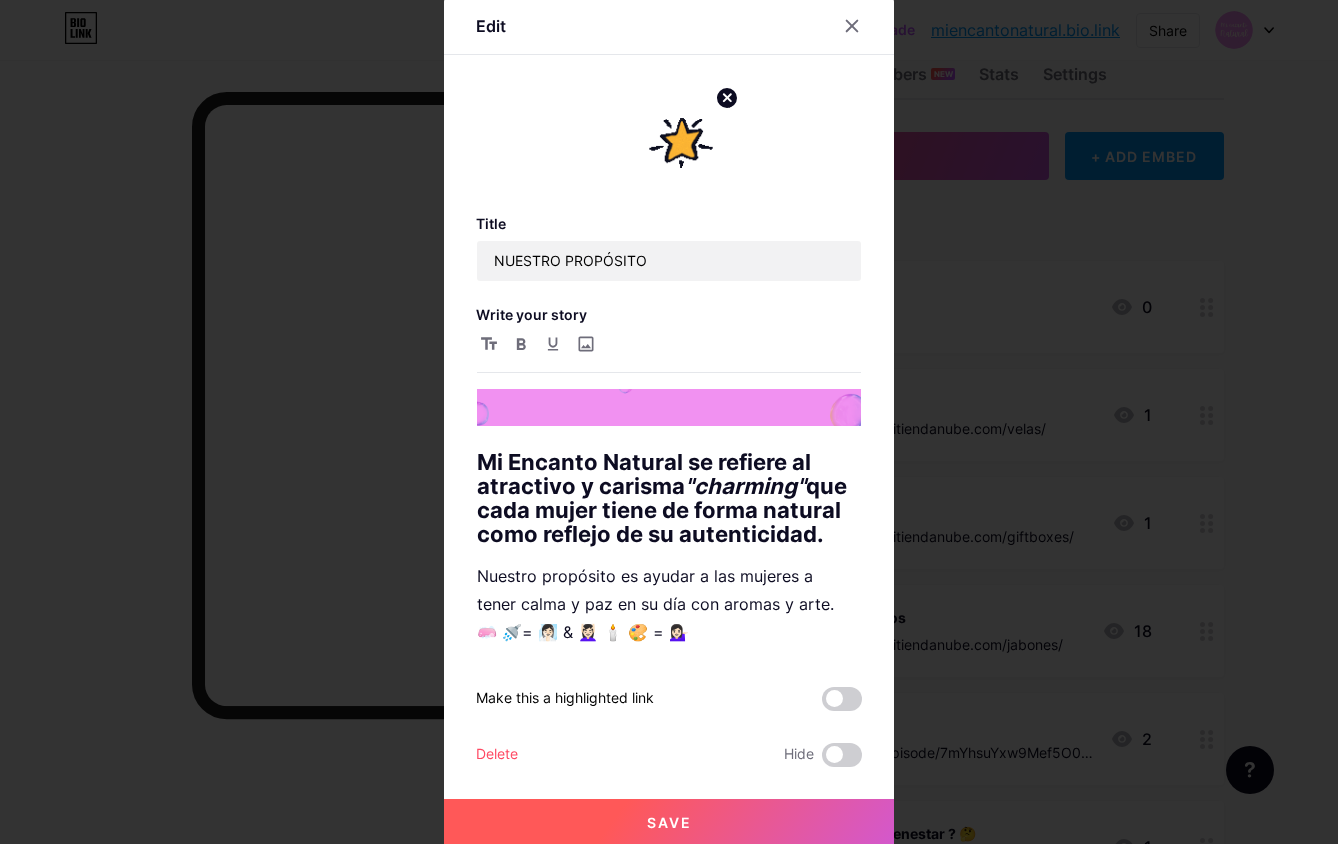 scroll, scrollTop: 348, scrollLeft: 0, axis: vertical 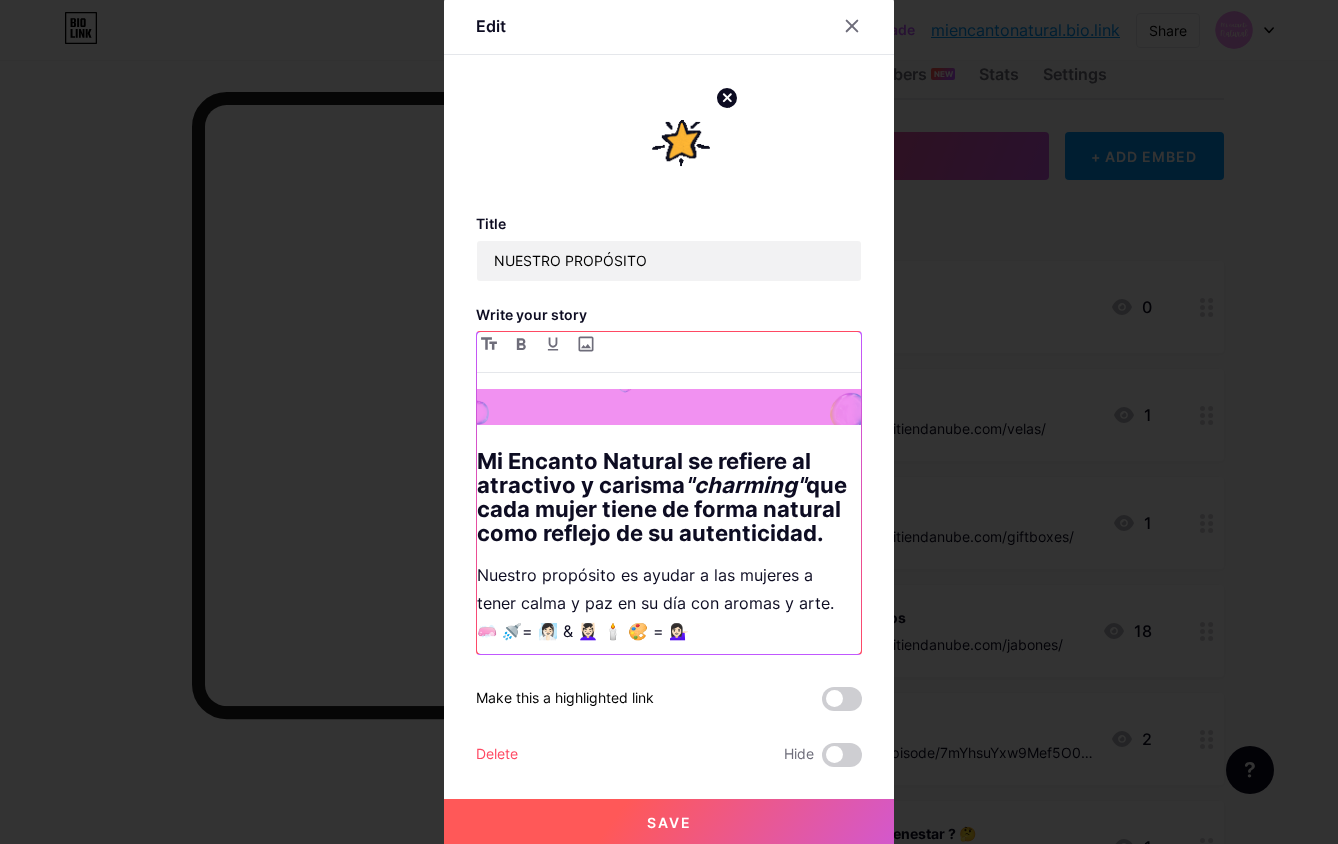 click on ""charming"" at bounding box center (745, 485) 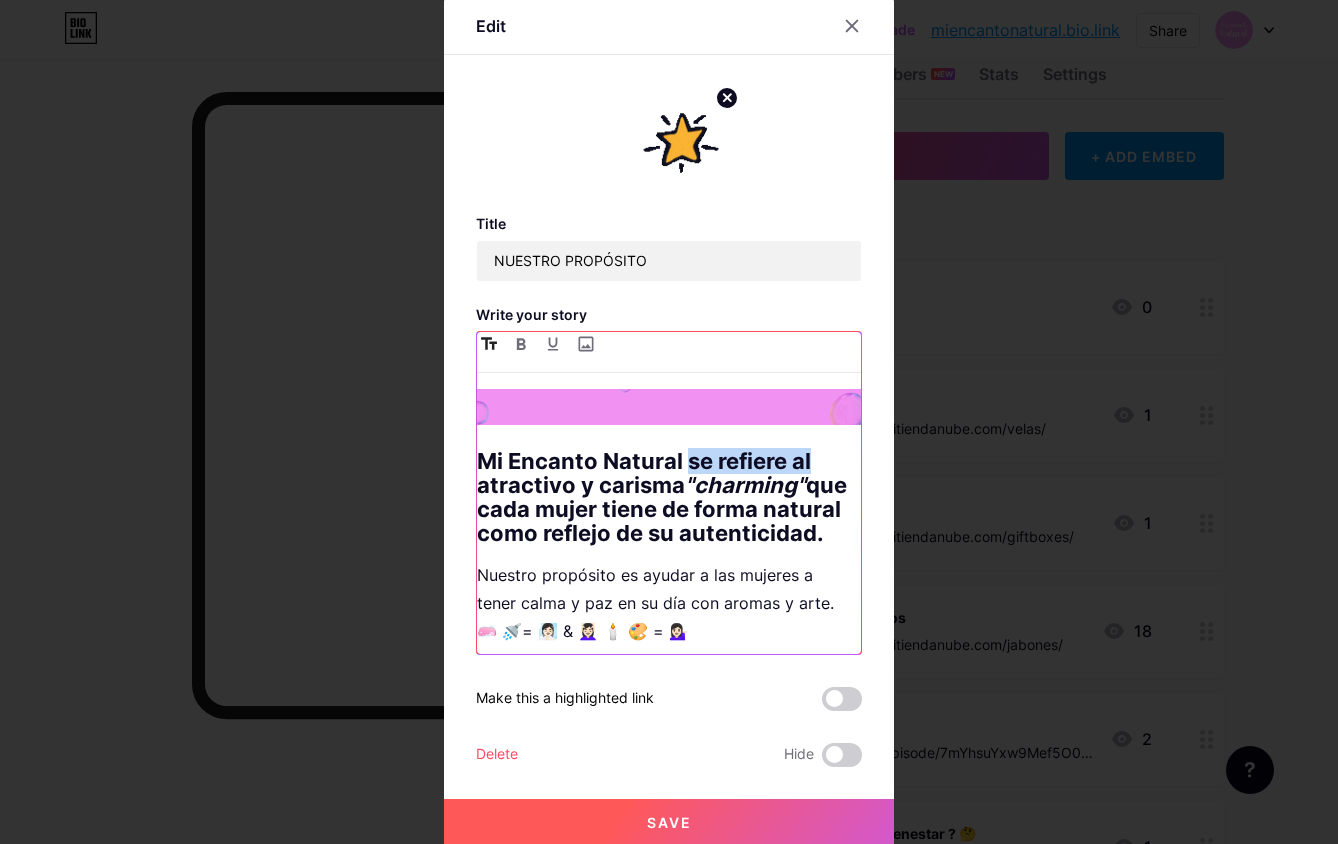 drag, startPoint x: 680, startPoint y: 446, endPoint x: 803, endPoint y: 441, distance: 123.101585 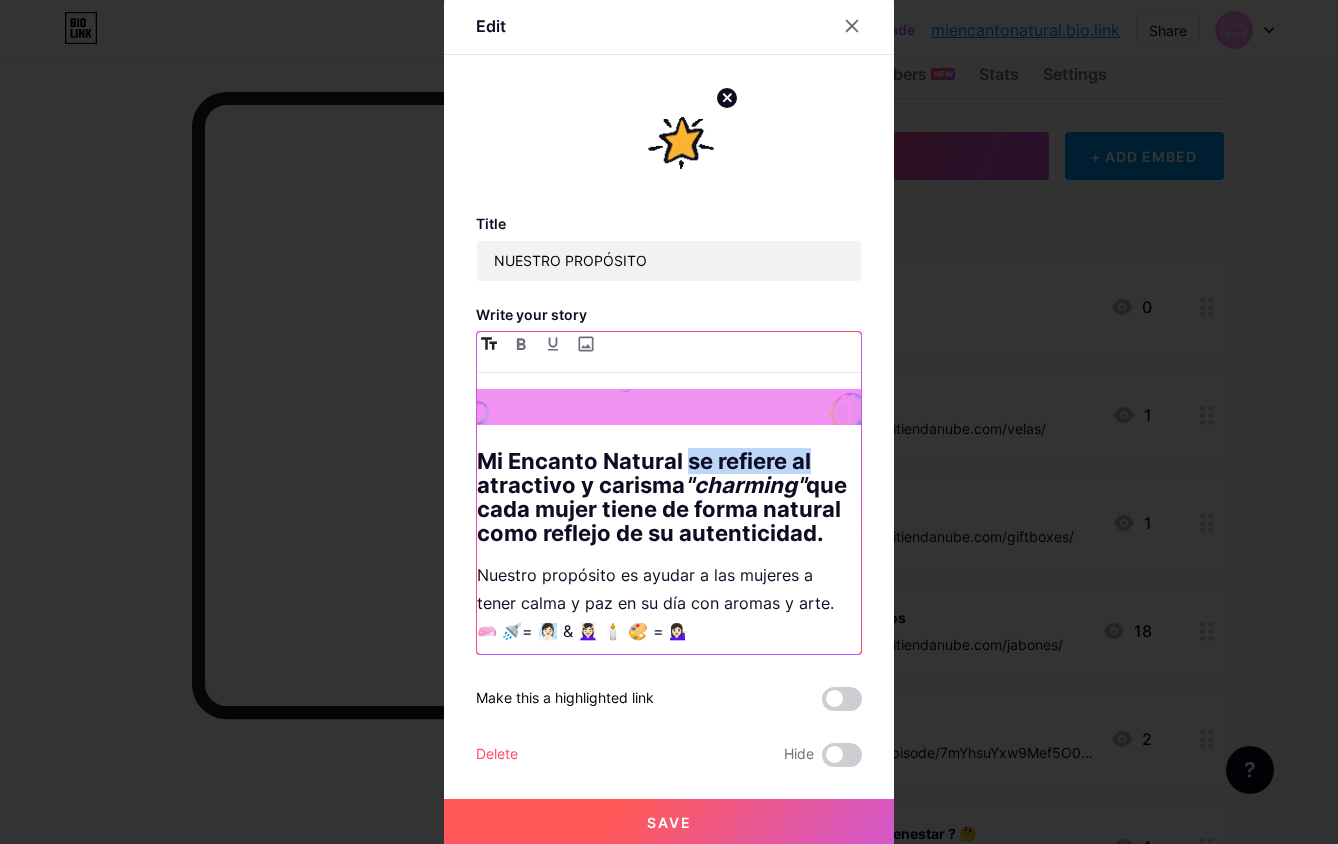 click on "Mi Encanto Natural se refiere al atractivo y carisma "charming" que cada mujer tiene de forma natural como reflejo de su autenticidad." at bounding box center (669, 497) 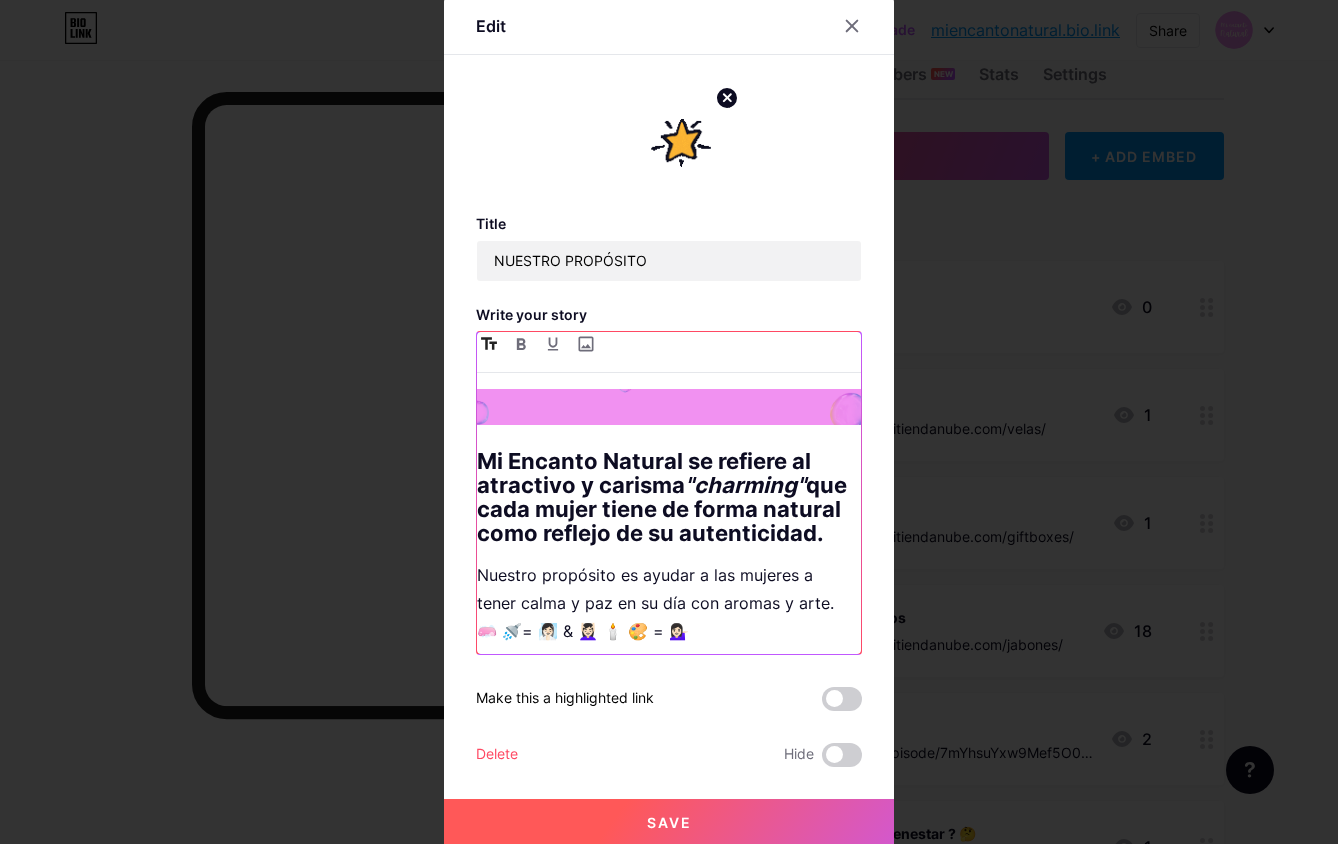 scroll, scrollTop: 340, scrollLeft: 0, axis: vertical 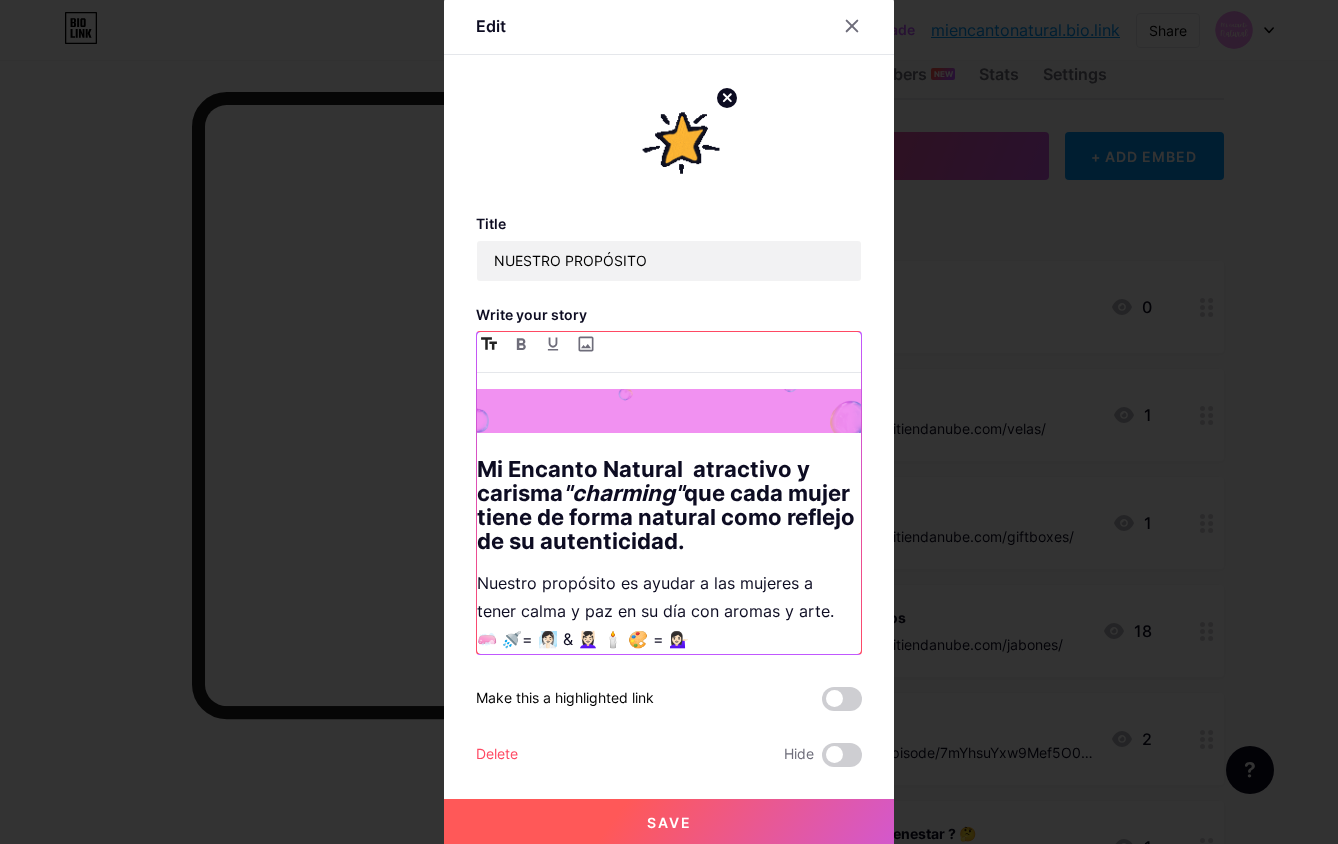 type 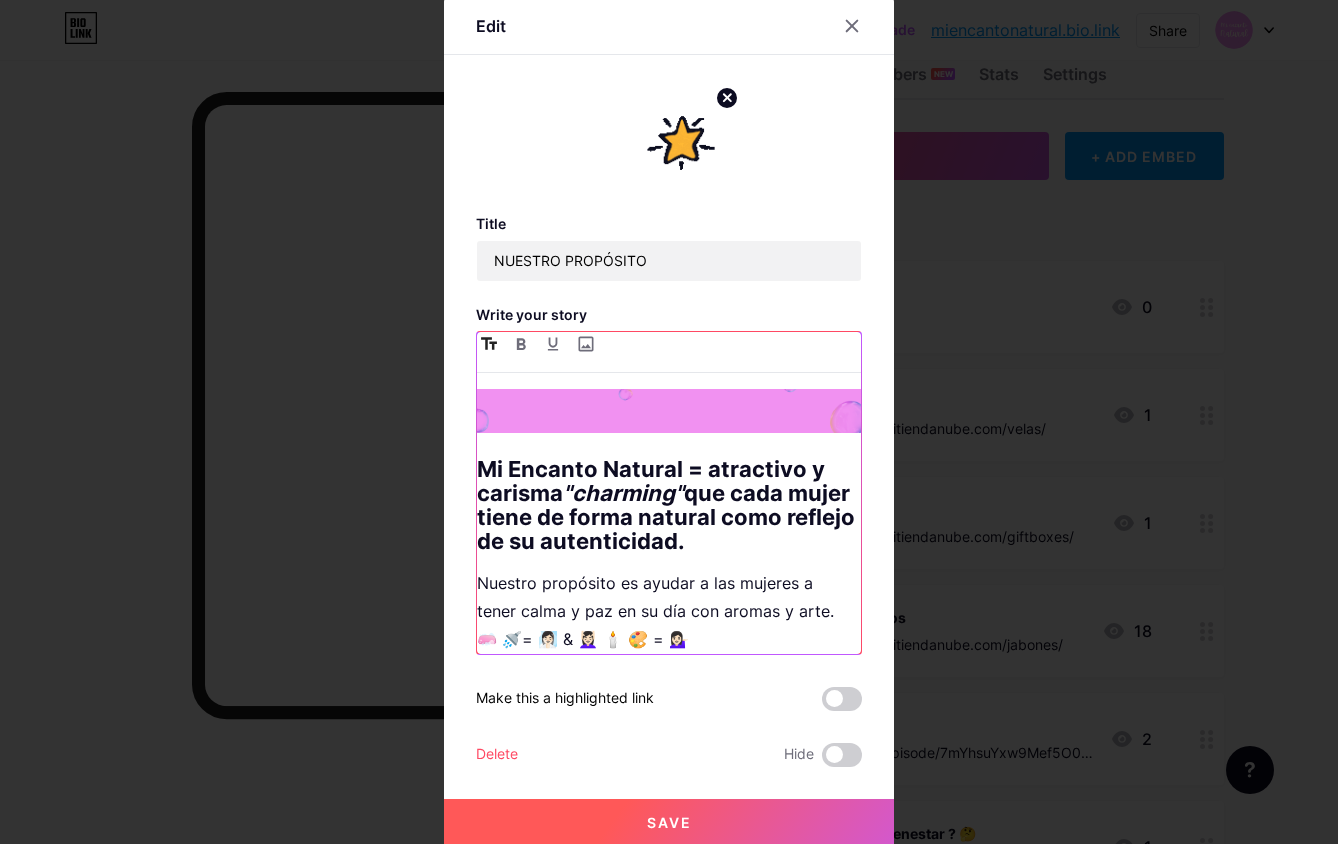 drag, startPoint x: 471, startPoint y: 533, endPoint x: 829, endPoint y: 532, distance: 358.0014 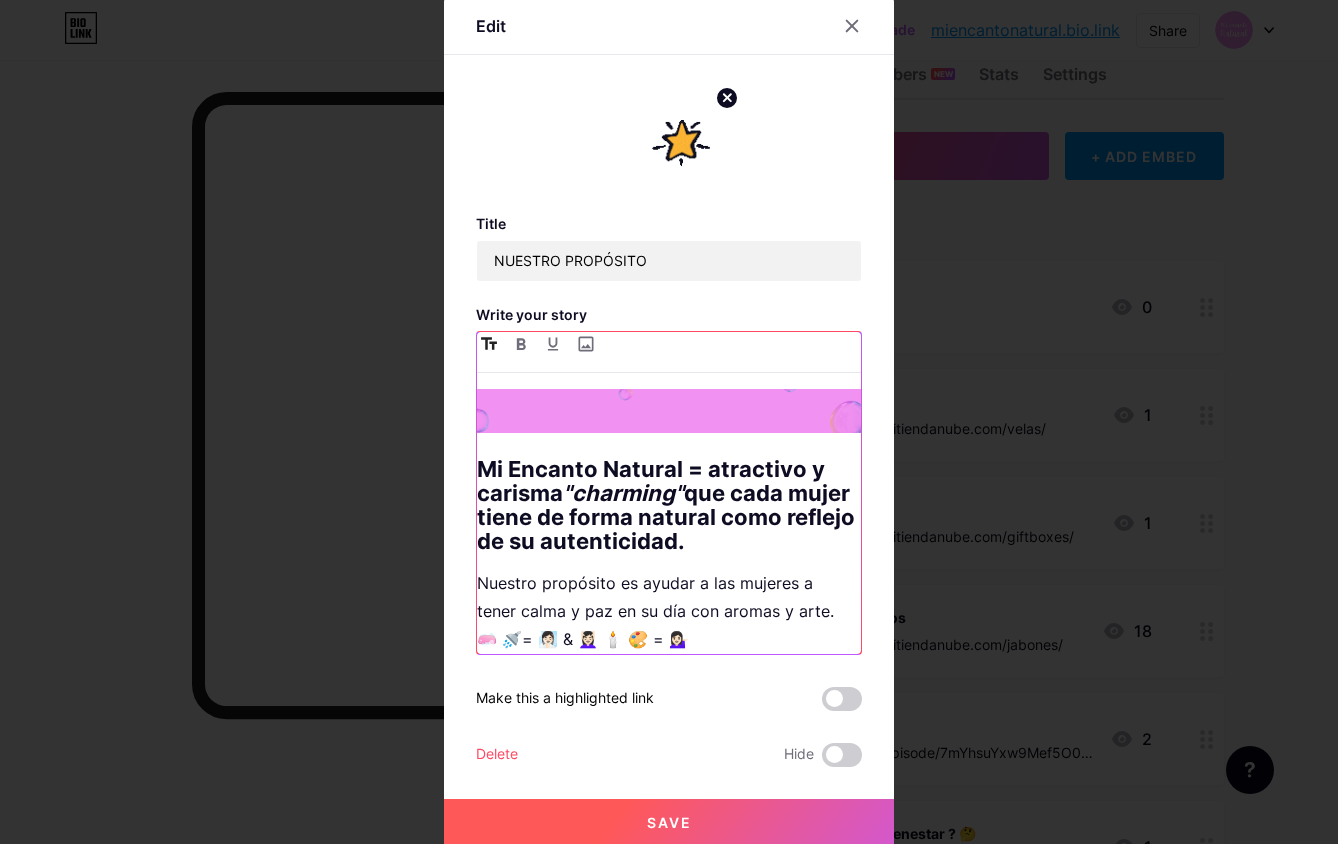 click on "Mi Encanto Natural = atractivo y carisma  "charming"  que cada mujer tiene de forma natural como reflejo de su autenticidad." at bounding box center [669, 505] 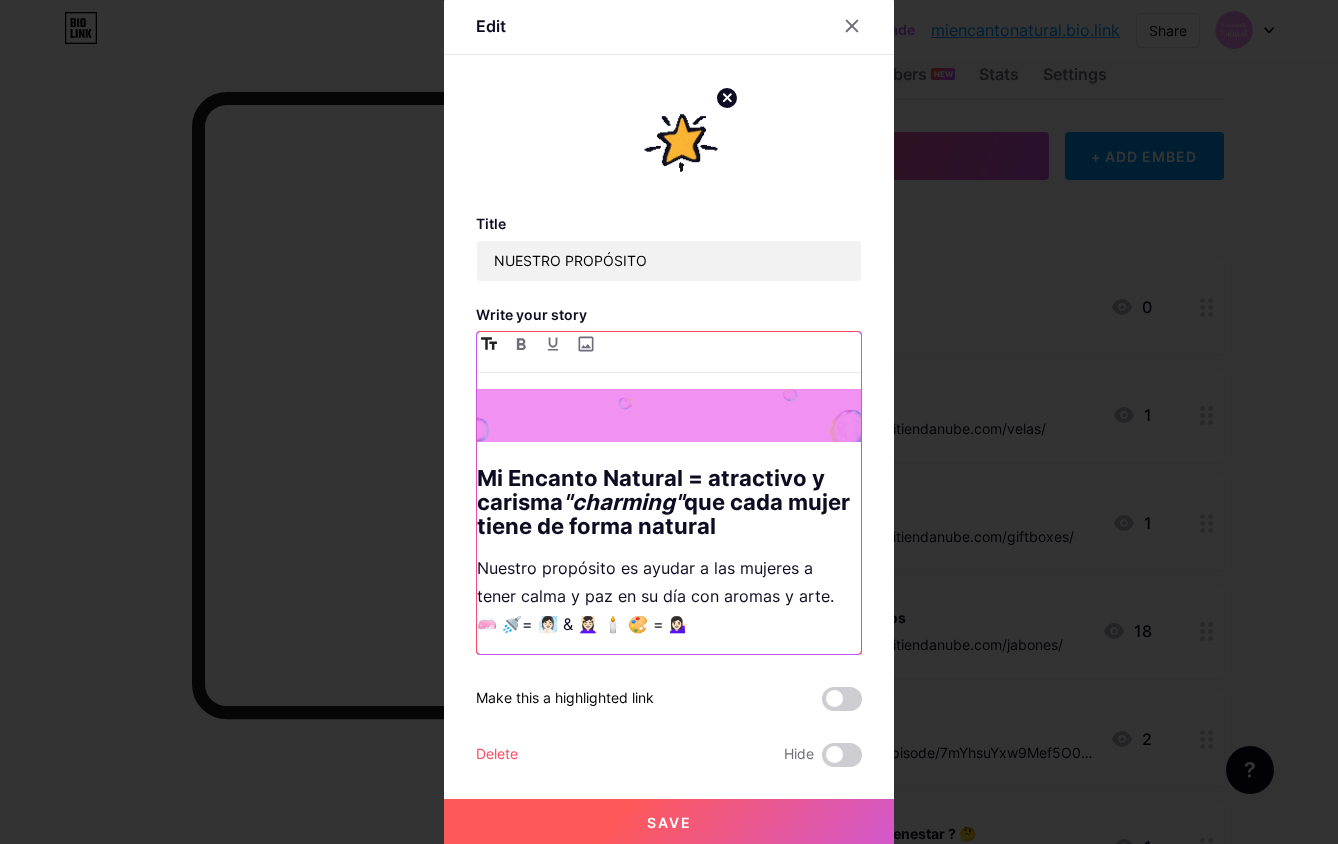 scroll, scrollTop: 316, scrollLeft: 0, axis: vertical 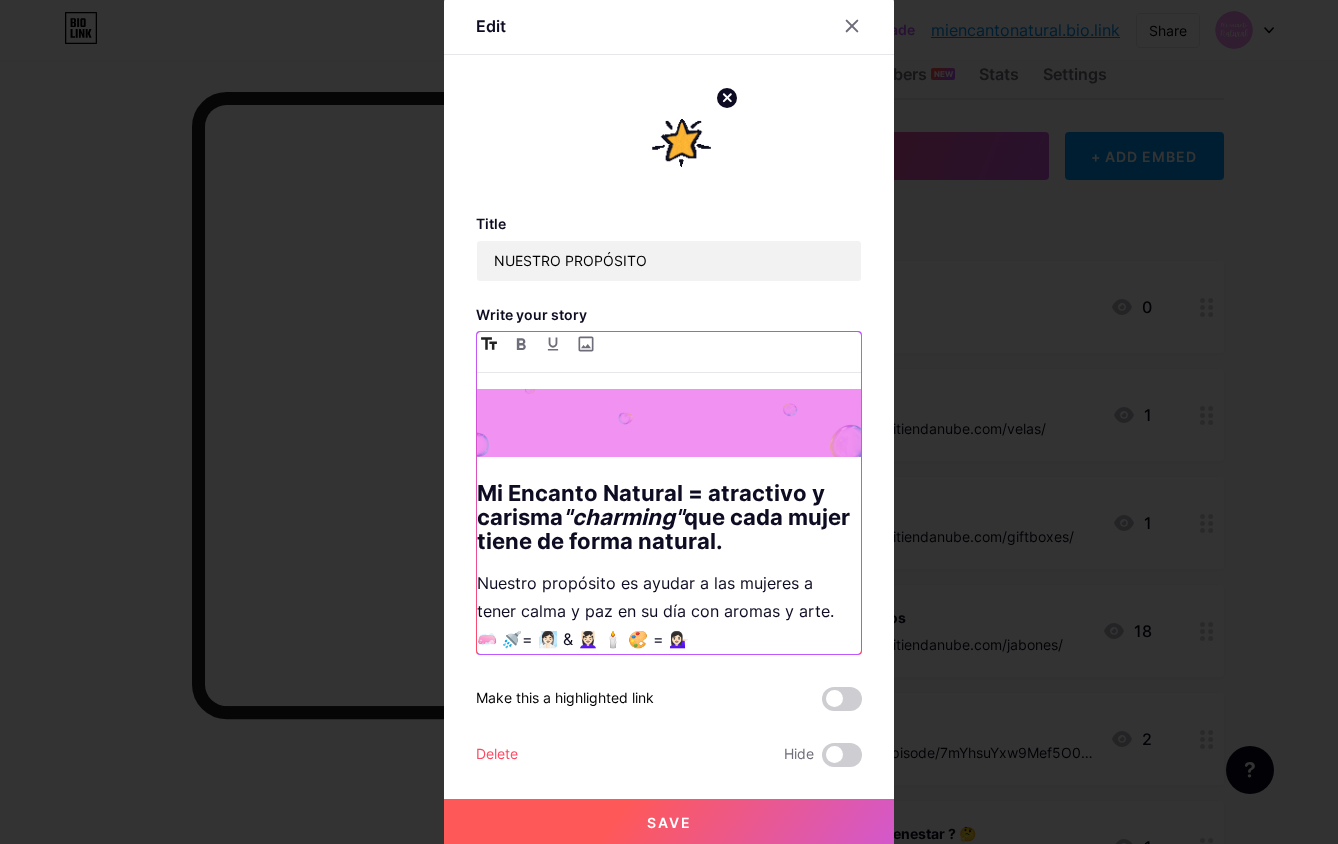 drag, startPoint x: 789, startPoint y: 531, endPoint x: 701, endPoint y: 531, distance: 88 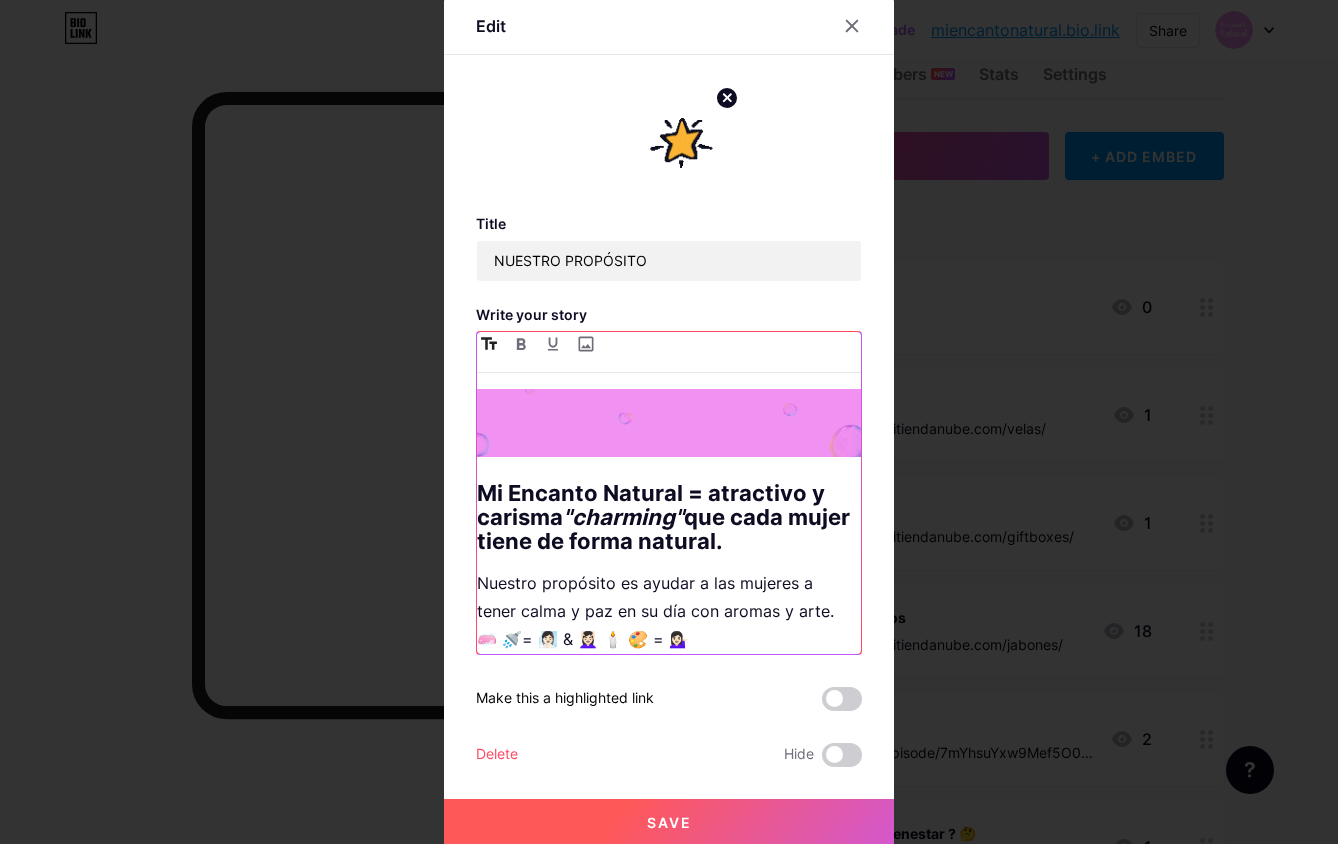 click on "Mi Encanto Natural = atractivo y carisma "charming" que cada mujer tiene de forma natural." at bounding box center [669, 517] 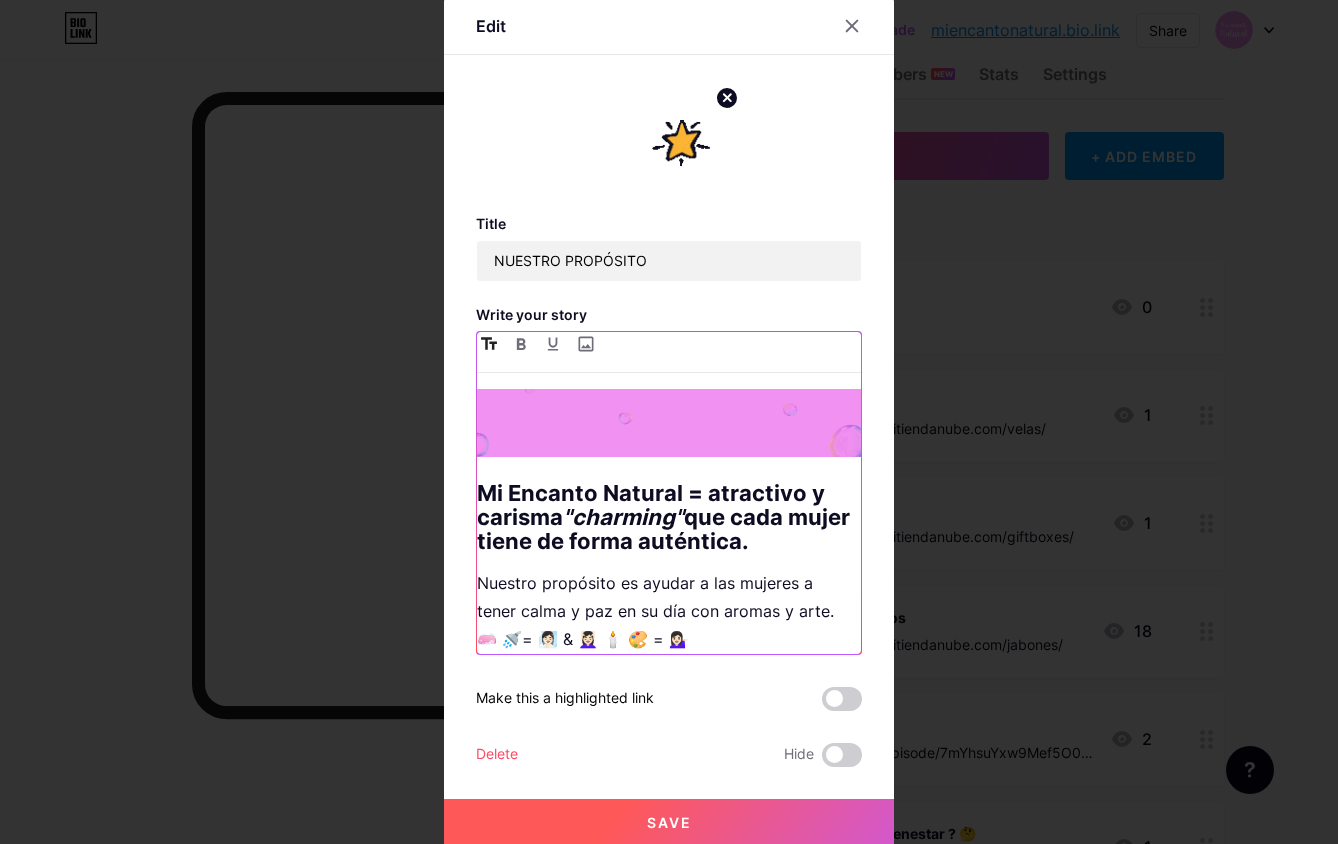 click on "Mi Encanto Natural = atractivo y carisma  "charming"  que cada mujer tiene de forma auténtica." at bounding box center [669, 517] 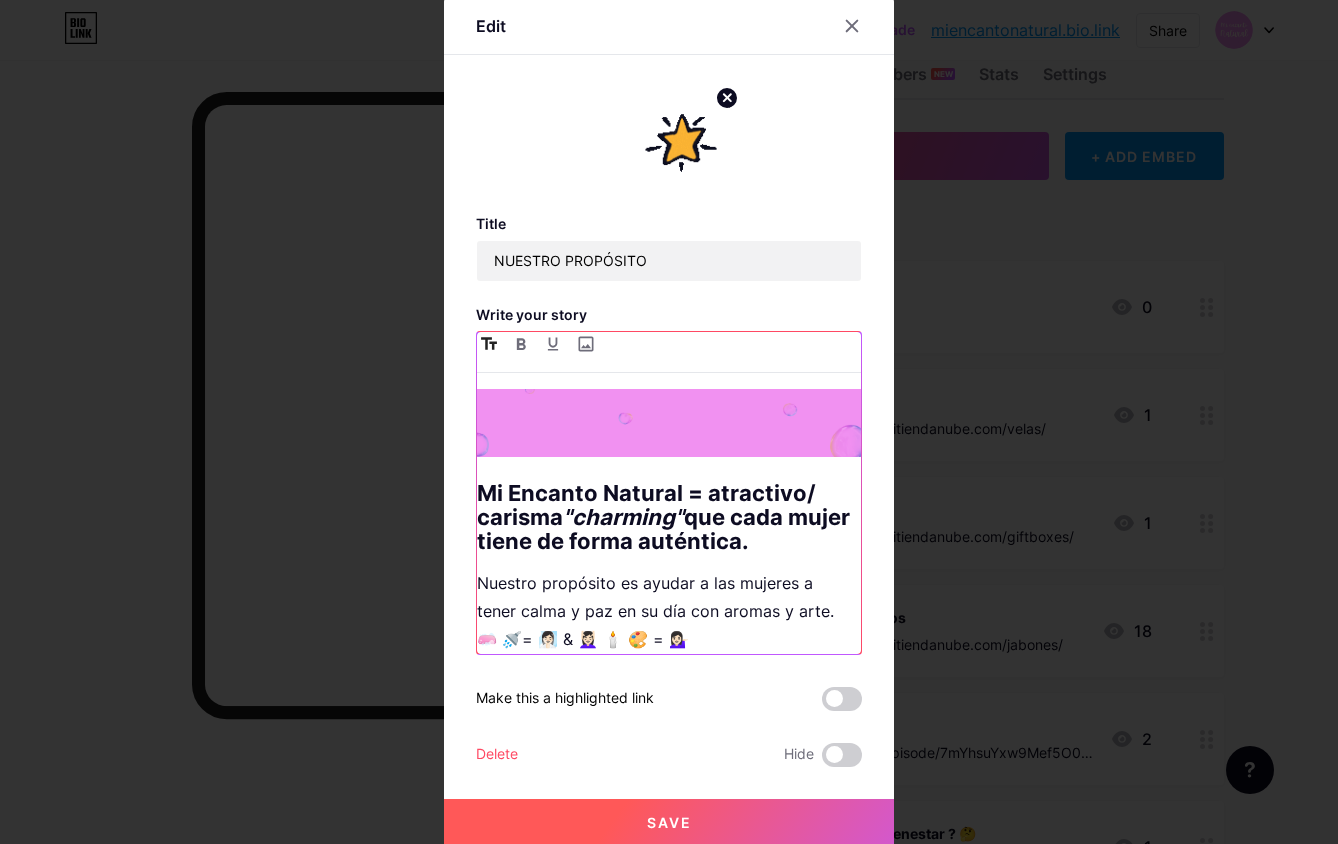 drag, startPoint x: 564, startPoint y: 503, endPoint x: 567, endPoint y: 519, distance: 16.27882 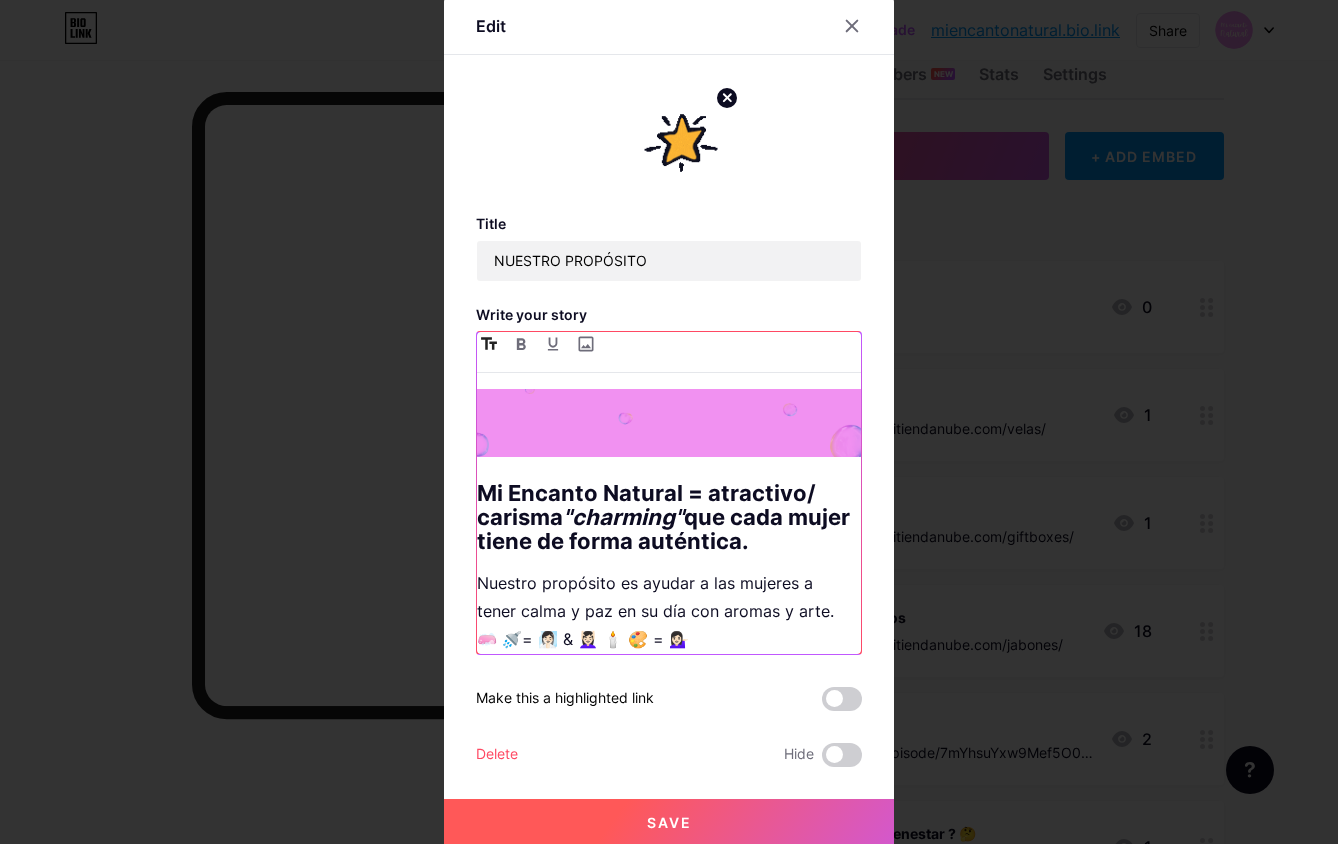 click on ""charming"" at bounding box center (623, 517) 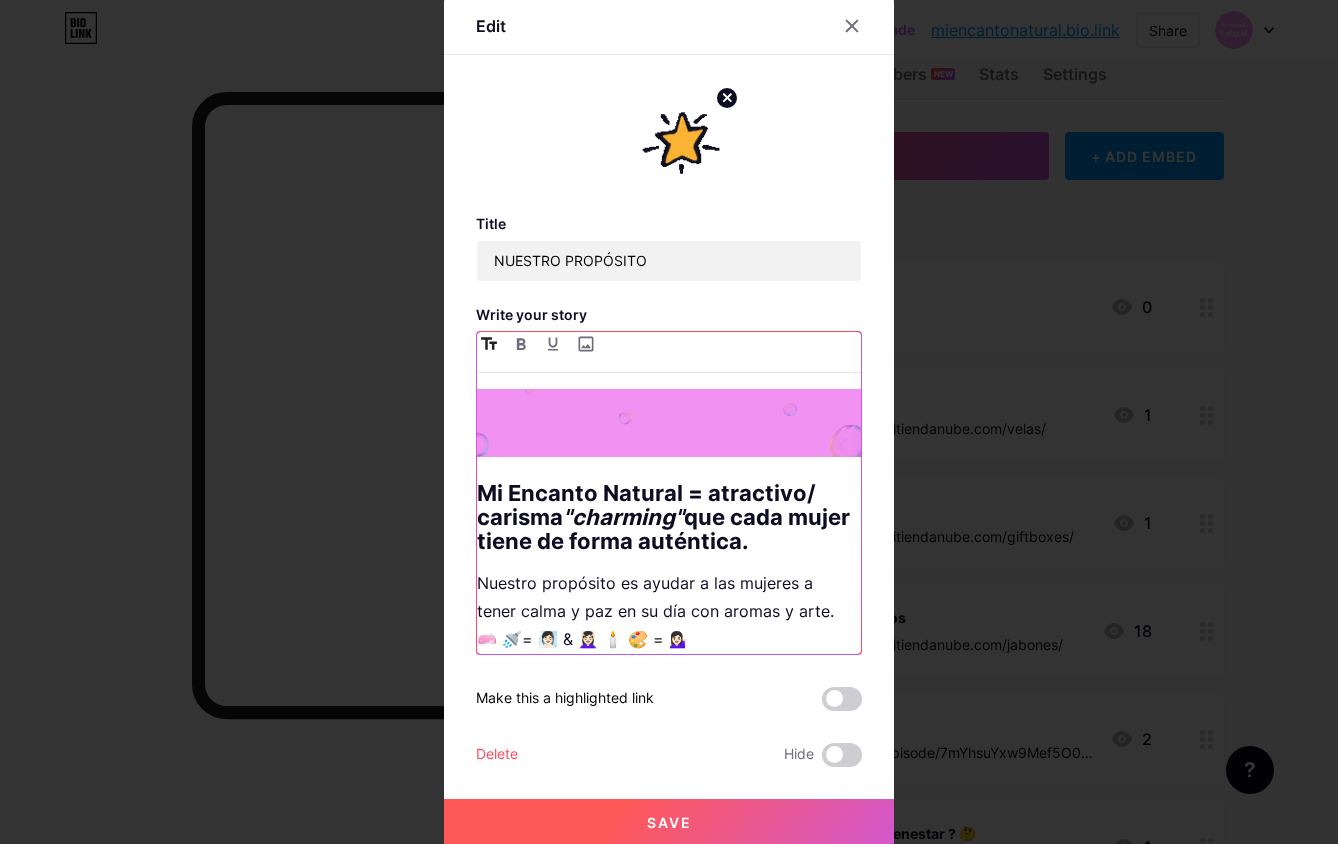 click on ""charming"" at bounding box center [623, 517] 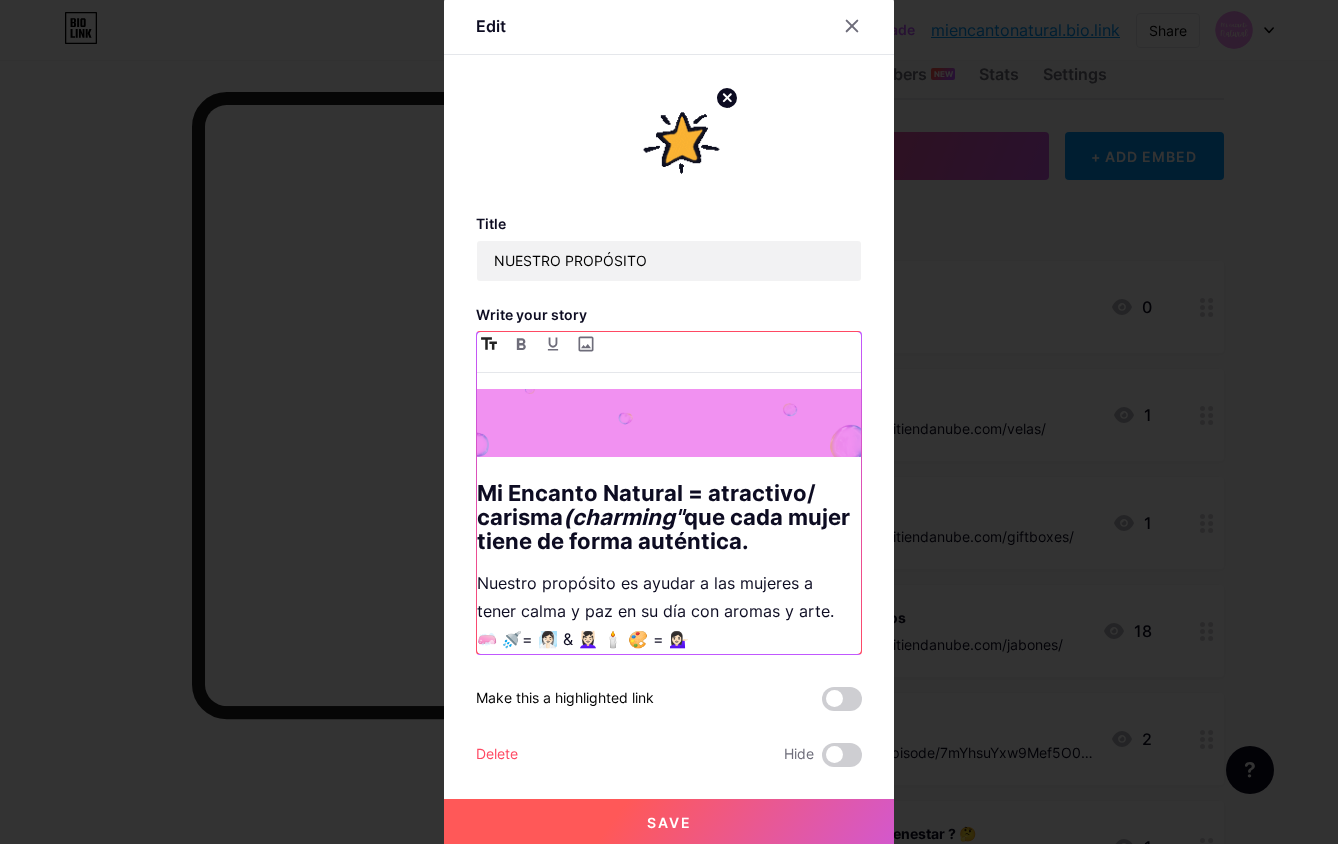 click on "Mi Encanto Natural = atractivo/ carisma  (charming"  que cada mujer tiene de forma auténtica." at bounding box center (669, 517) 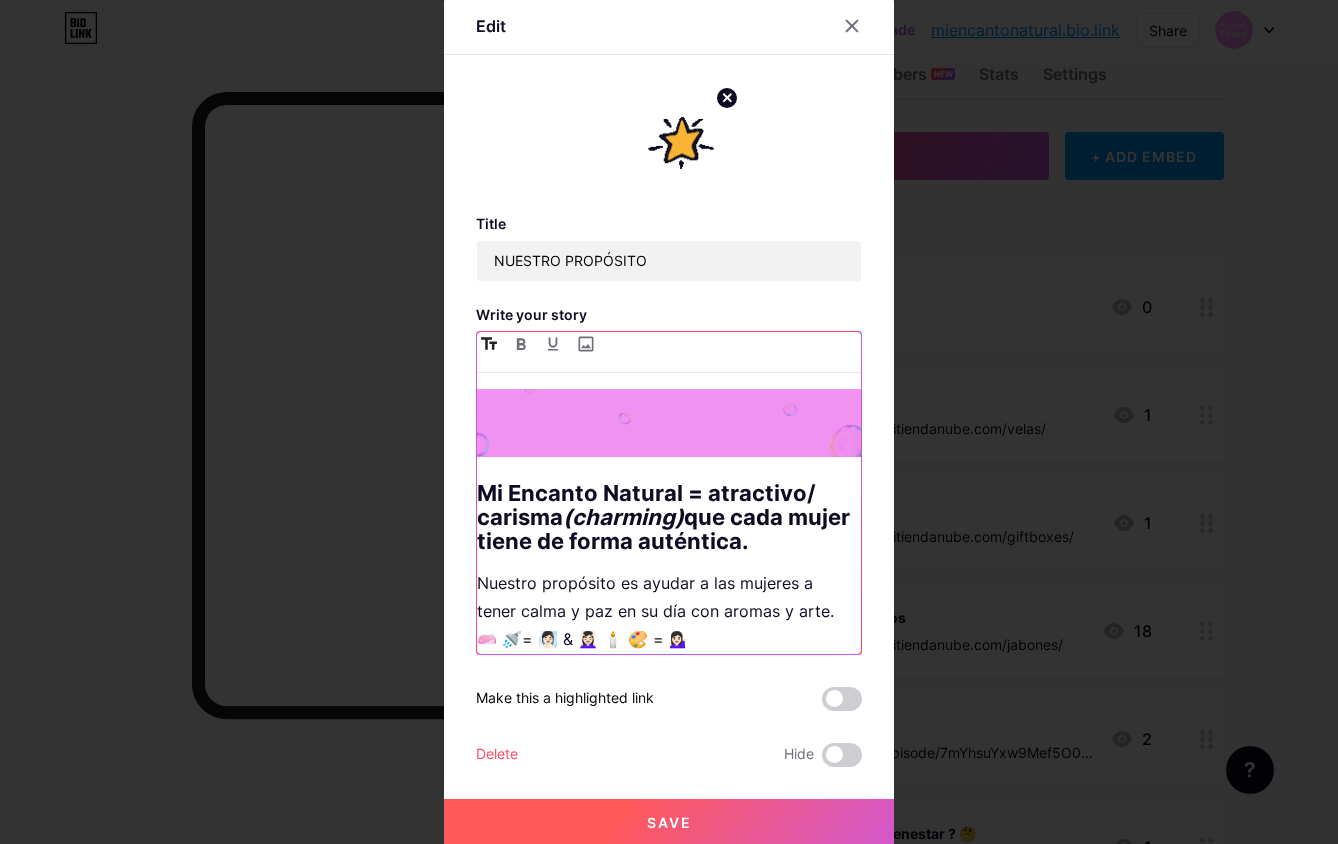 click on "(charming)" at bounding box center [623, 517] 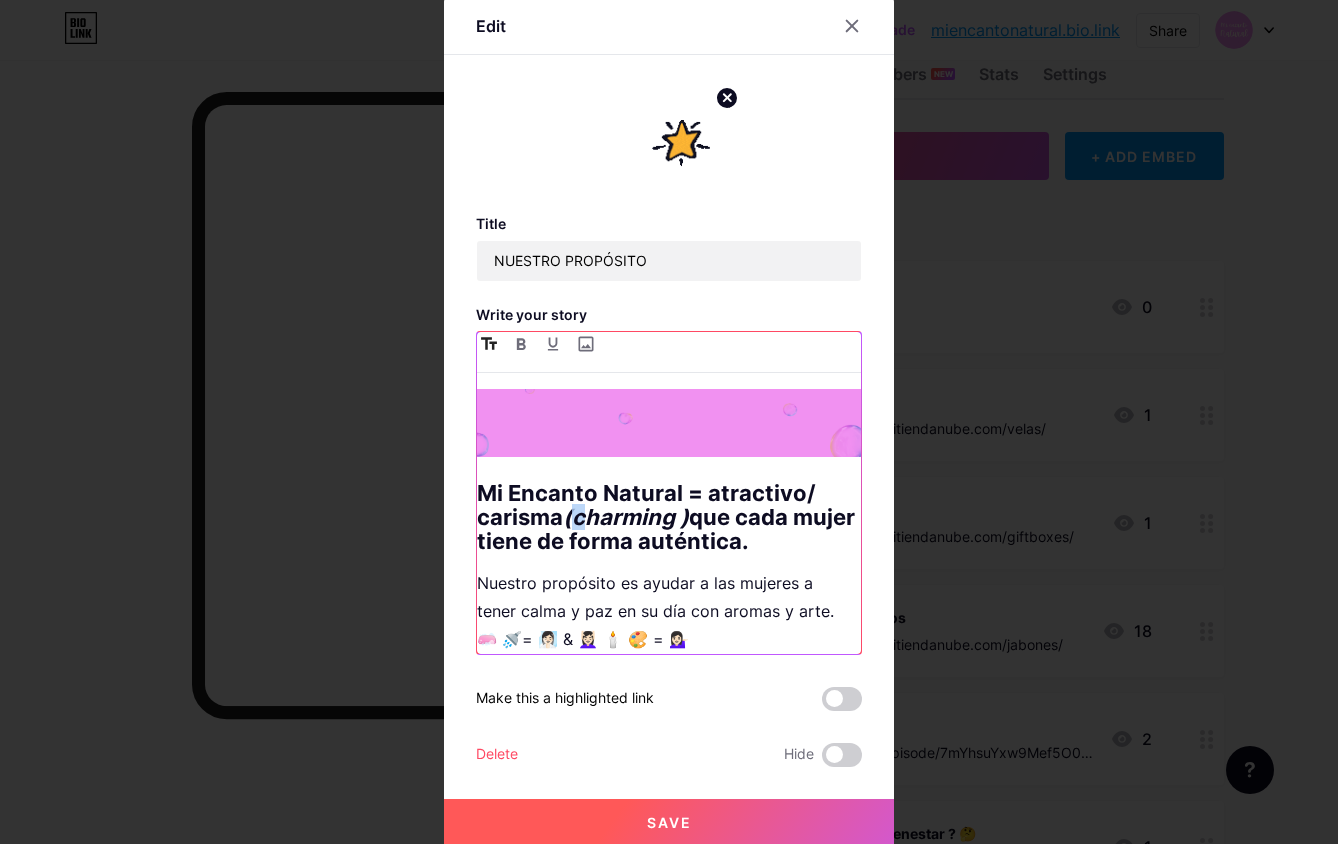 click on "(charming )" at bounding box center [626, 517] 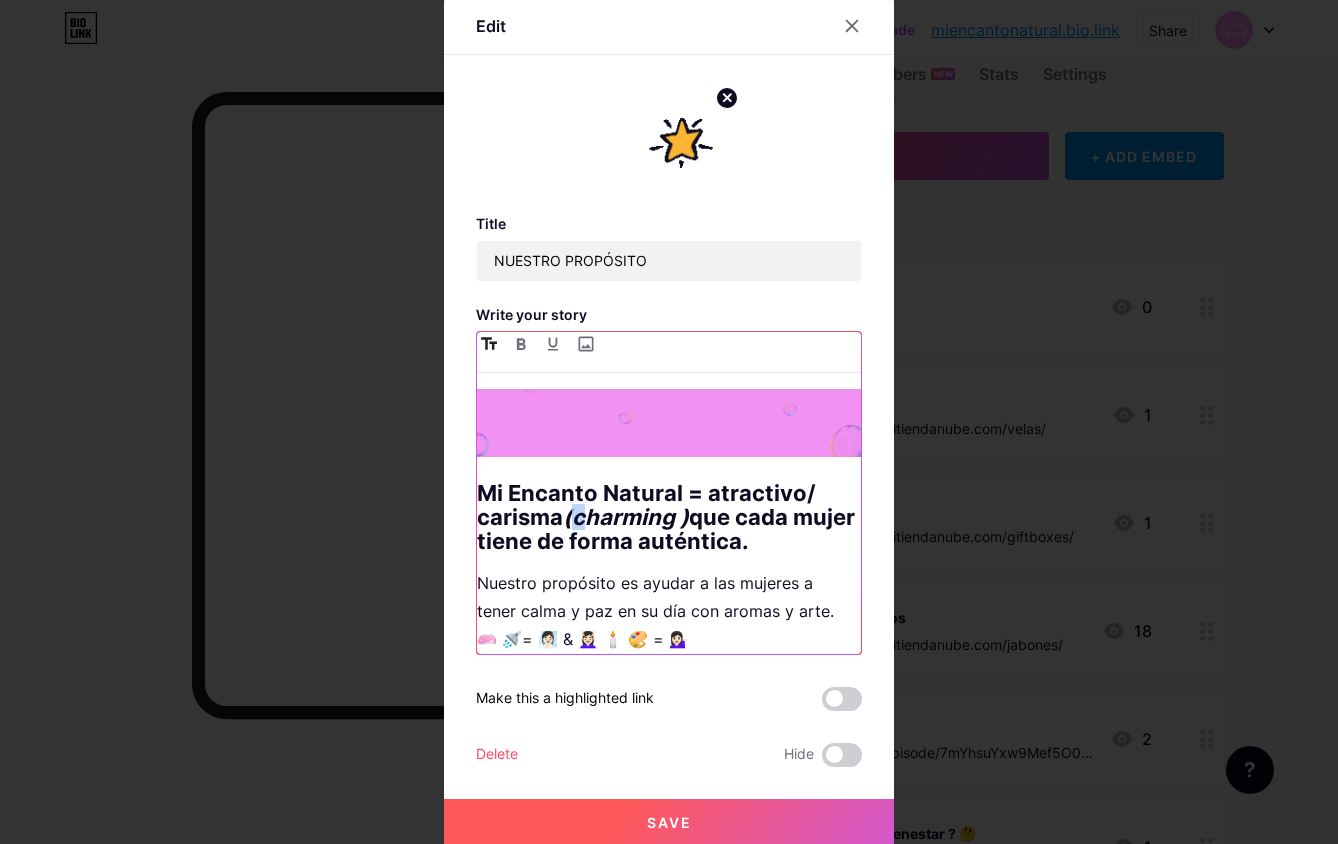 click on "(charming )" at bounding box center [626, 517] 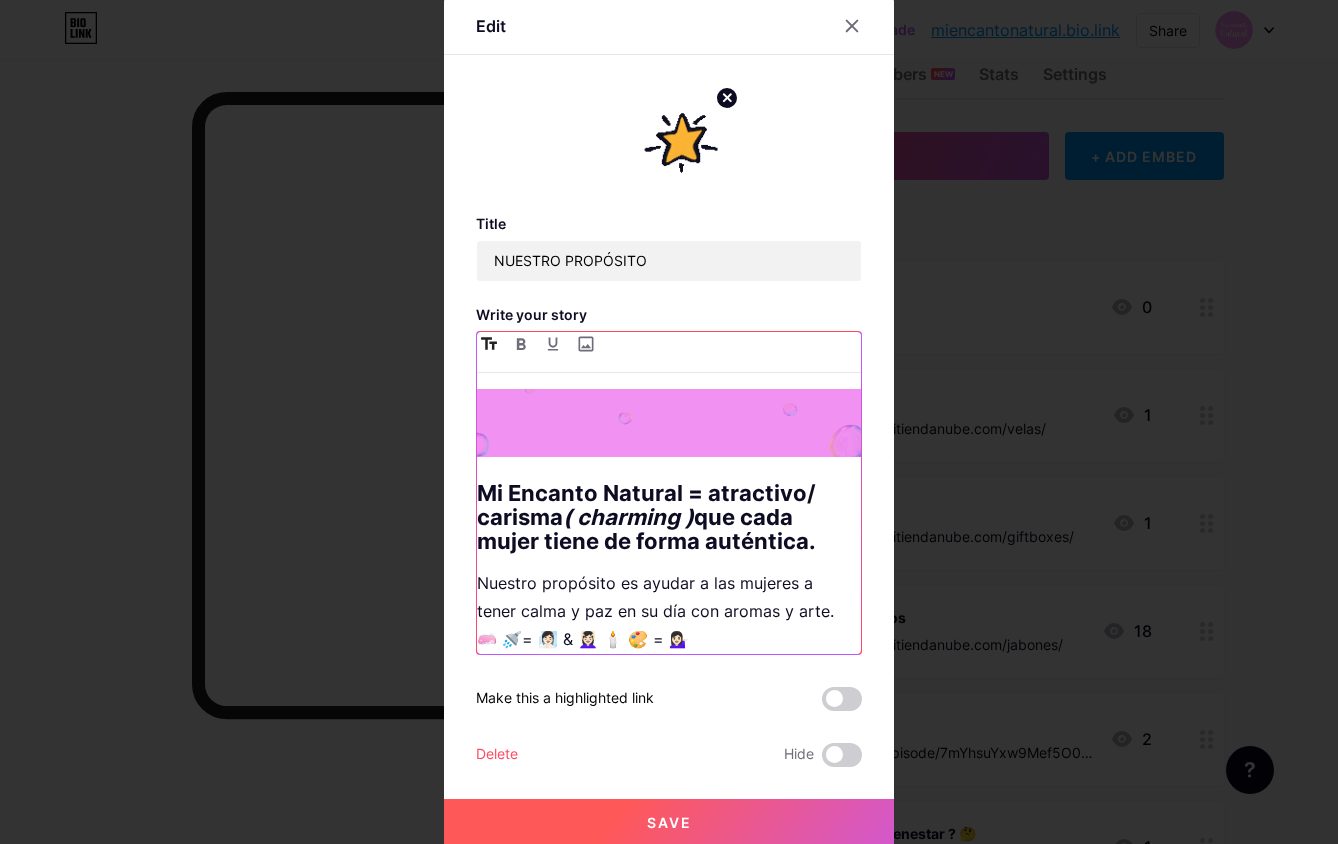 click on "Mi Encanto Natural = atractivo/ carisma  ( charming )  que cada mujer tiene de forma auténtica." at bounding box center [669, 517] 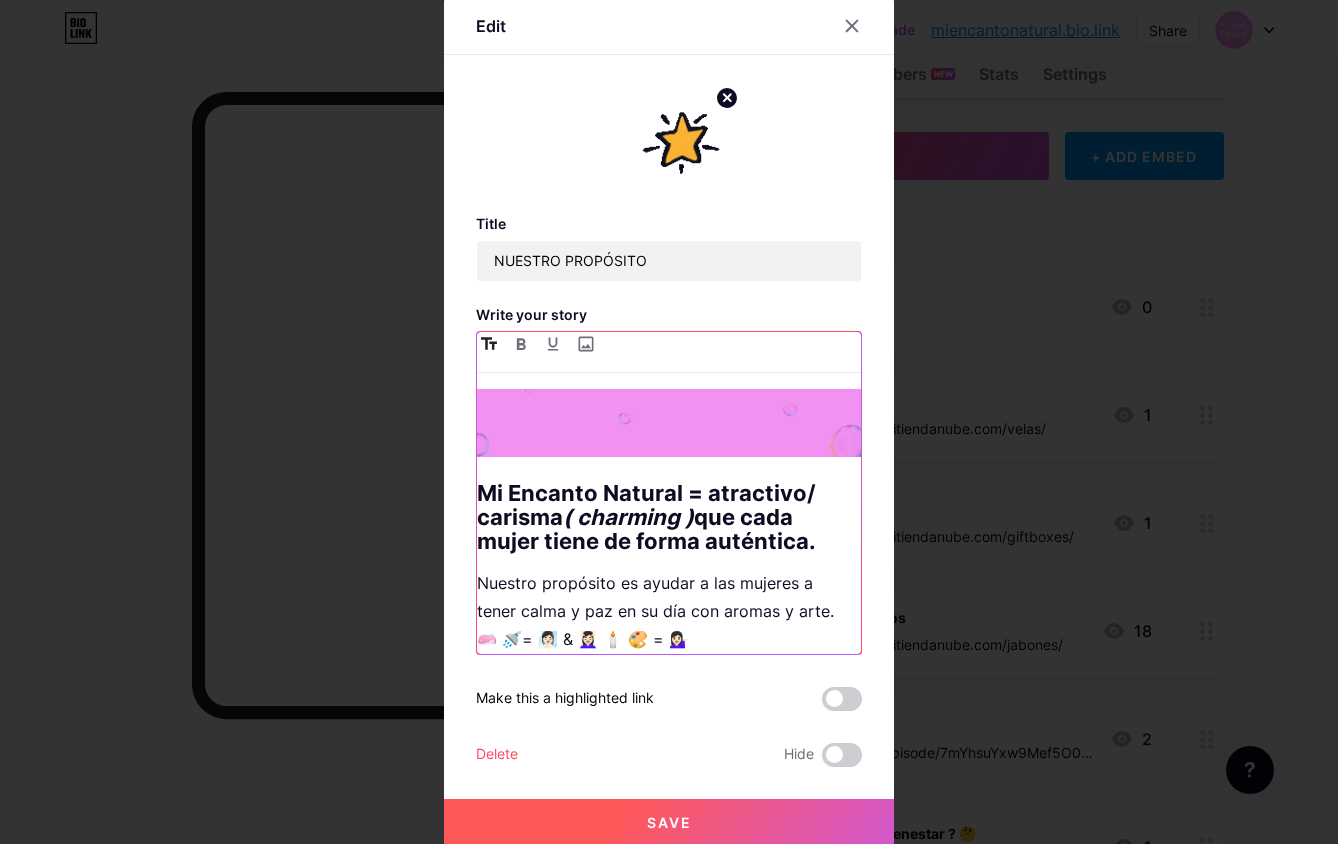 click on "Mi Encanto Natural = atractivo/ carisma  ( charming )  que cada mujer tiene de forma auténtica." at bounding box center (669, 517) 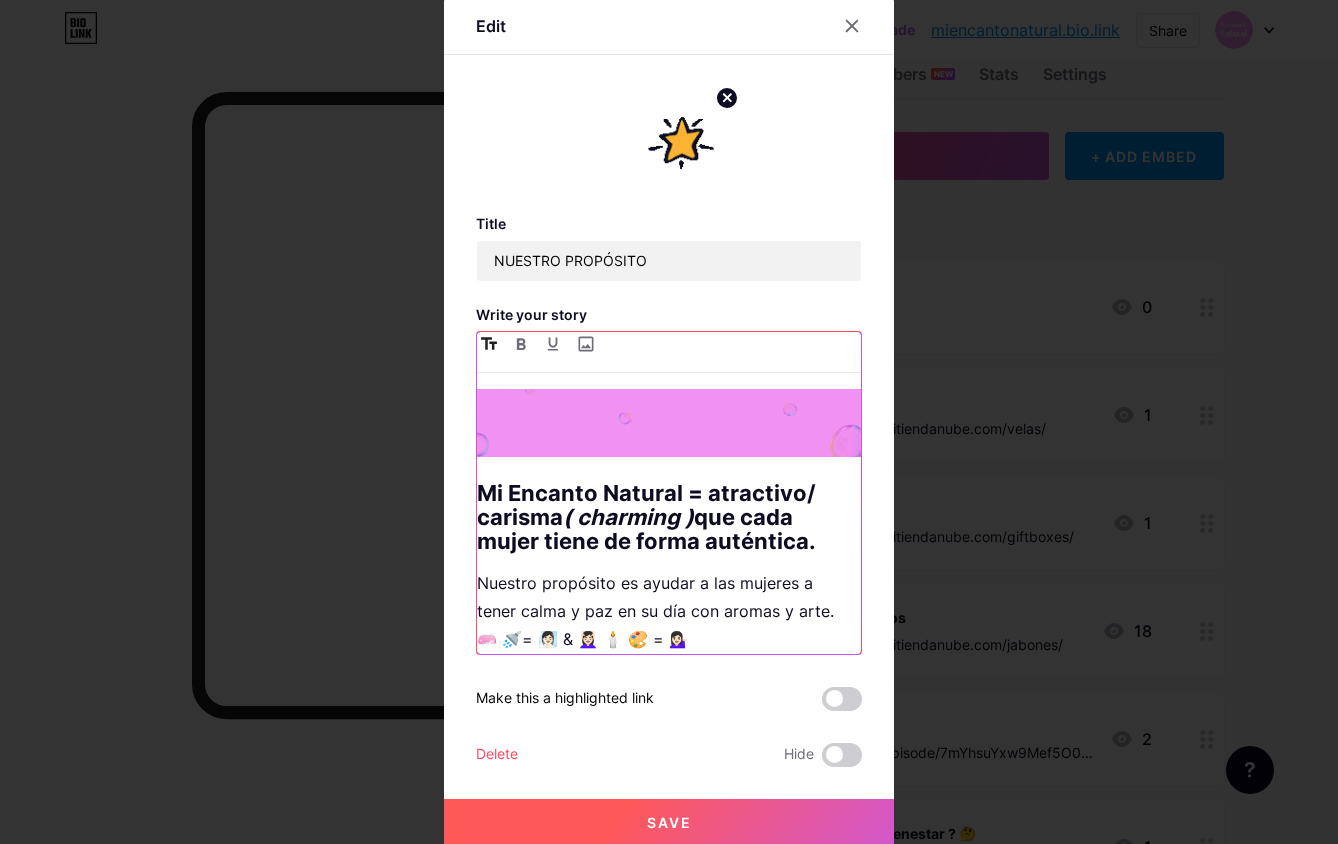 scroll, scrollTop: 3, scrollLeft: 0, axis: vertical 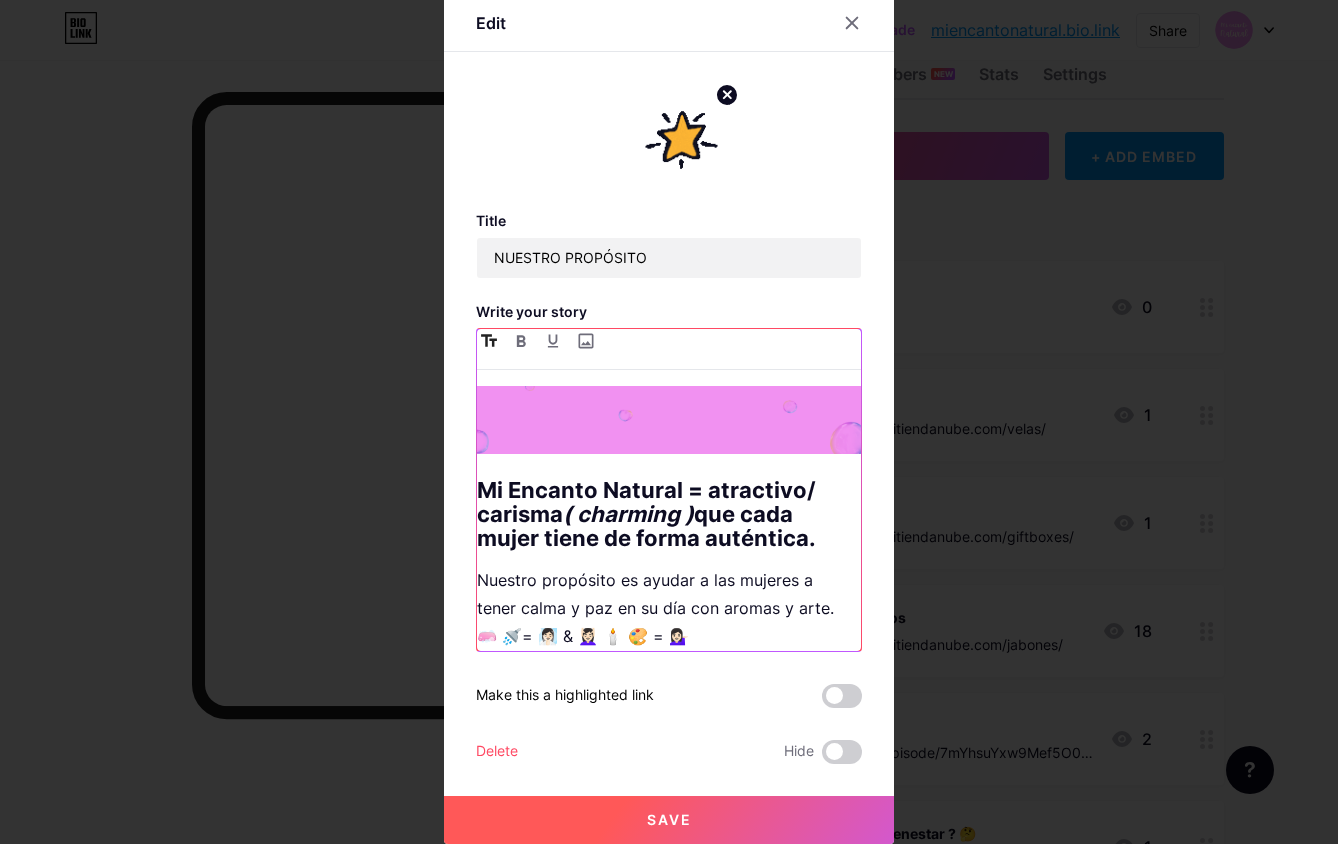 drag, startPoint x: 800, startPoint y: 529, endPoint x: 694, endPoint y: 531, distance: 106.01887 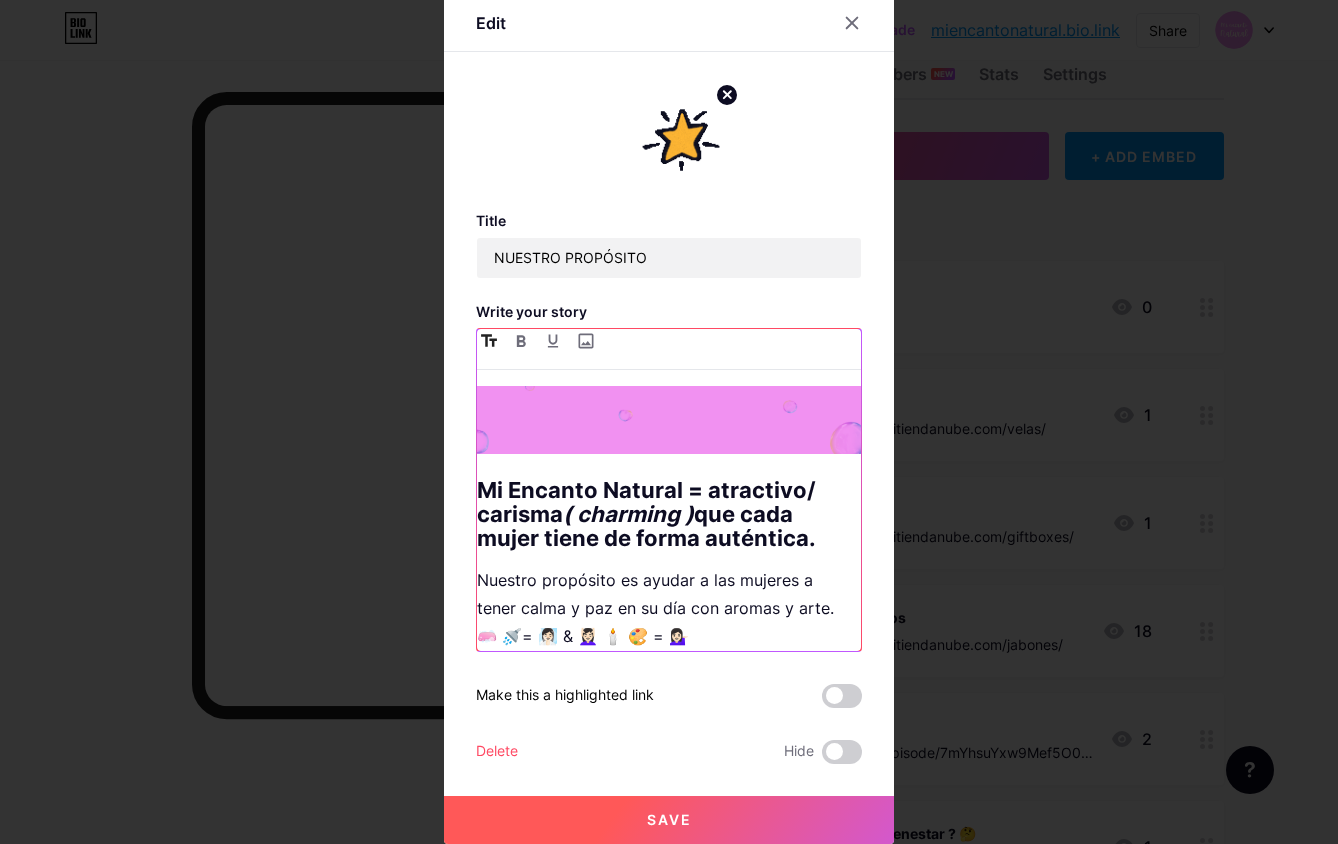 click on "Mi Encanto Natural = atractivo/ carisma  ( charming )  que cada mujer tiene de forma auténtica." at bounding box center (669, 514) 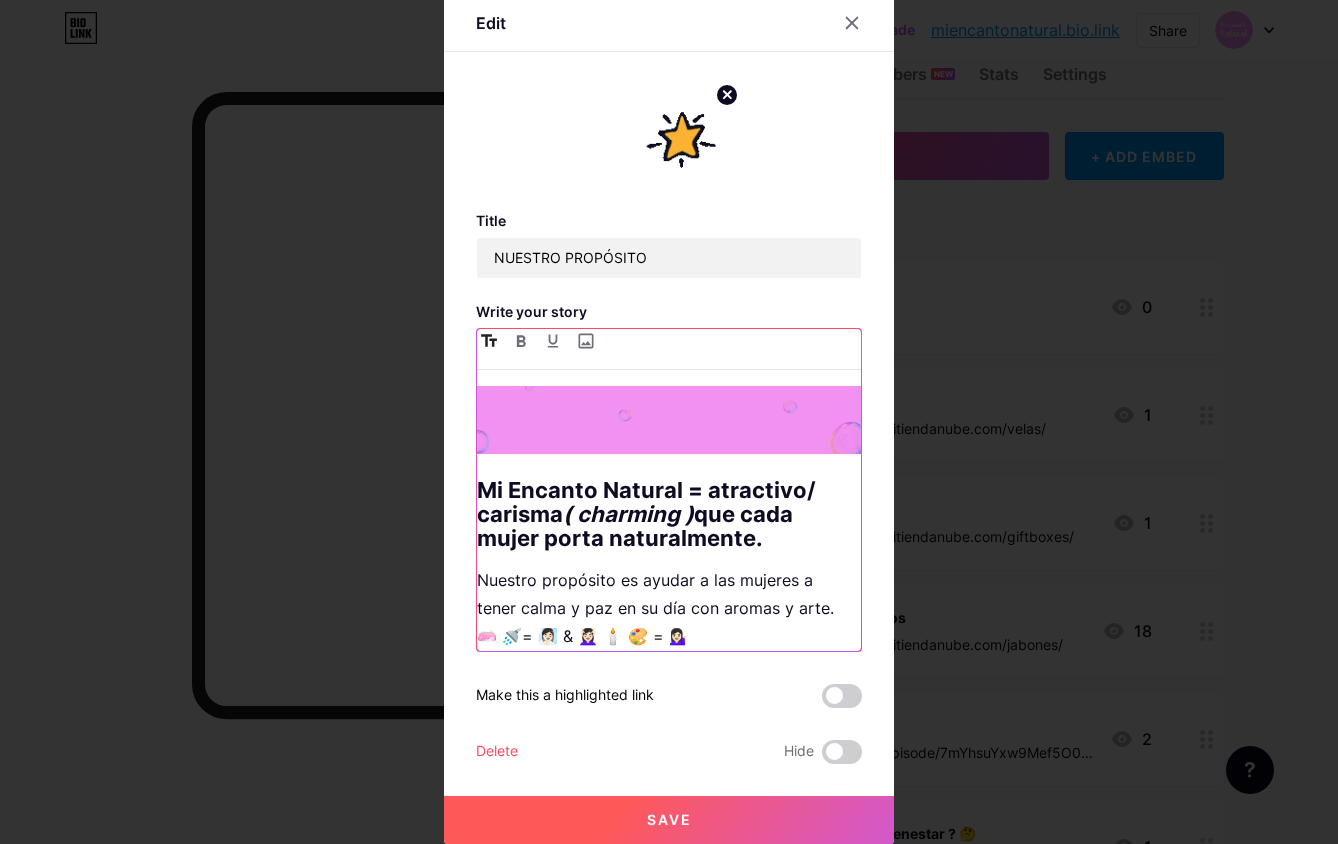 drag, startPoint x: 752, startPoint y: 526, endPoint x: 601, endPoint y: 523, distance: 151.0298 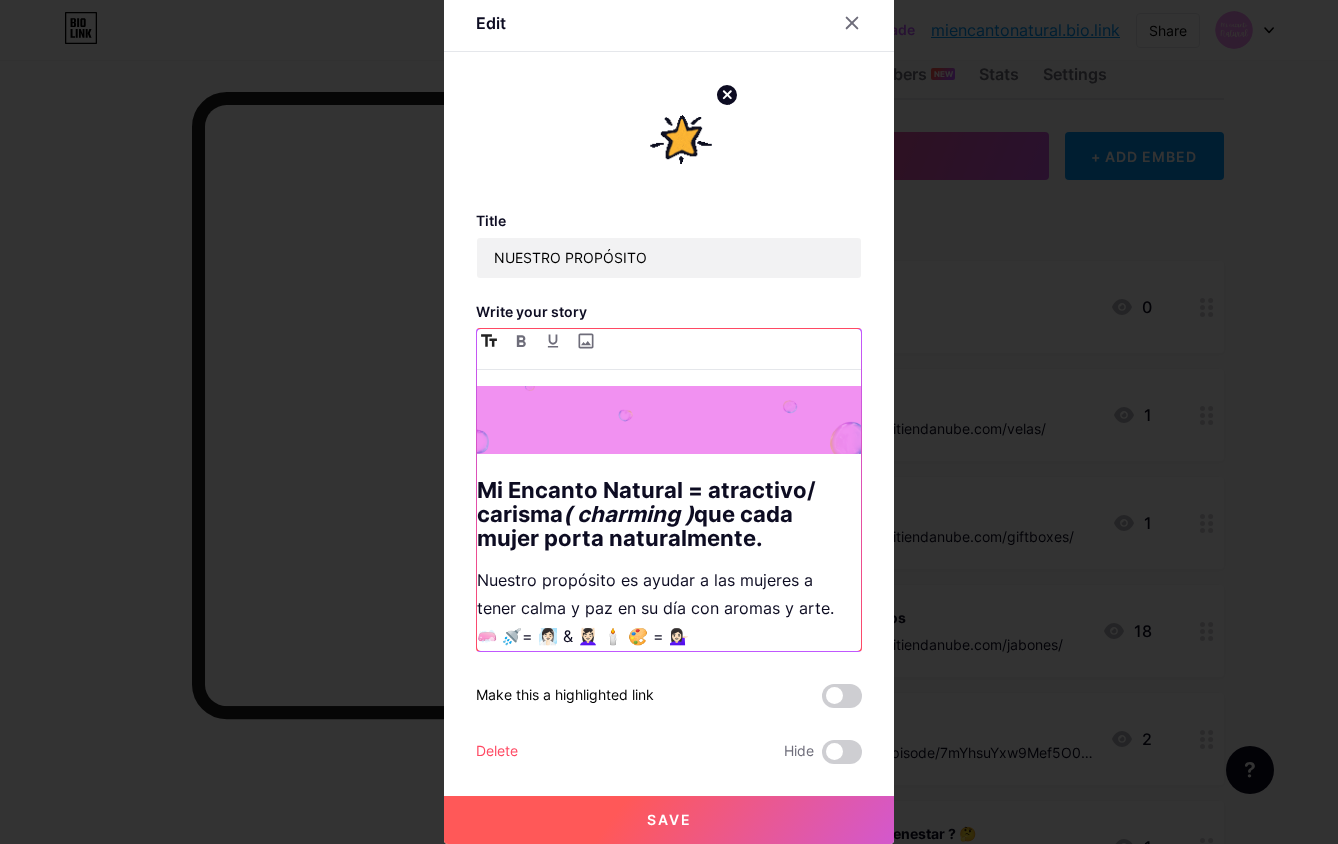 click on "Mi Encanto Natural = atractivo/ carisma  ( charming )  que cada mujer porta naturalmente." at bounding box center (669, 514) 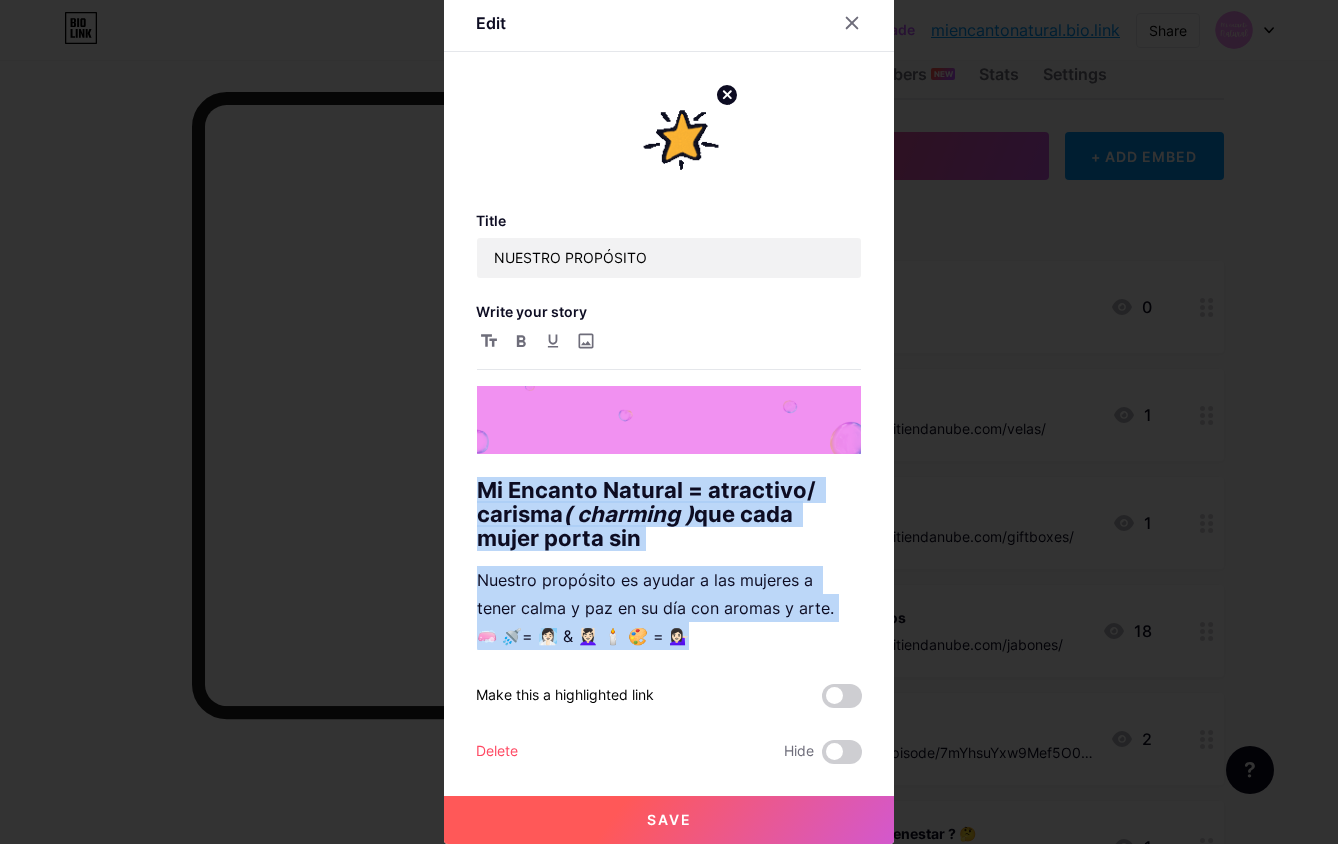 click on "Save" at bounding box center (669, 820) 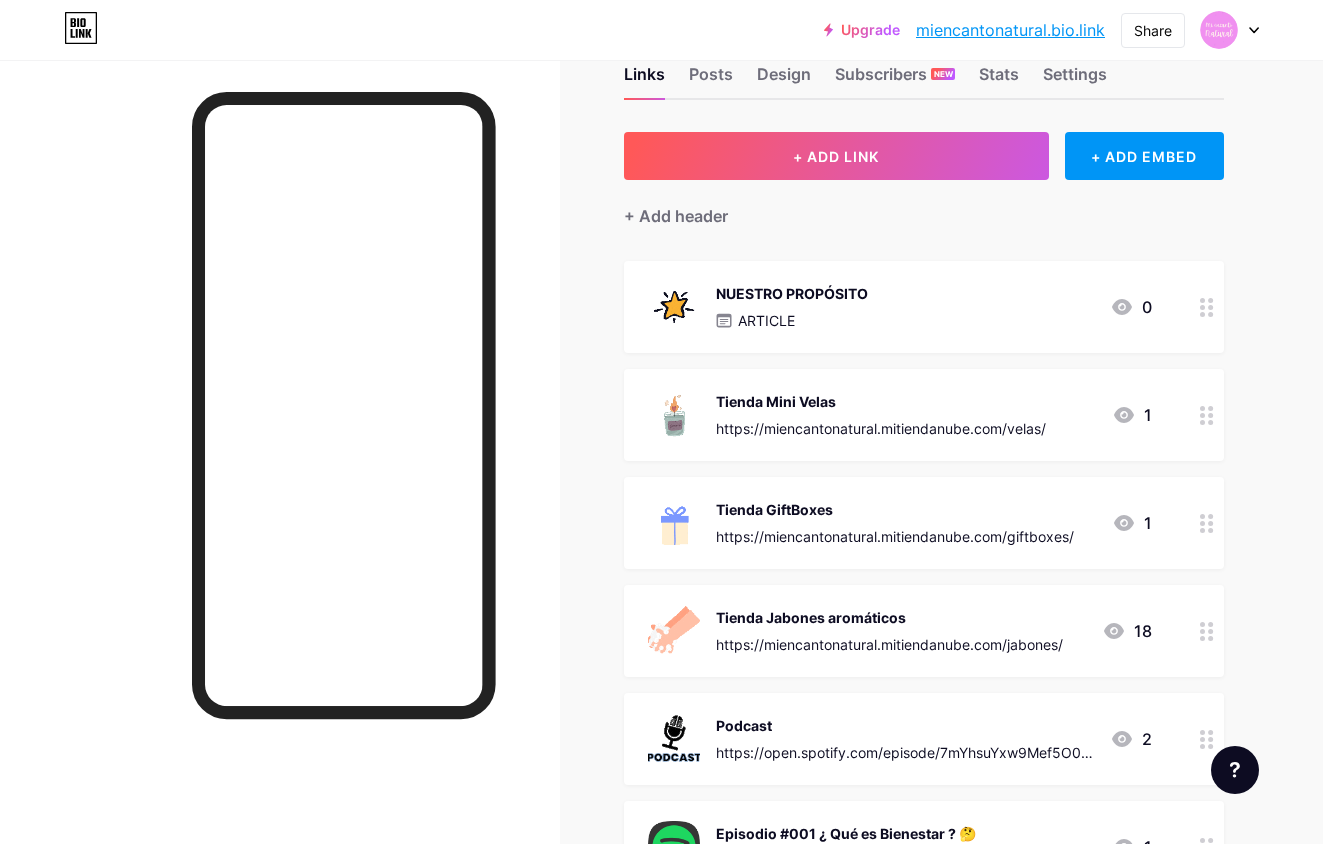 click on "ARTICLE" at bounding box center (792, 320) 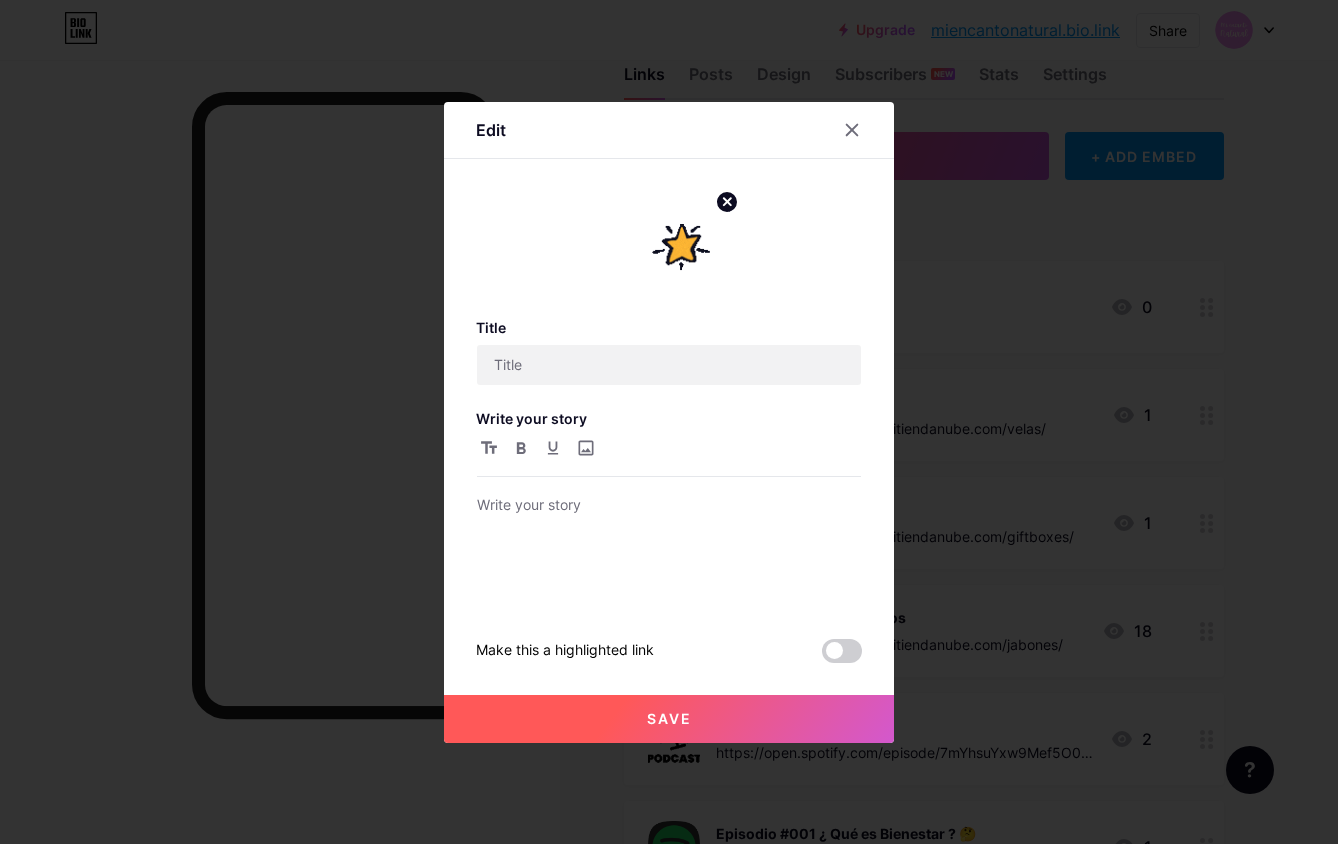 type on "NUESTRO PROPÓSITO" 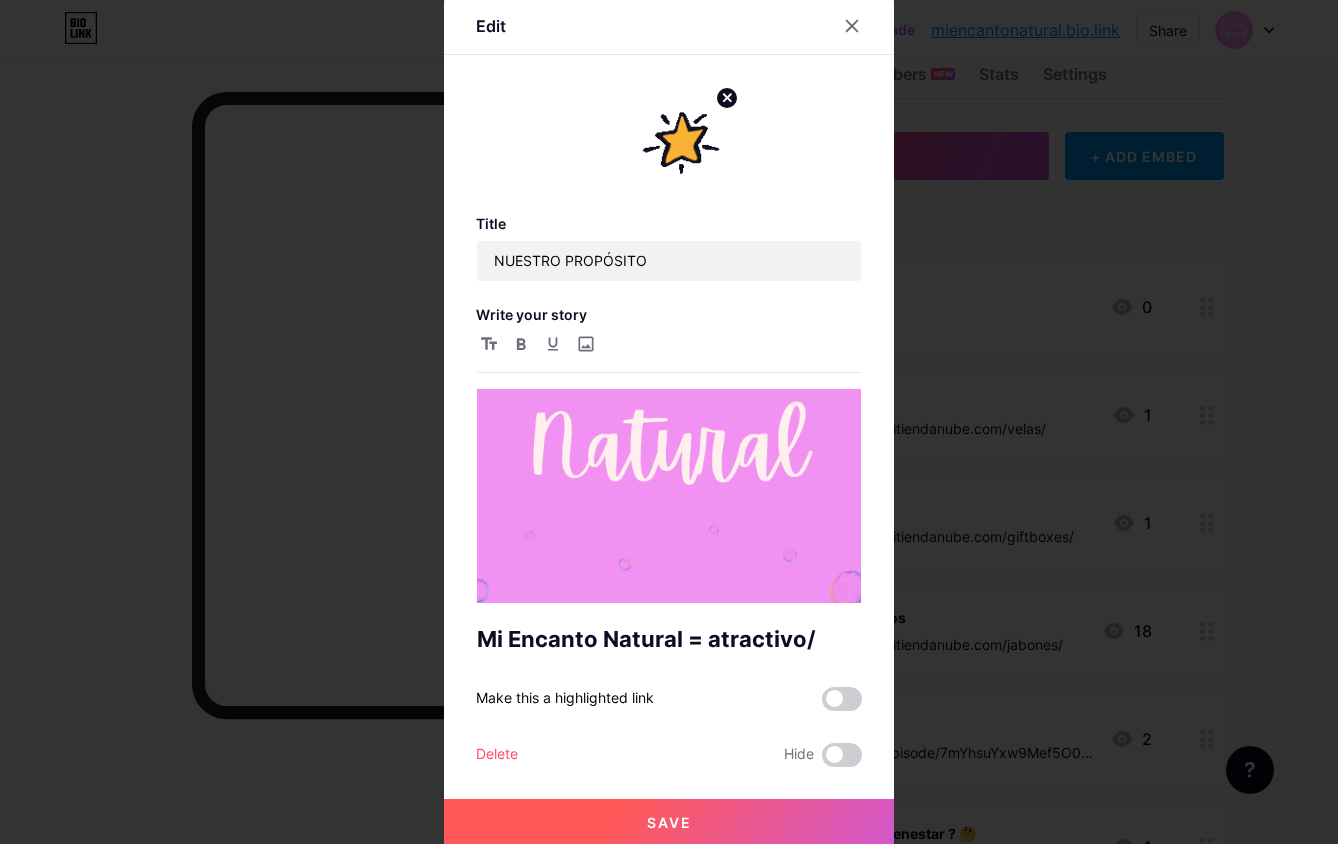 scroll, scrollTop: 316, scrollLeft: 0, axis: vertical 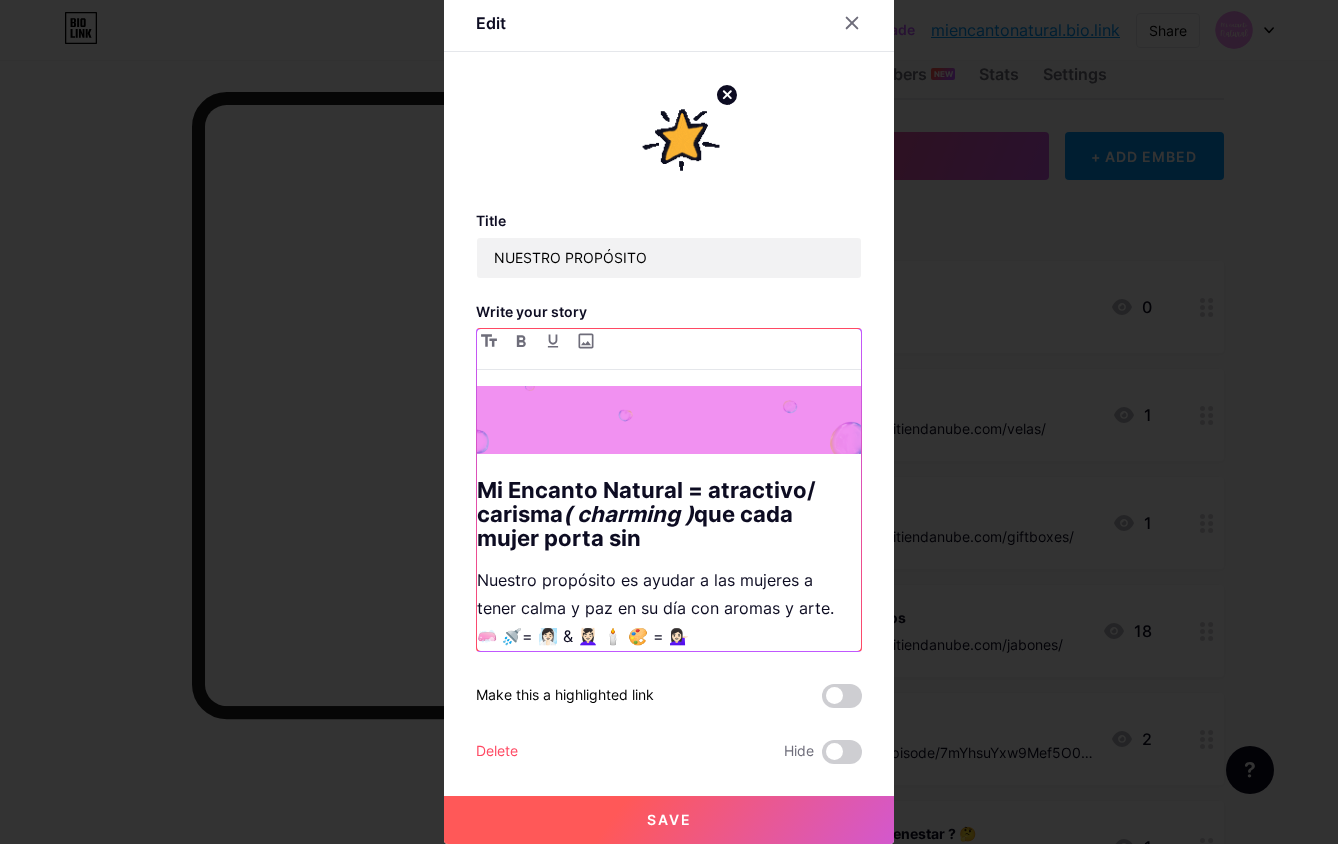 click on "Mi Encanto Natural = atractivo/ carisma  ( charming )  que cada mujer porta sin" at bounding box center [669, 514] 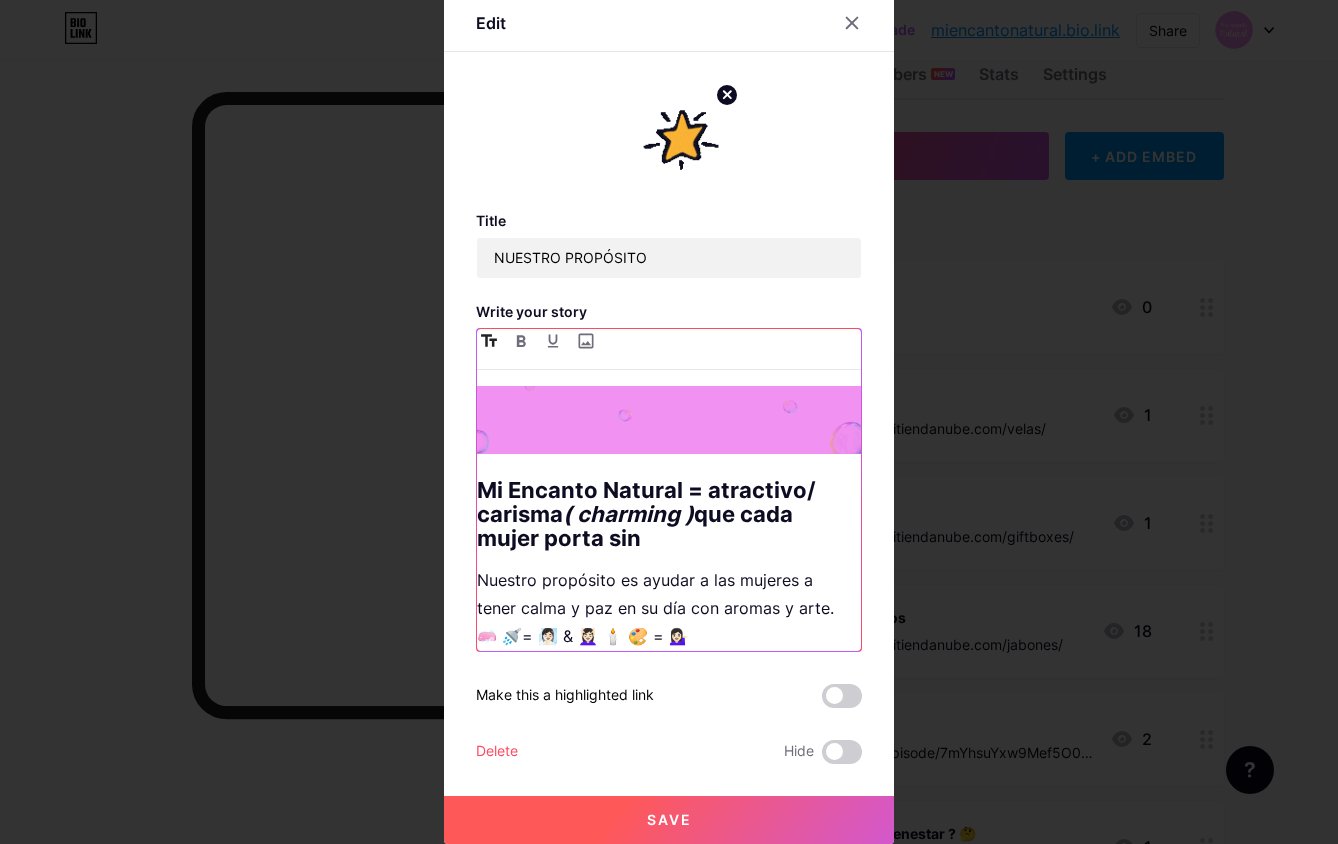 click on "( charming )" at bounding box center (628, 514) 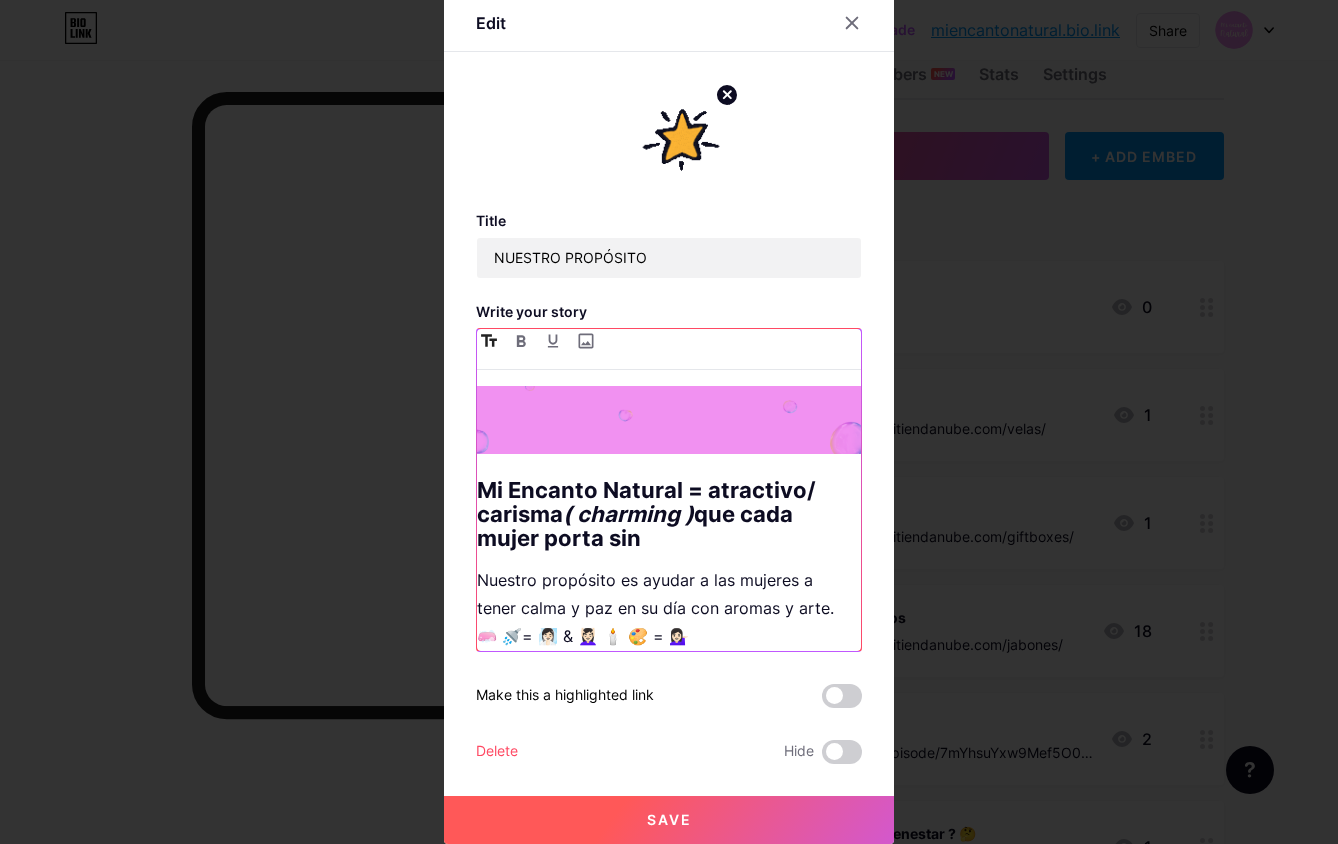 drag, startPoint x: 635, startPoint y: 531, endPoint x: 461, endPoint y: 531, distance: 174 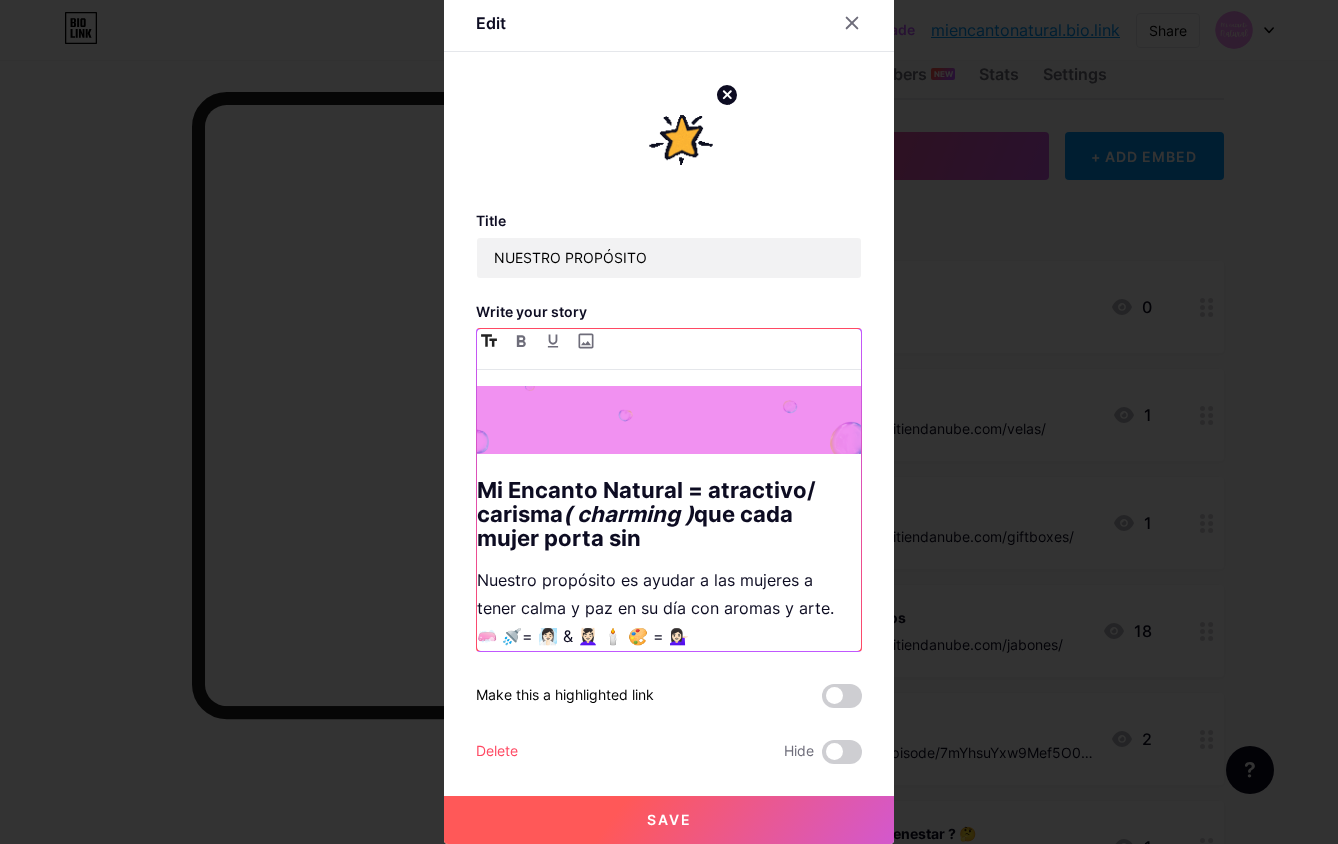 click on "Edit
Title
NUESTRO PROPÓSITO
Write your story
Mi Encanto Natural = atractivo/ carisma  ( charming )  que cada mujer porta sin Nuestro propósito es ayudar a las mujeres a tener calma y paz en su día con aromas y arte. 🧼 🚿= 🧖🏻‍♀️ & 💆🏻‍♀️ 🕯️ 🎨 = 💁🏻‍♀️
Make this a highlighted link
Delete
Hide         Save         NUESTRO PROPÓSITO     null
Make this a highlighted link
Delete
Hide         Save" at bounding box center [669, 419] 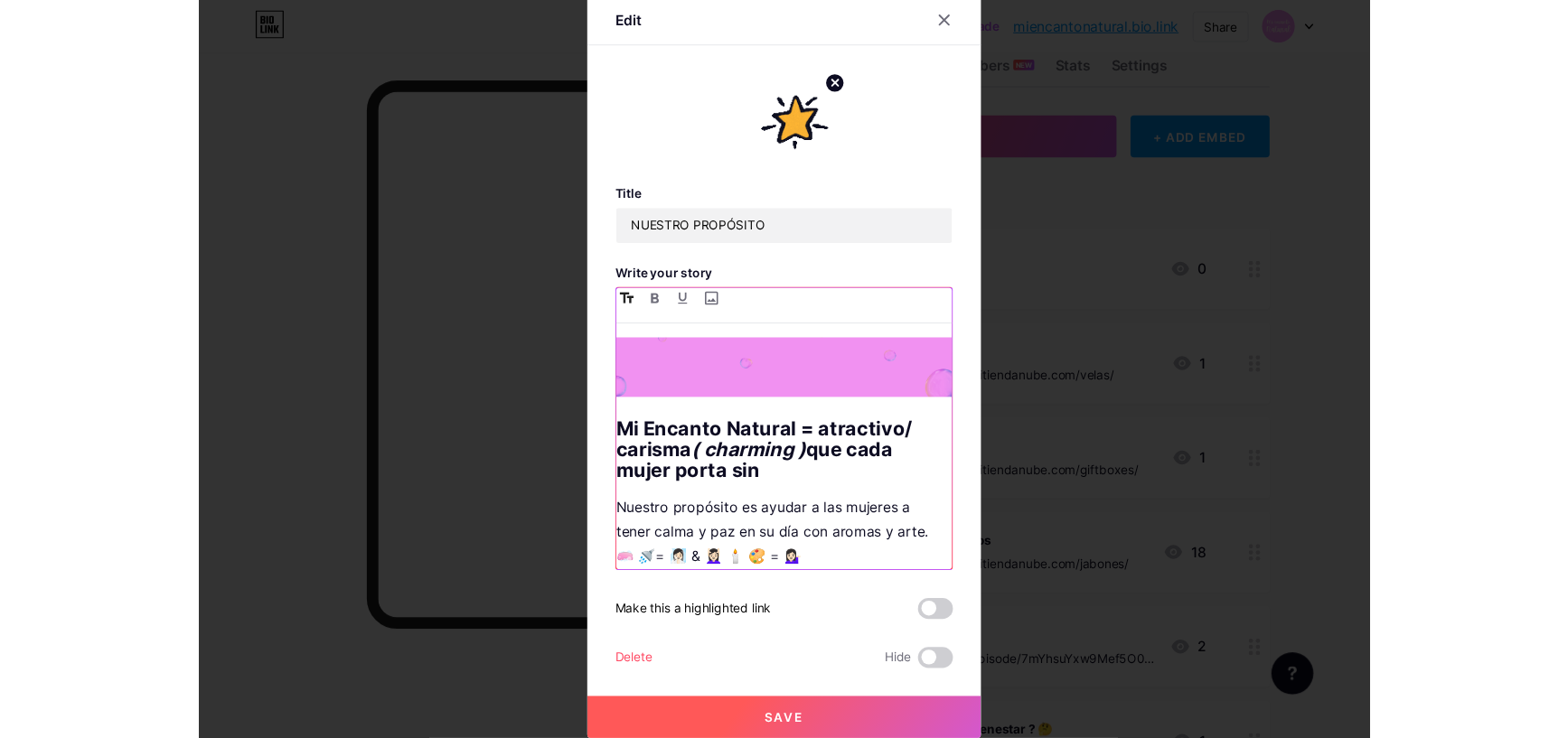 scroll, scrollTop: 264, scrollLeft: 0, axis: vertical 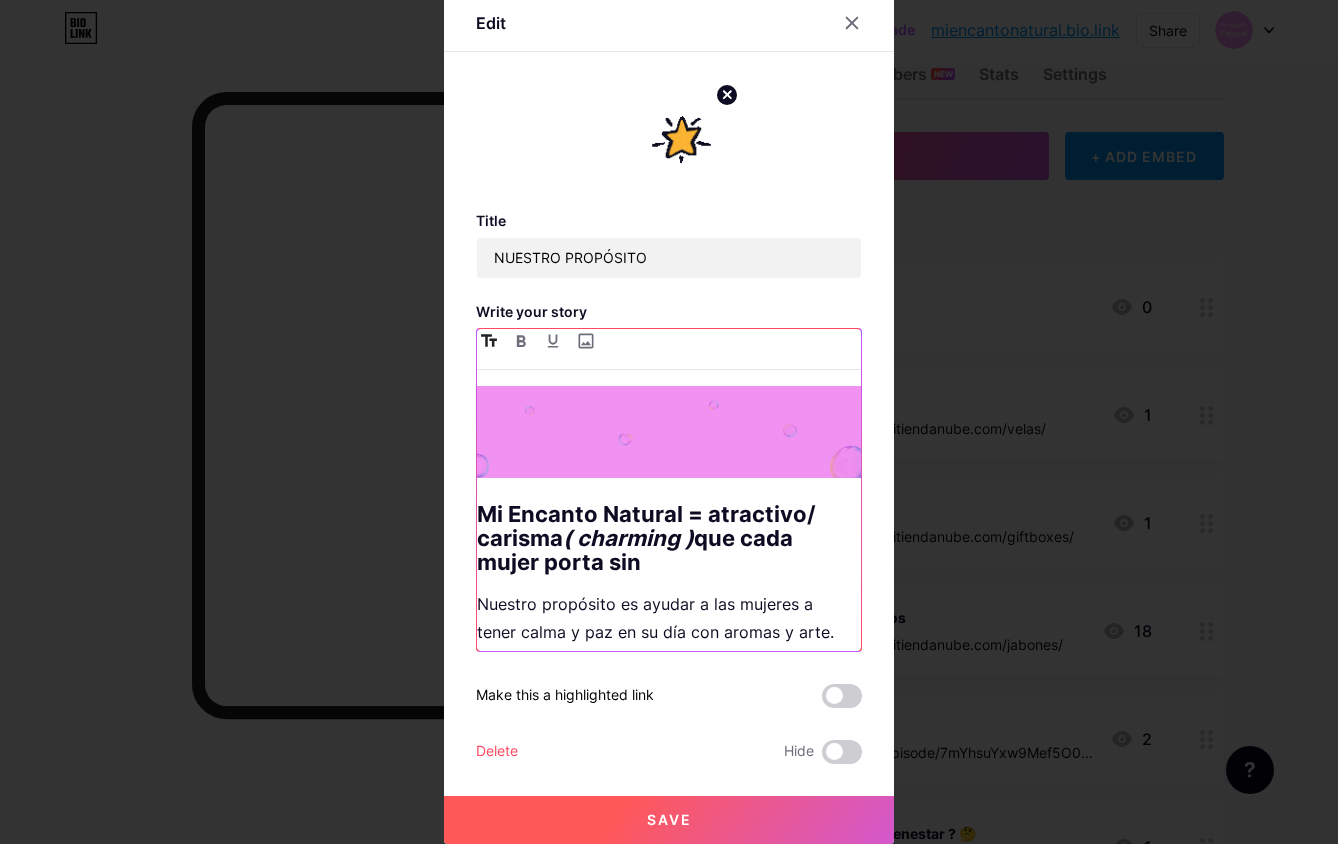 type 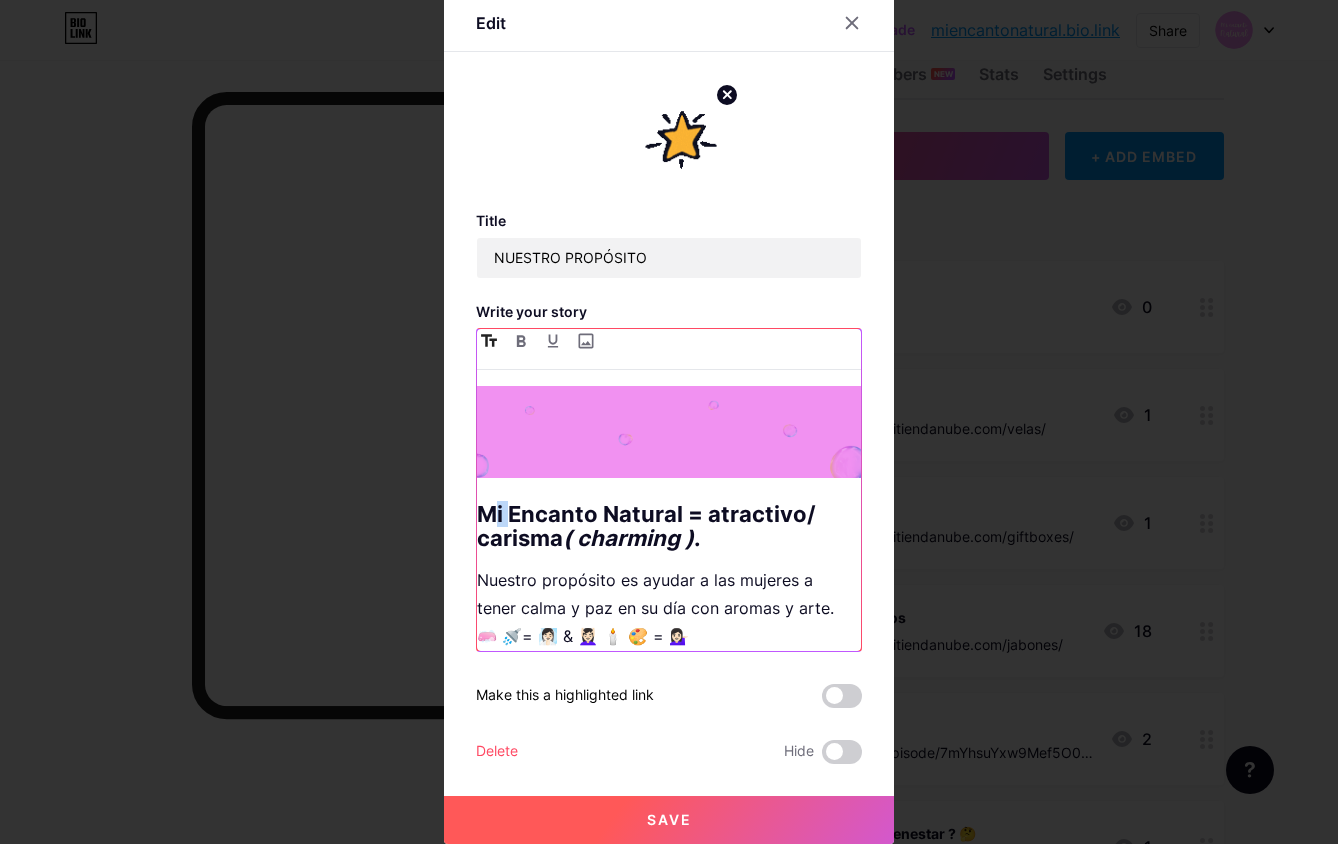 drag, startPoint x: 502, startPoint y: 503, endPoint x: 480, endPoint y: 503, distance: 22 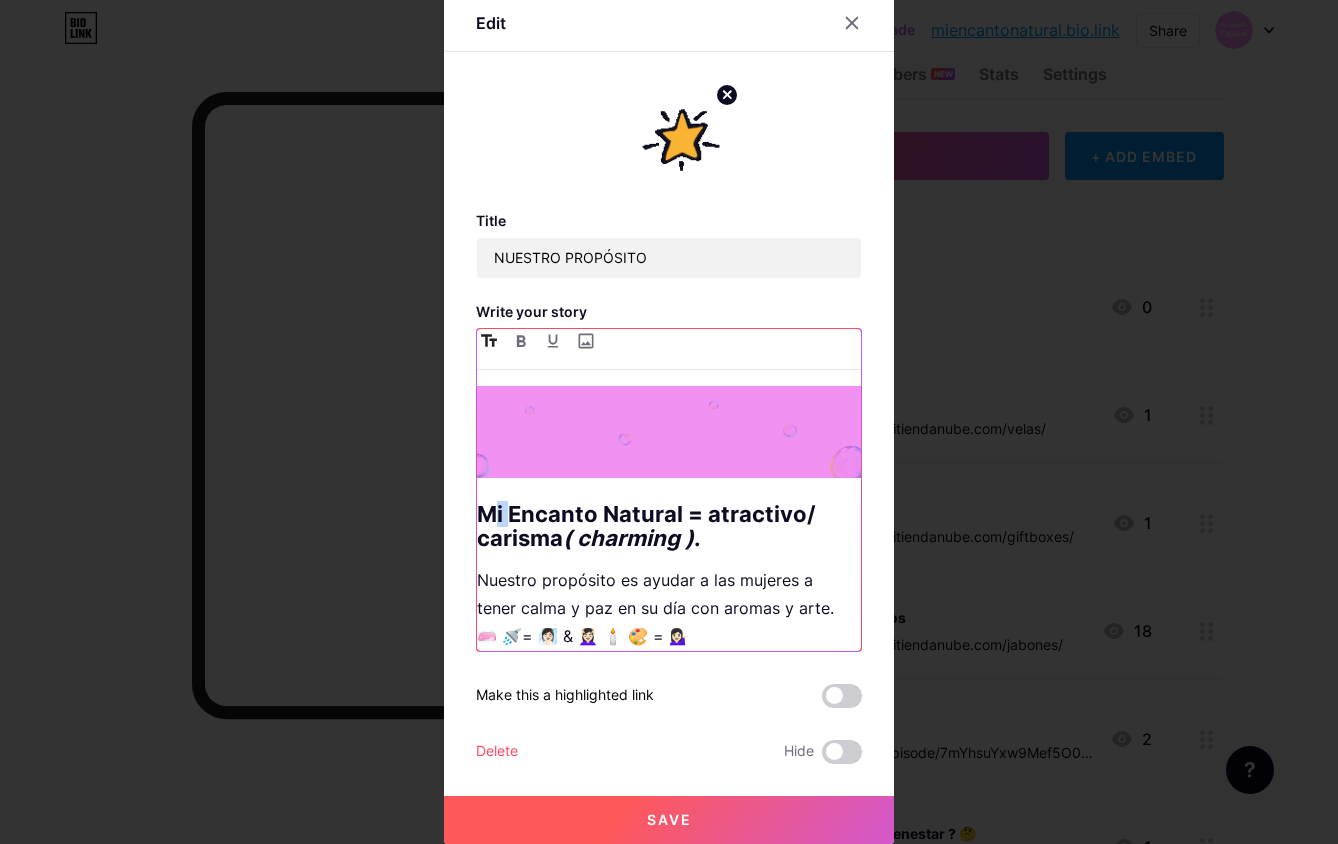 click on "Mi Encanto Natural = atractivo/ carisma ( charming ) ." at bounding box center [669, 526] 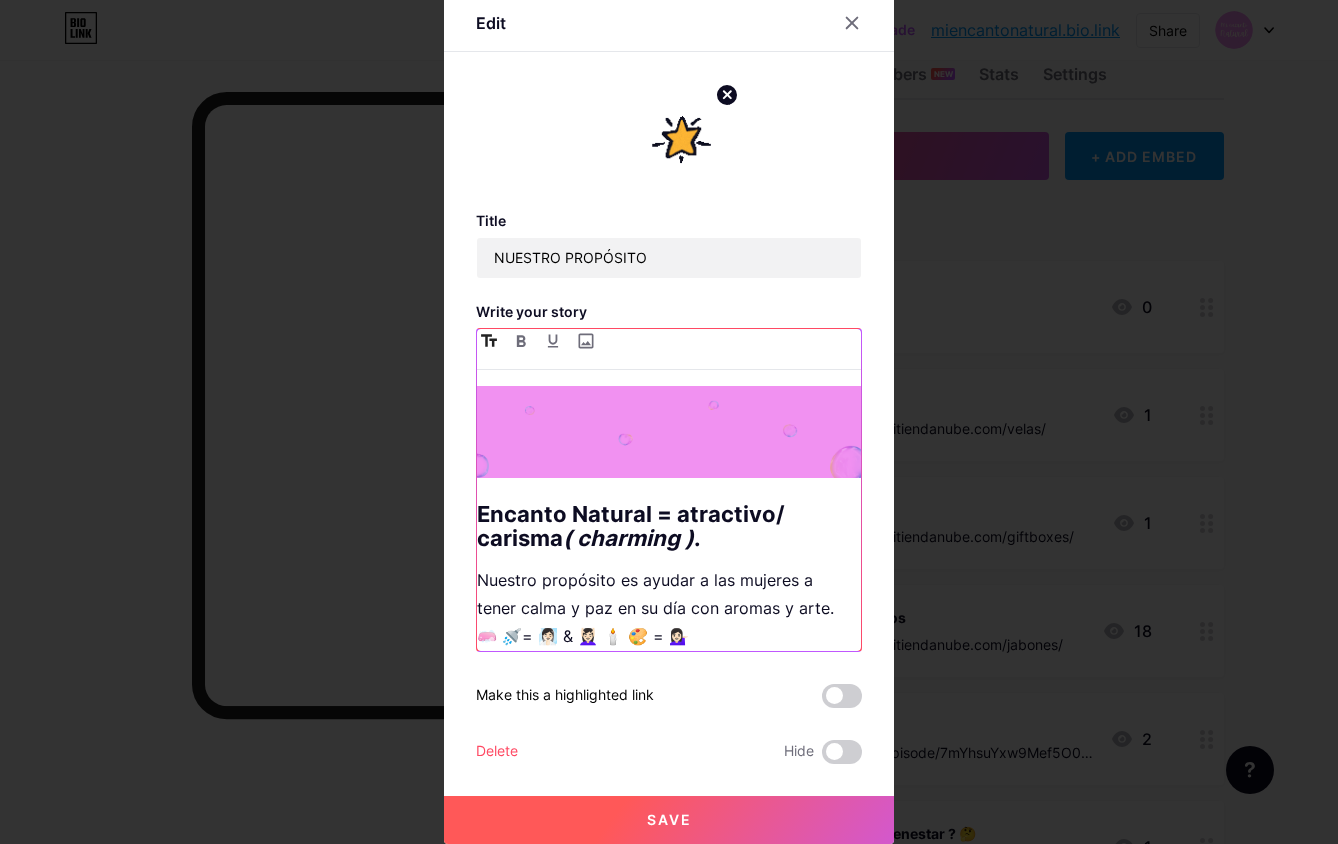 click on "Encanto Natural = atractivo/ carisma ( charming ) ." at bounding box center (669, 526) 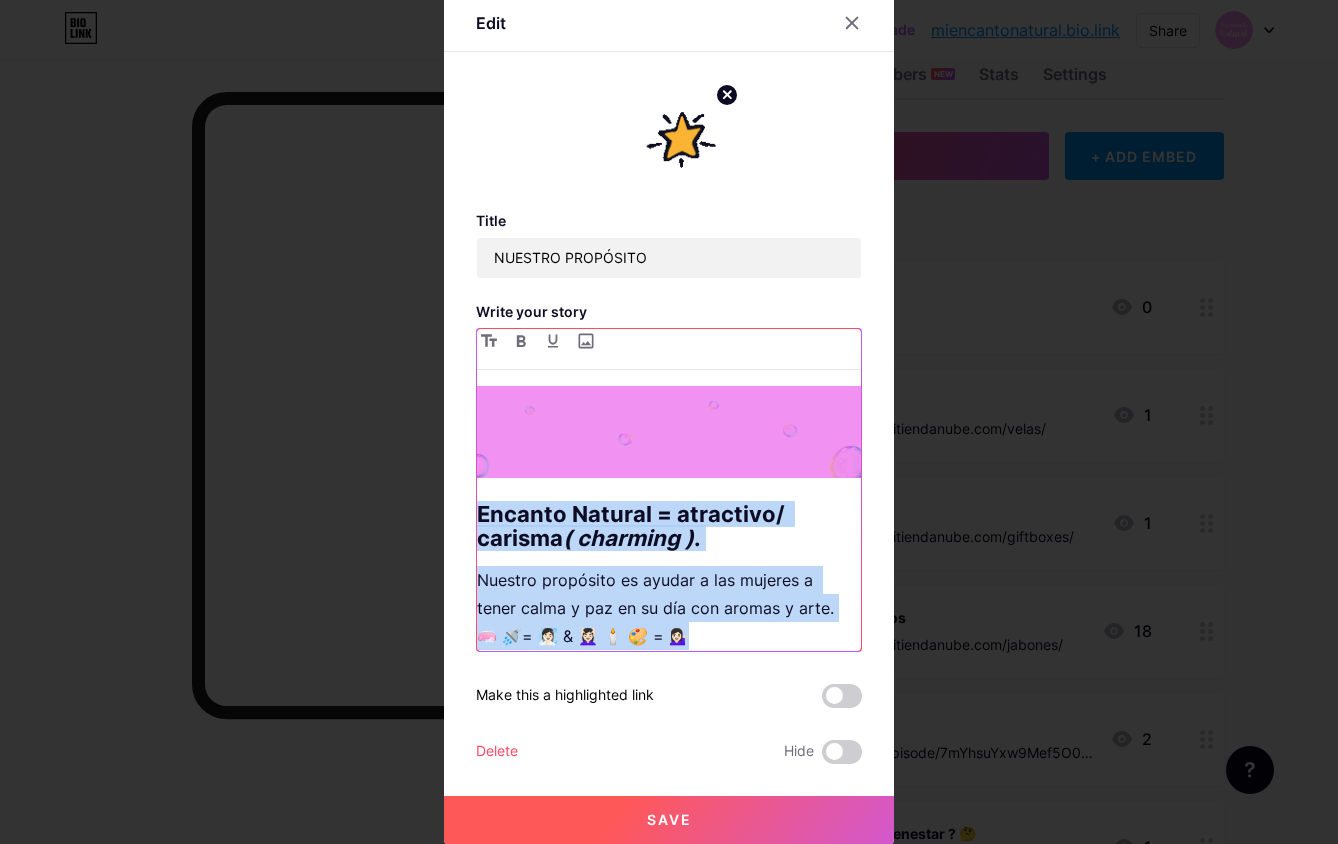 copy on "Encanto Natural = atractivo/ carisma  ( charming ) . Nuestro propósito es ayudar a las mujeres a tener calma y paz en su día con aromas y arte. 🧼 🚿= 🧖🏻‍♀️ & 💆🏻‍♀️ 🕯️ 🎨 = 💁🏻‍♀️" 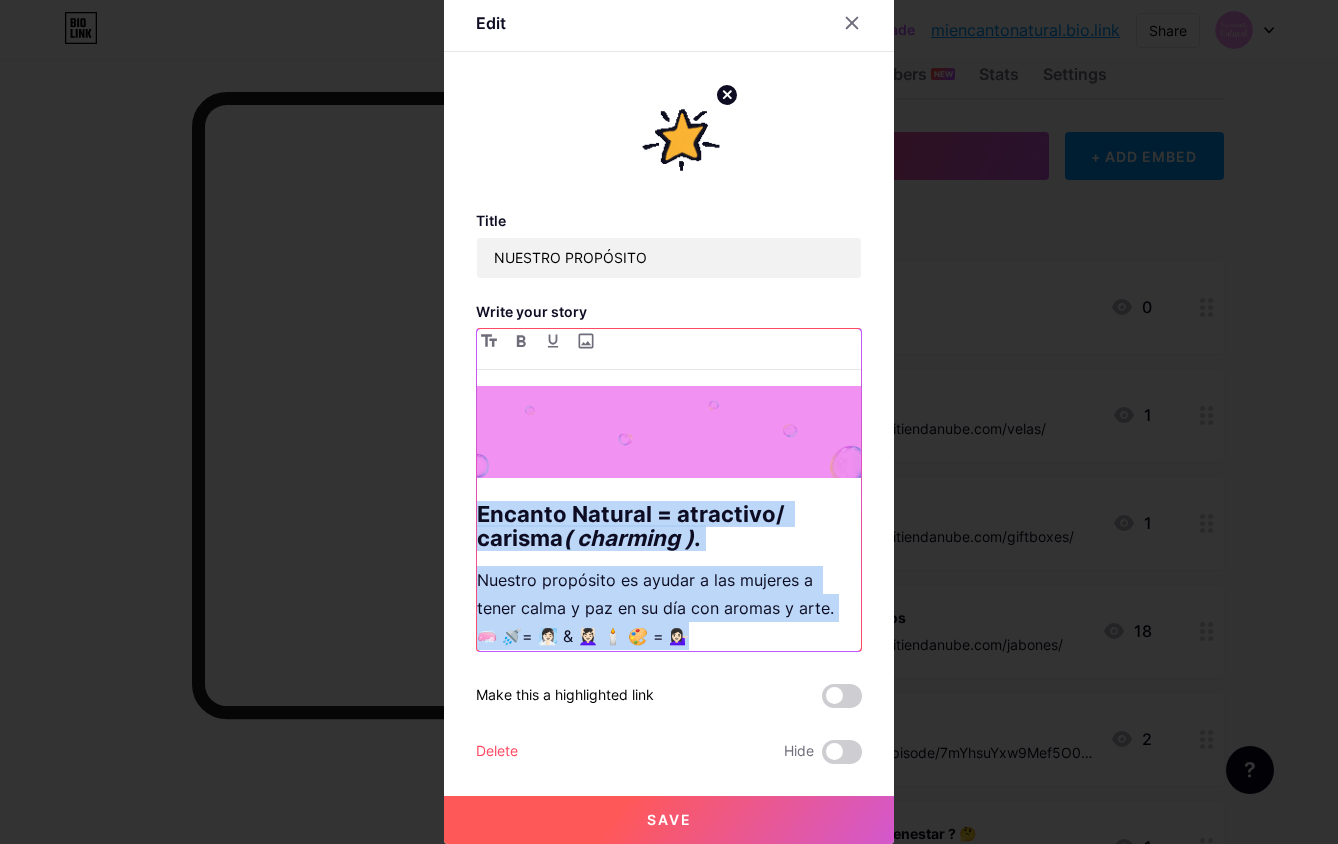 click on "Encanto Natural = atractivo/ carisma  ( charming ) . Nuestro propósito es ayudar a las mujeres a tener calma y paz en su día con aromas y arte. 🧼 🚿= 🧖🏻‍♀️ & 💆🏻‍♀️ 🕯️ 🎨 = 💁🏻‍♀️" at bounding box center [669, 518] 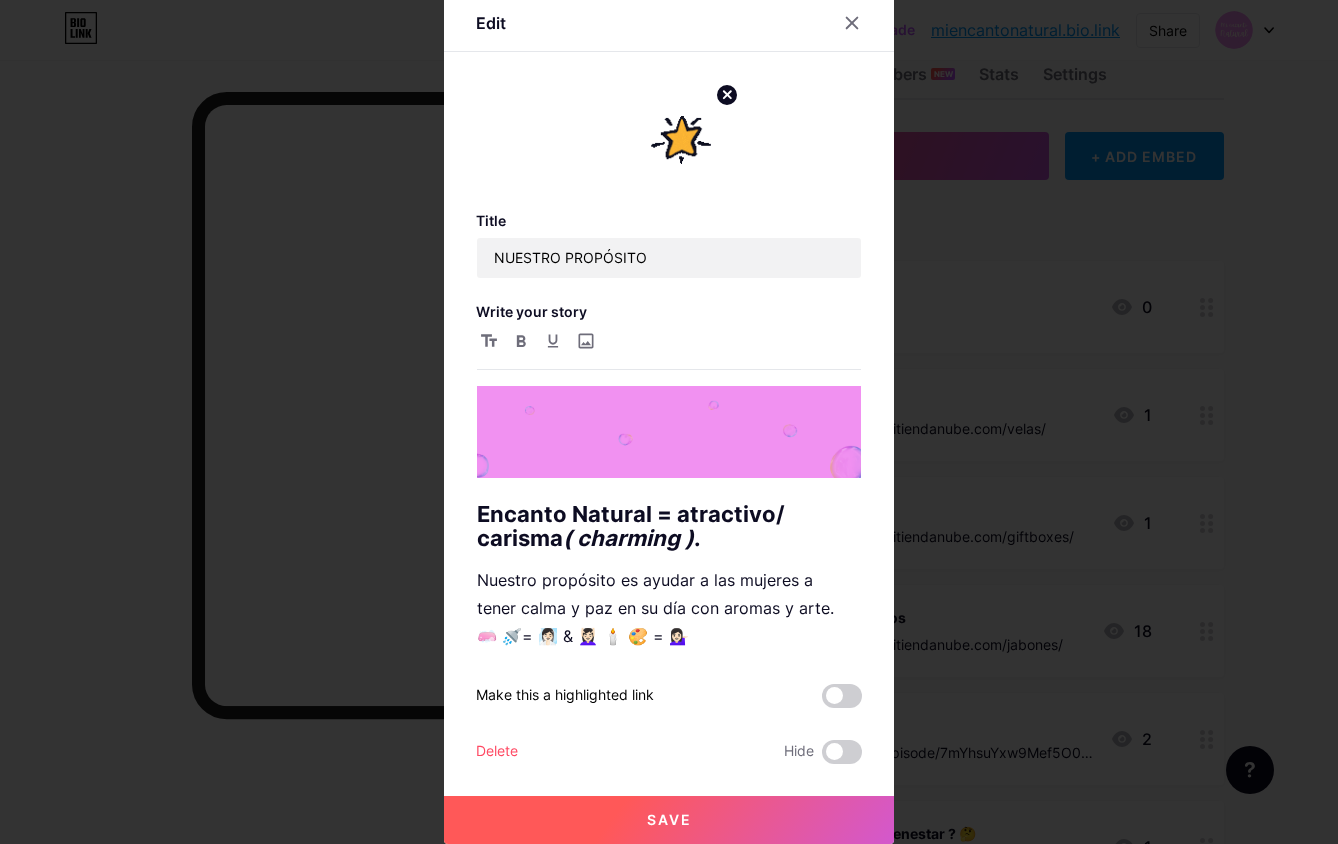 click on "Save" at bounding box center (669, 820) 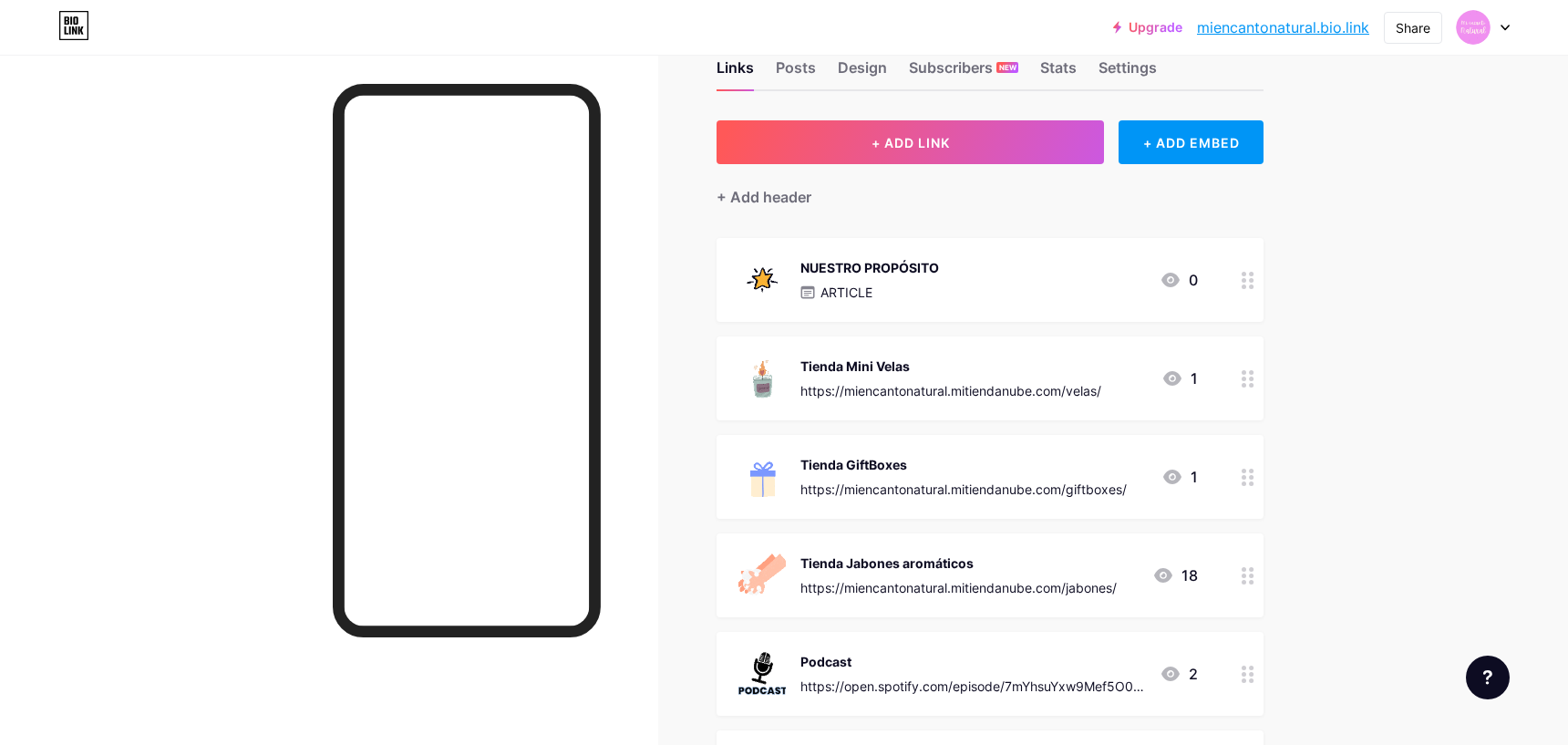click on "NUESTRO PROPÓSITO" at bounding box center [870, 267] 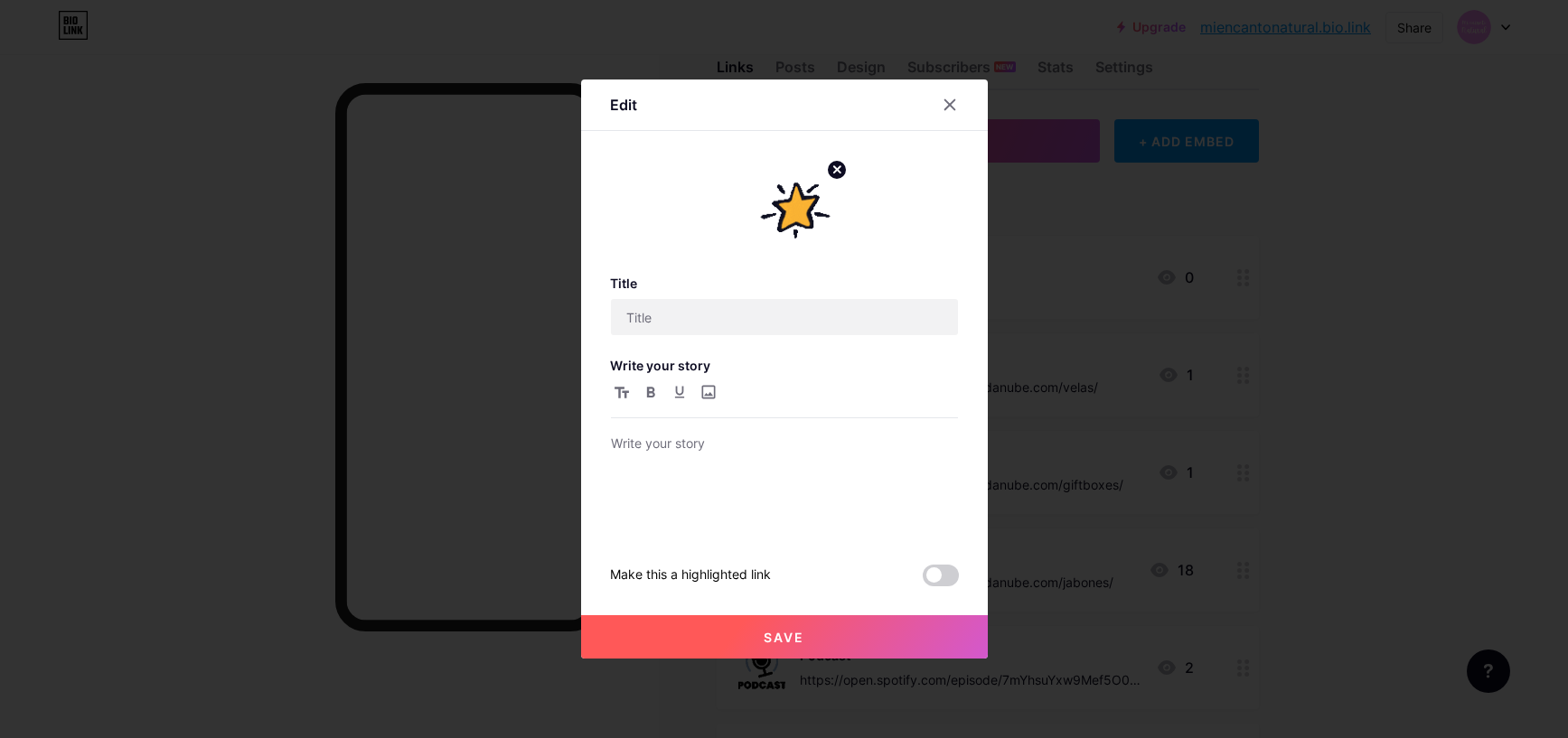 type on "NUESTRO PROPÓSITO" 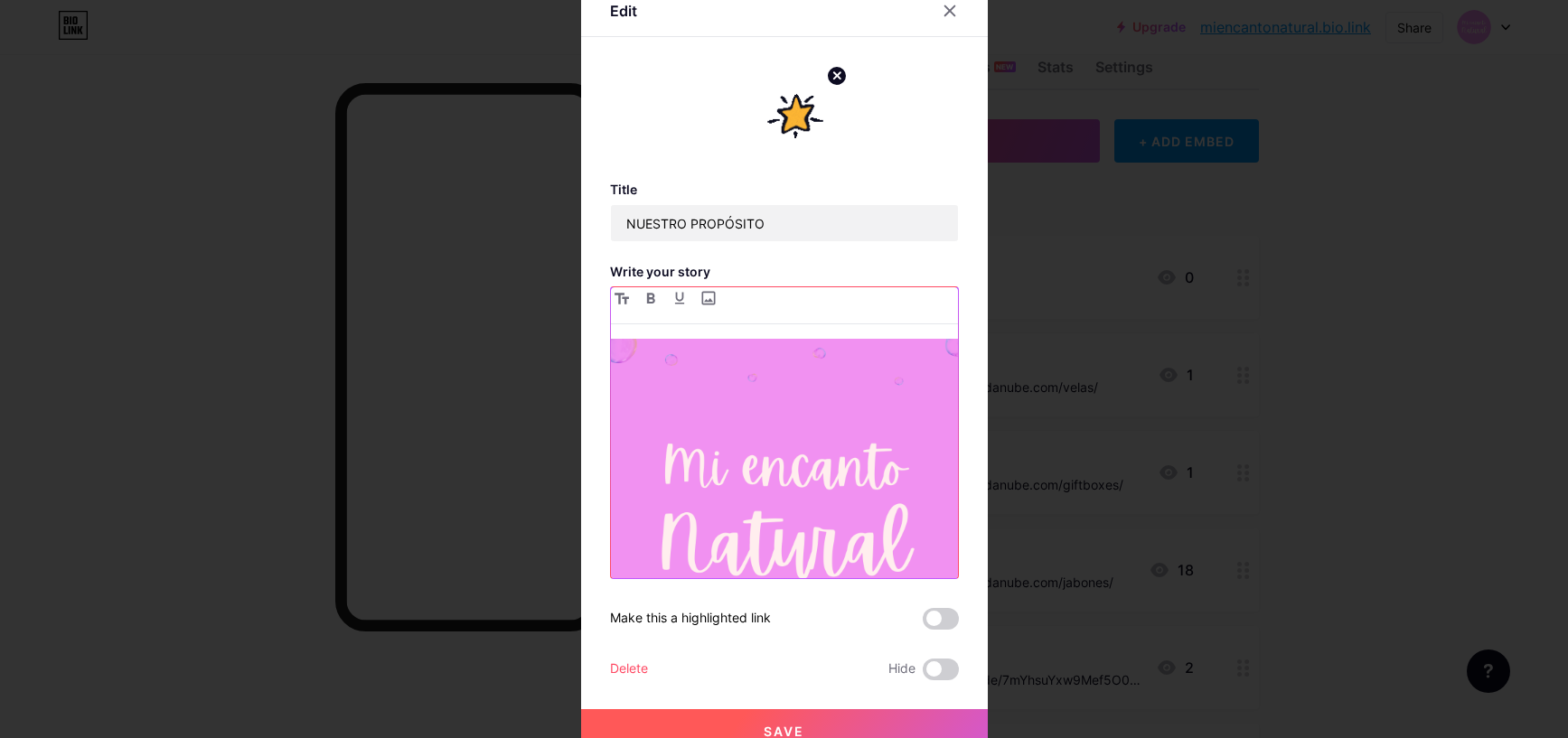 click at bounding box center [784, 512] 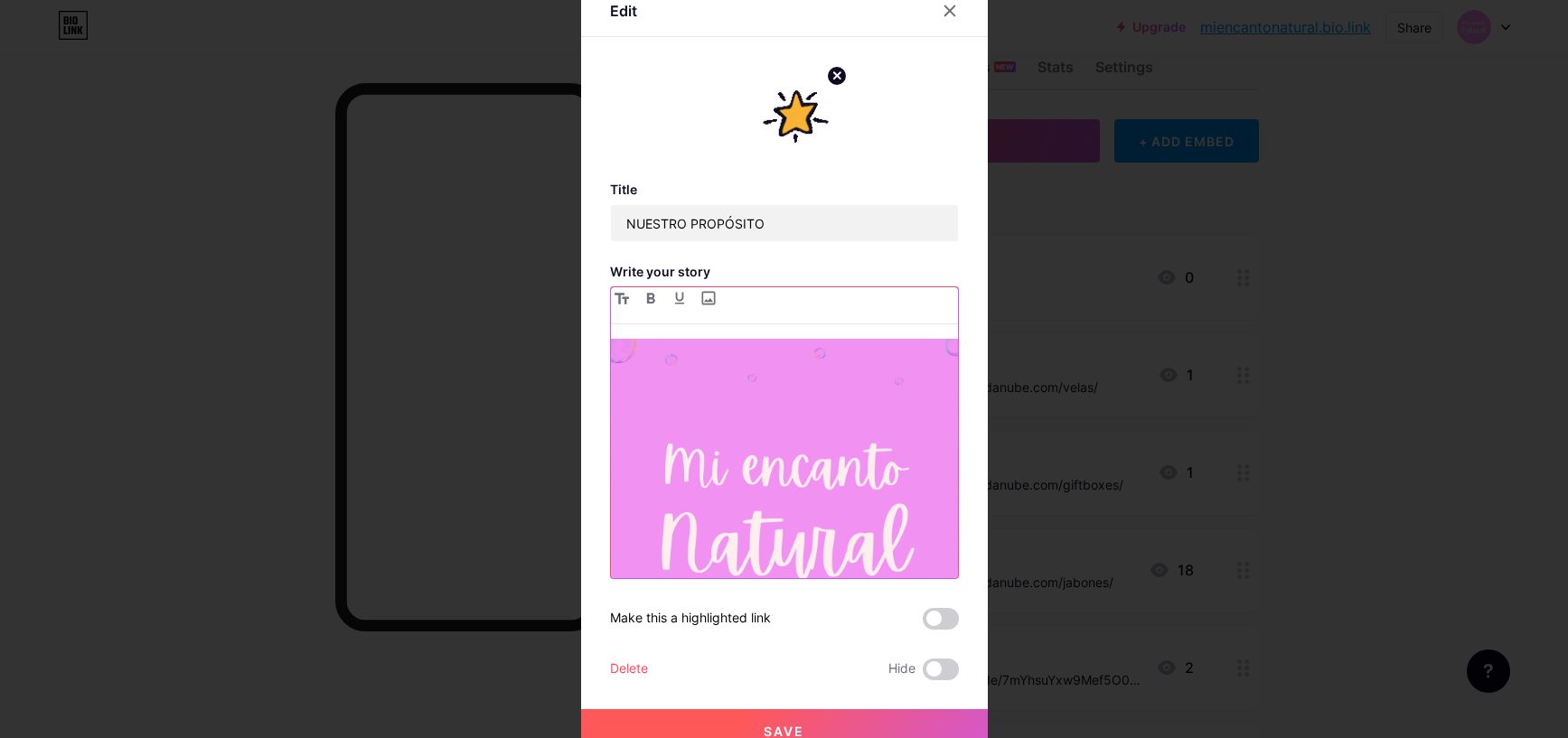 scroll, scrollTop: 264, scrollLeft: 0, axis: vertical 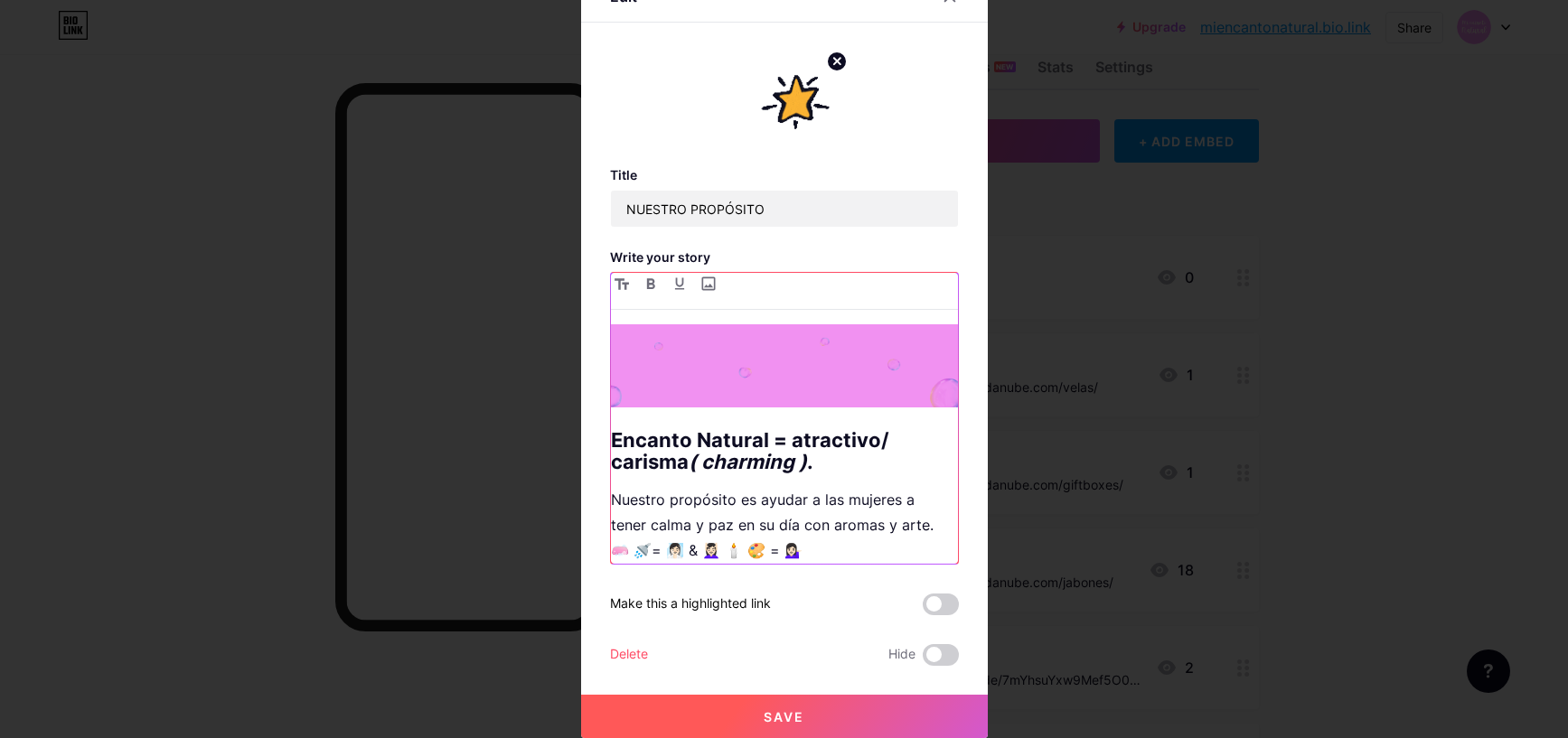 click on "( charming )" at bounding box center [747, 462] 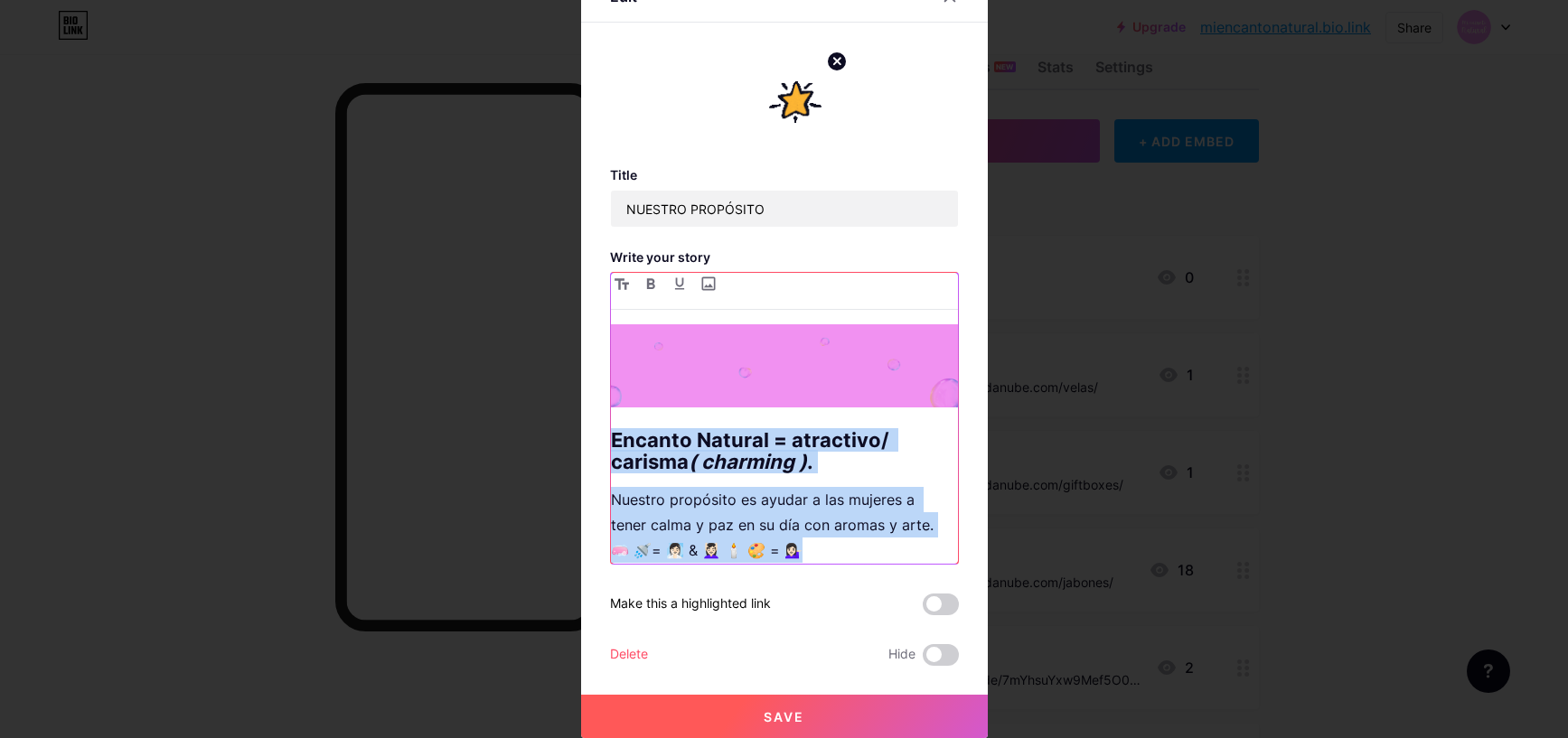 copy on "Encanto Natural = atractivo/ carisma  ( charming ) . Nuestro propósito es ayudar a las mujeres a tener calma y paz en su día con aromas y arte. 🧼 🚿= 🧖🏻‍♀️ & 💆🏻‍♀️ 🕯️ 🎨 = 💁🏻‍♀️" 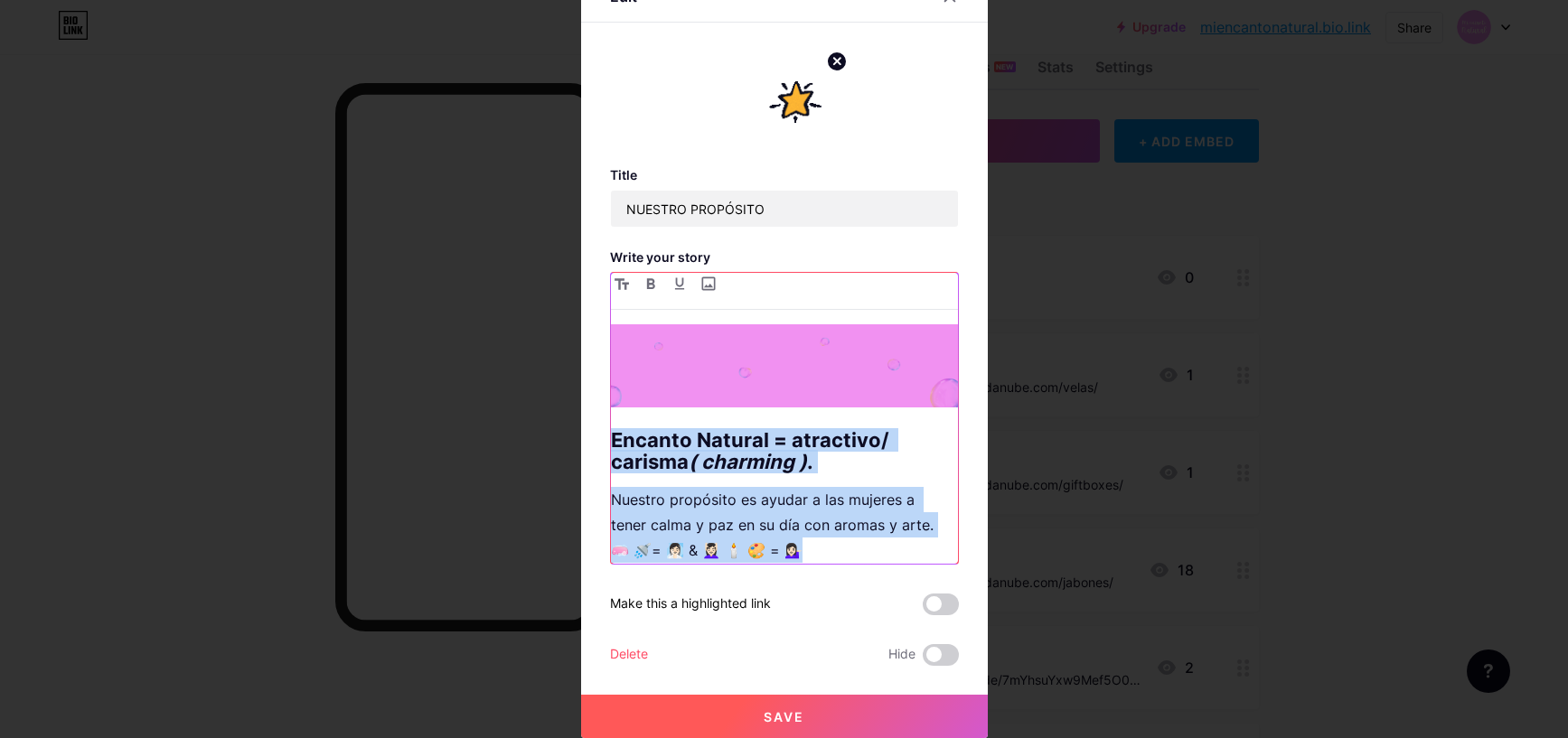 click on "Encanto Natural = atractivo/ carisma ( charming ) ." at bounding box center (784, 451) 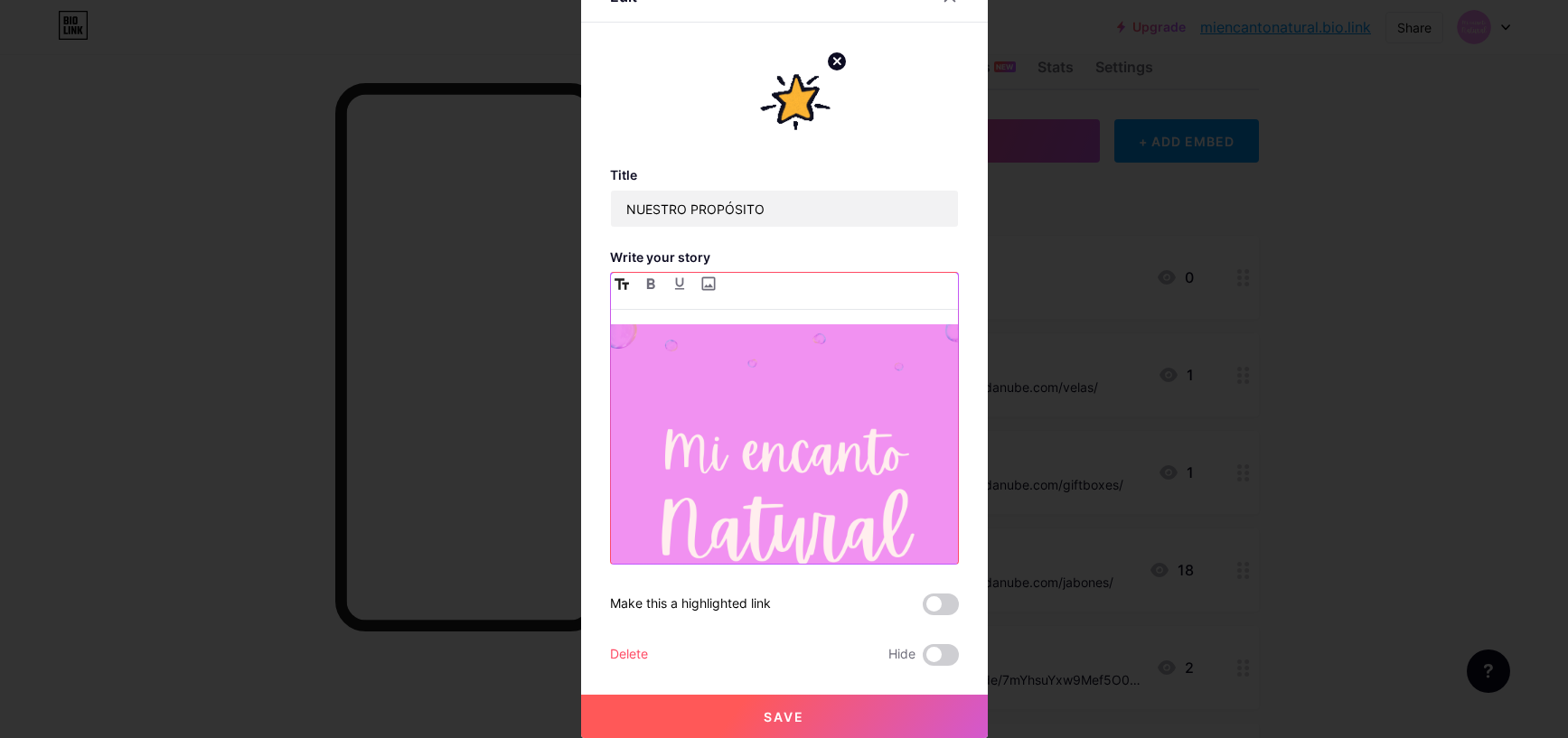 scroll, scrollTop: 264, scrollLeft: 0, axis: vertical 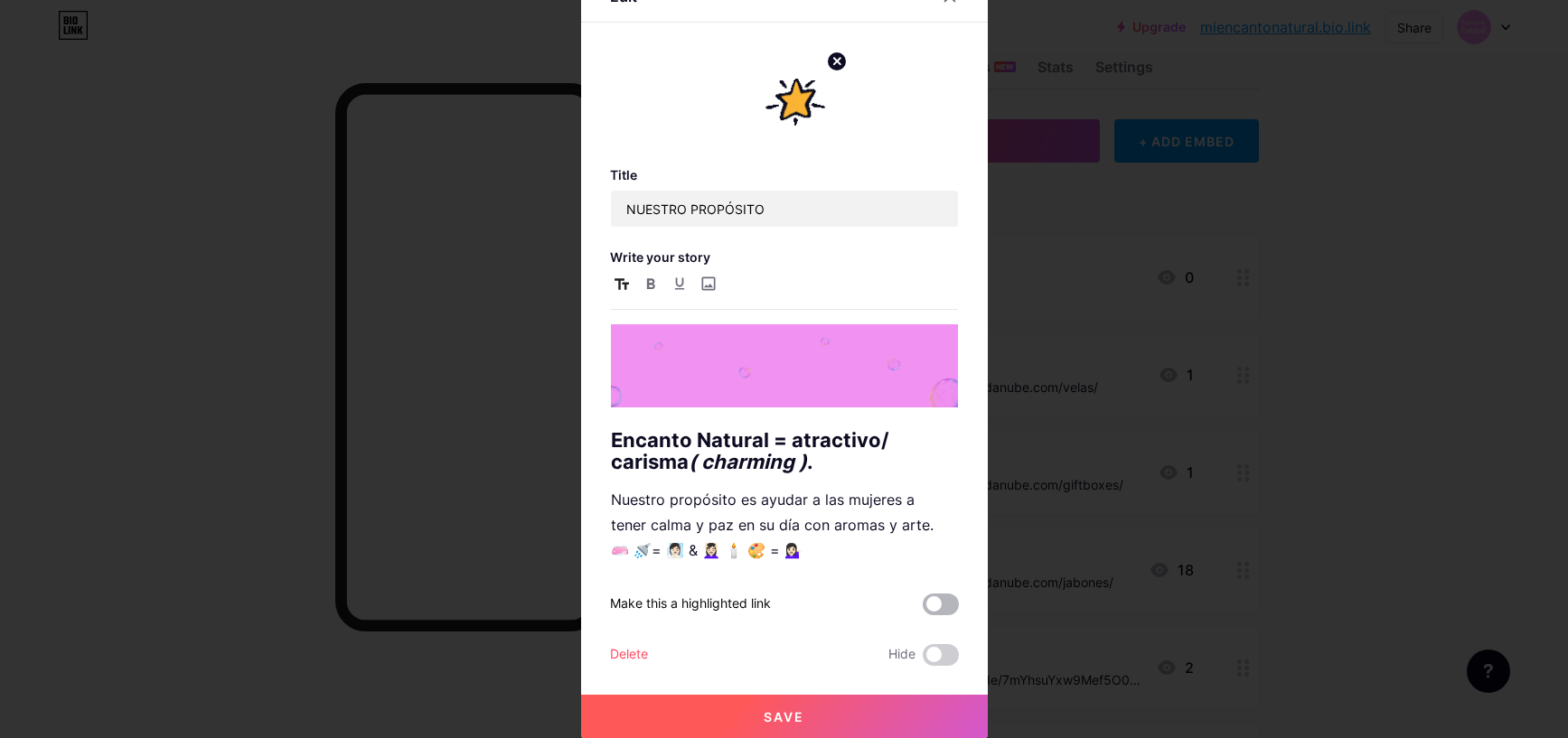 click at bounding box center (941, 604) 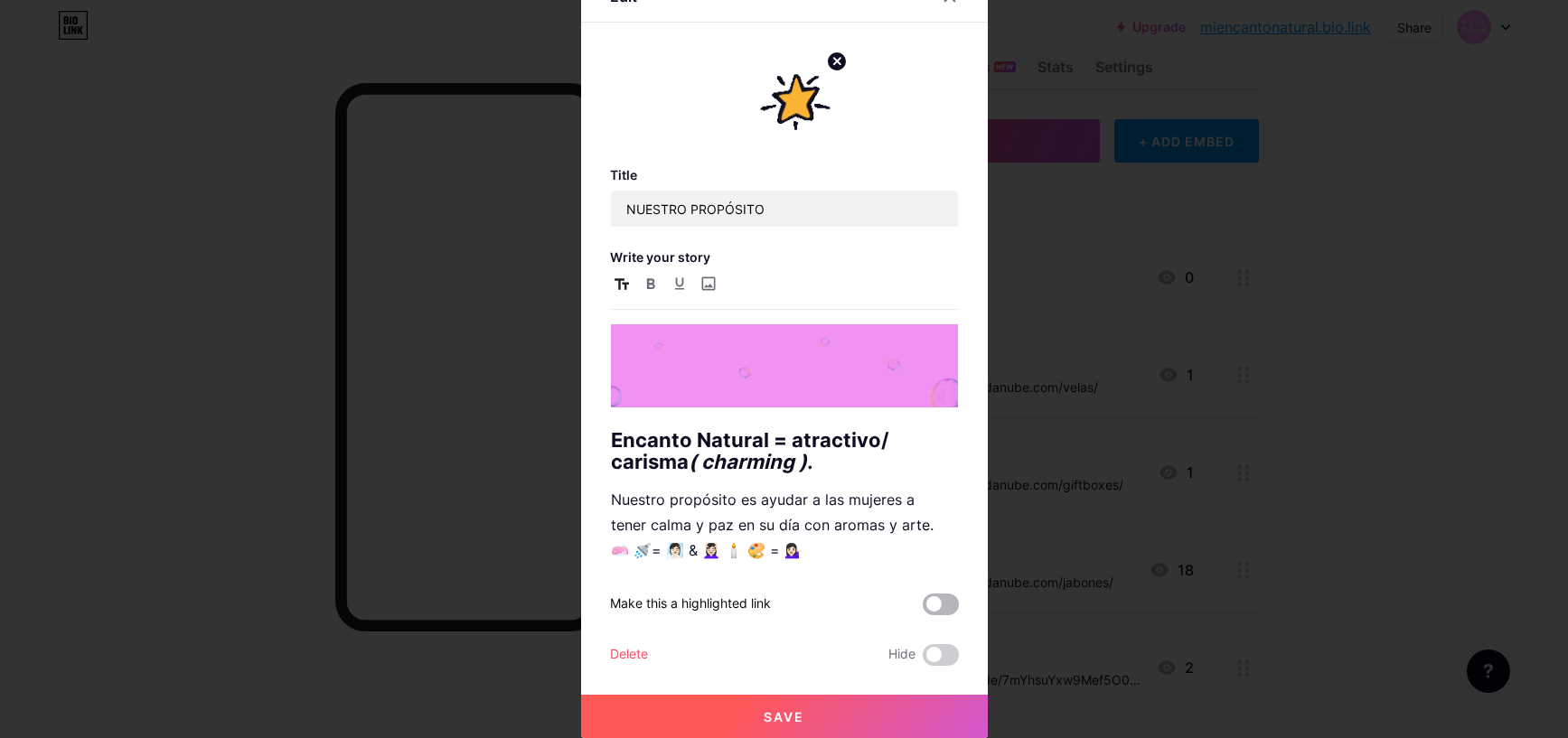 click at bounding box center [923, 609] 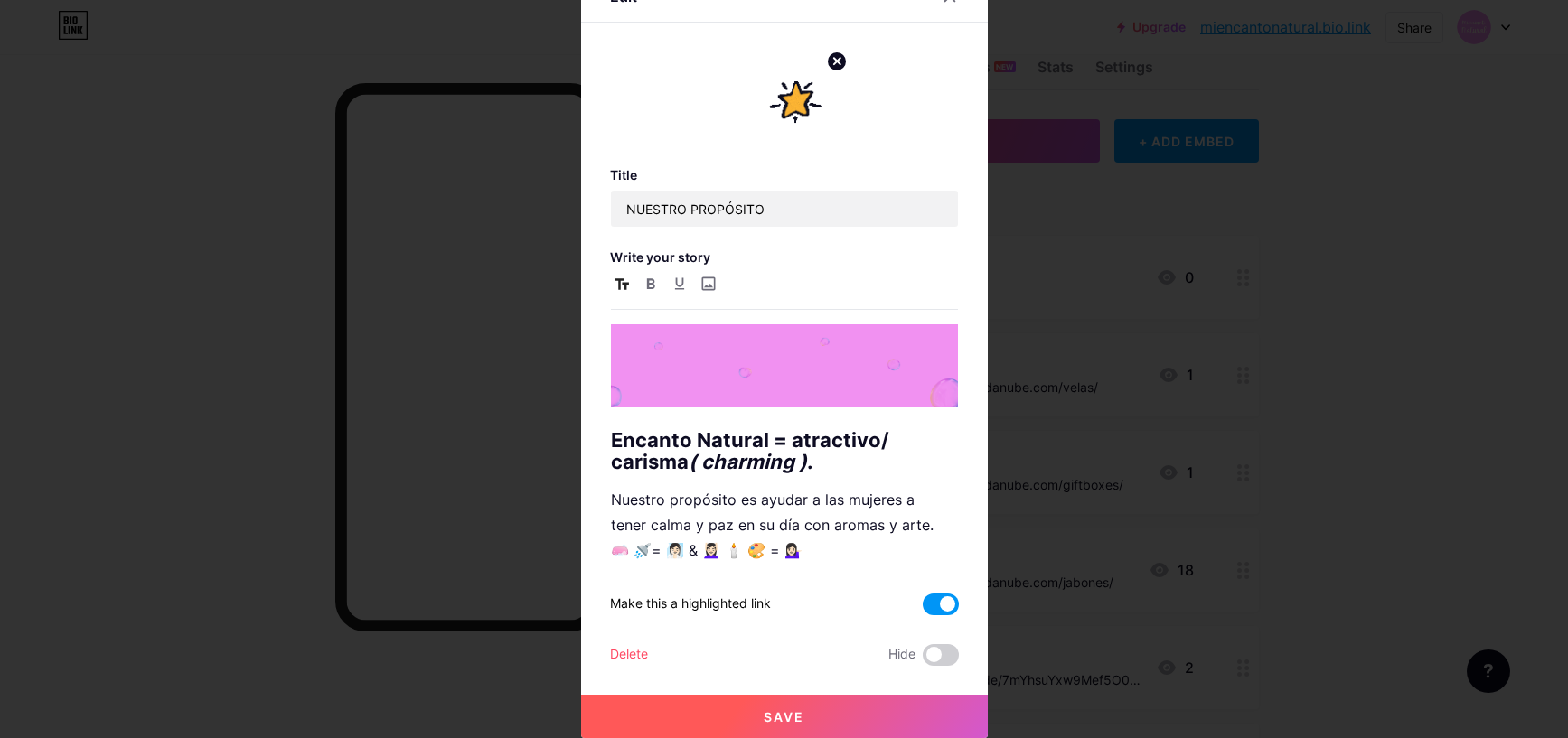 click on "Save" at bounding box center [784, 716] 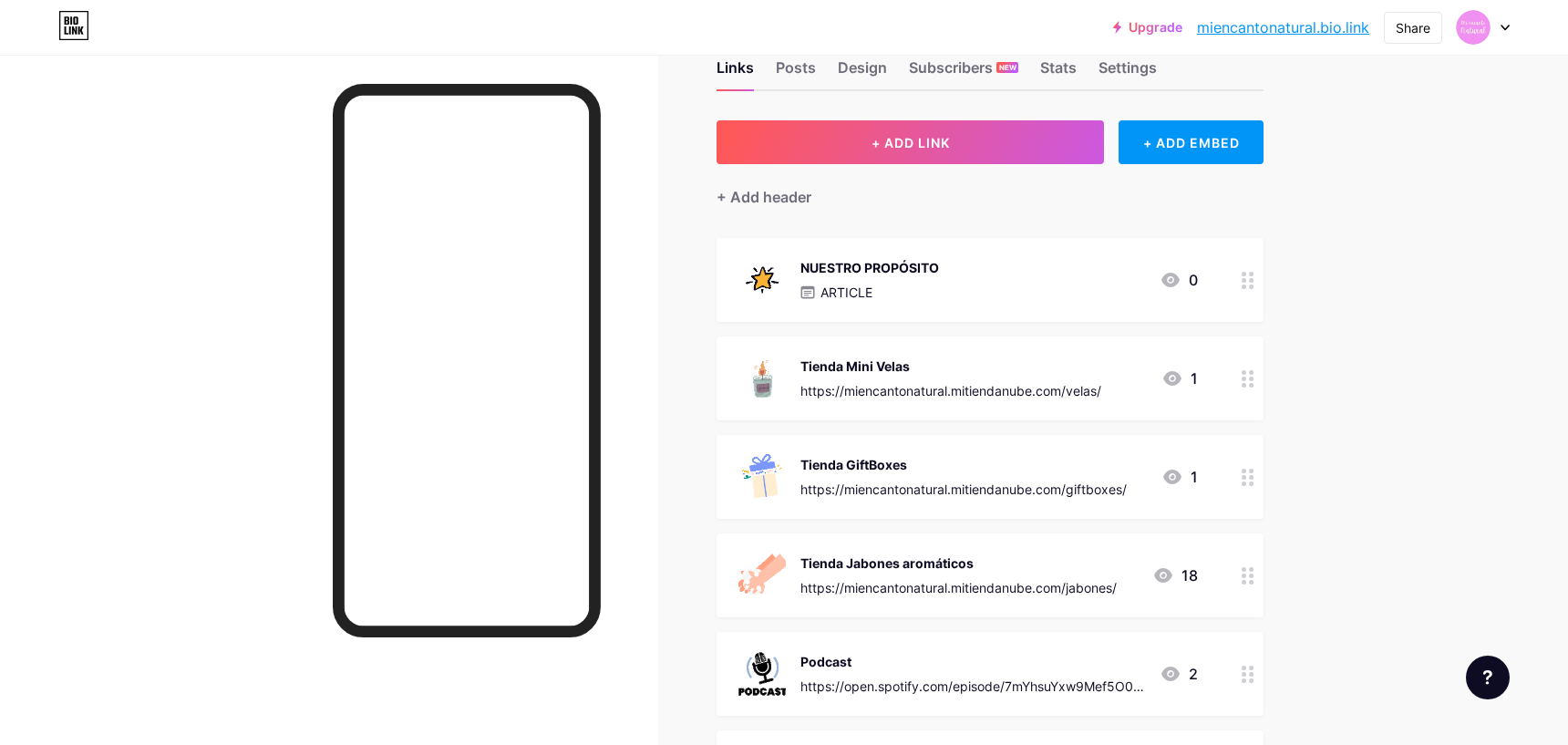 click on "NUESTRO PROPÓSITO
ARTICLE
0" at bounding box center [968, 280] 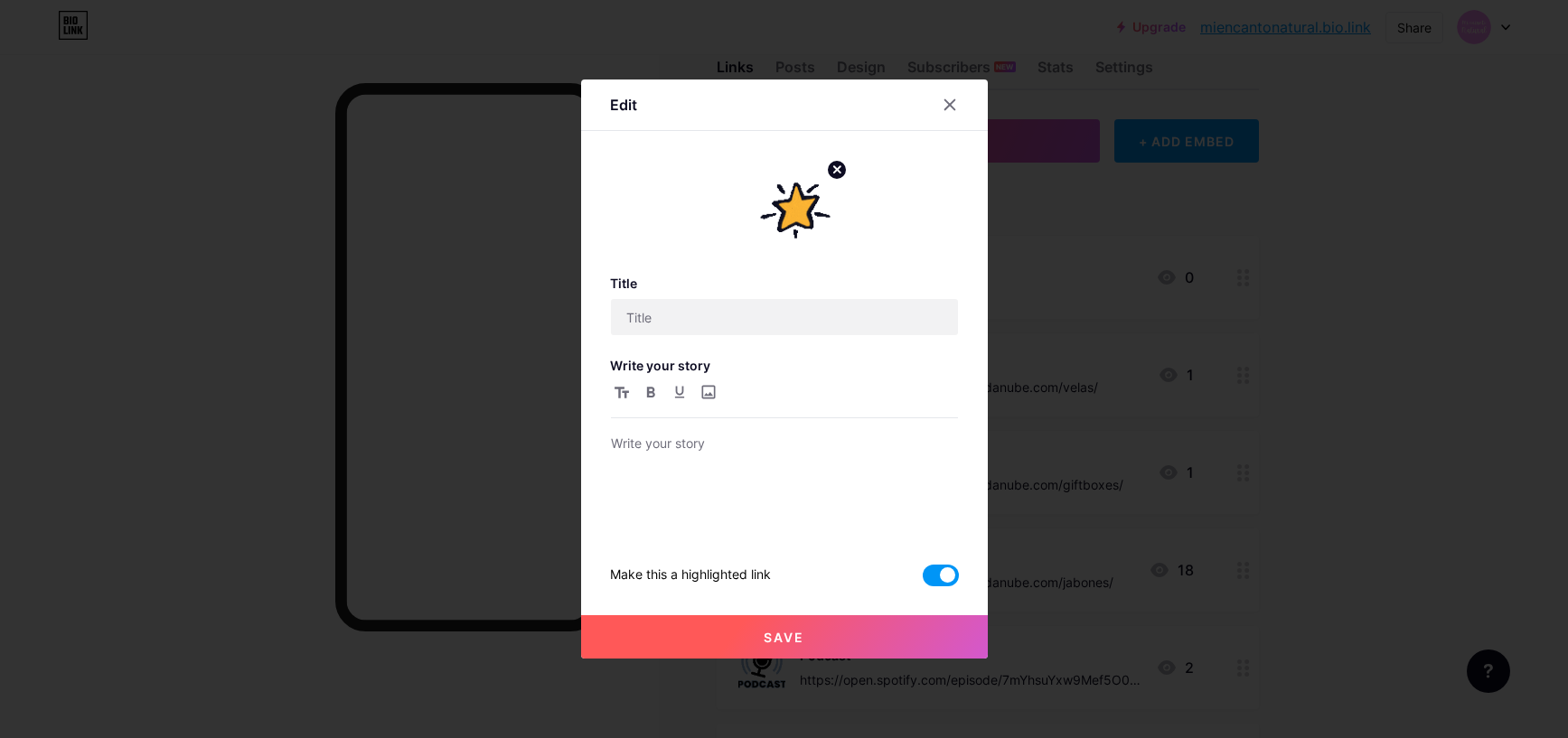 type on "NUESTRO PROPÓSITO" 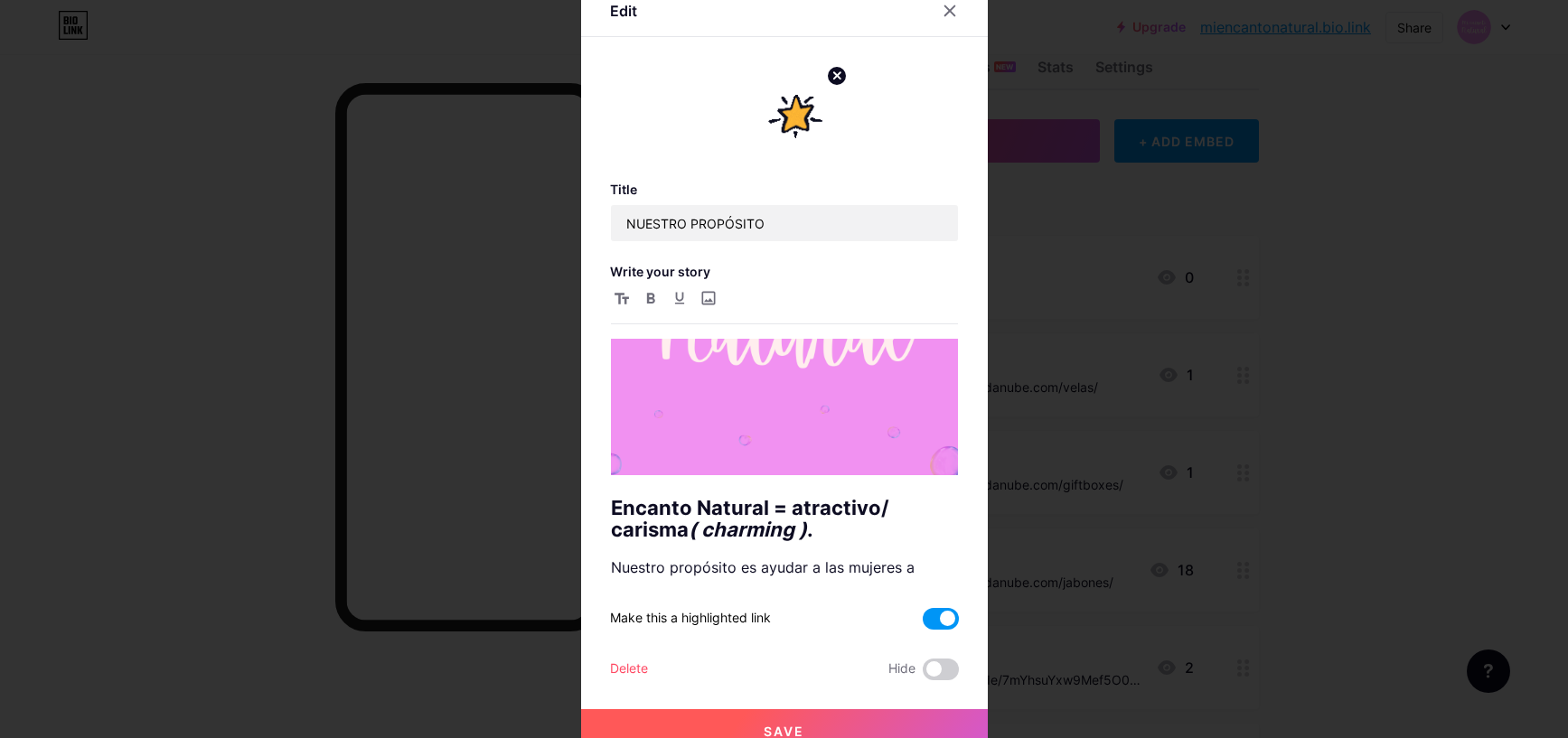 scroll, scrollTop: 264, scrollLeft: 0, axis: vertical 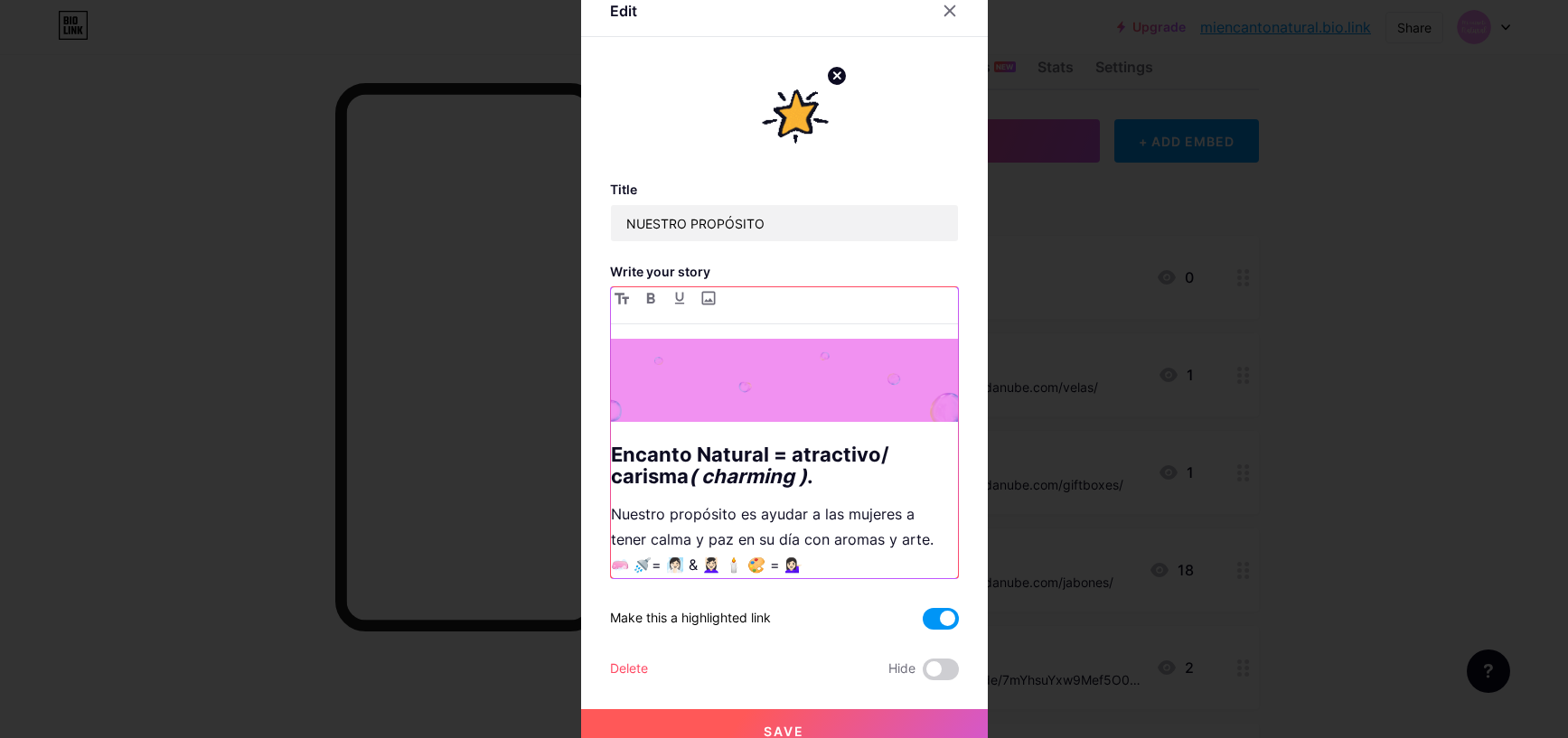 click on "Nuestro propósito es ayudar a las mujeres a tener calma y paz en su día con aromas y arte. 🧼 🚿= 🧖🏻‍♀️ & 💆🏻‍♀️ 🕯️ 🎨 = 💁🏻‍♀️" at bounding box center [784, 539] 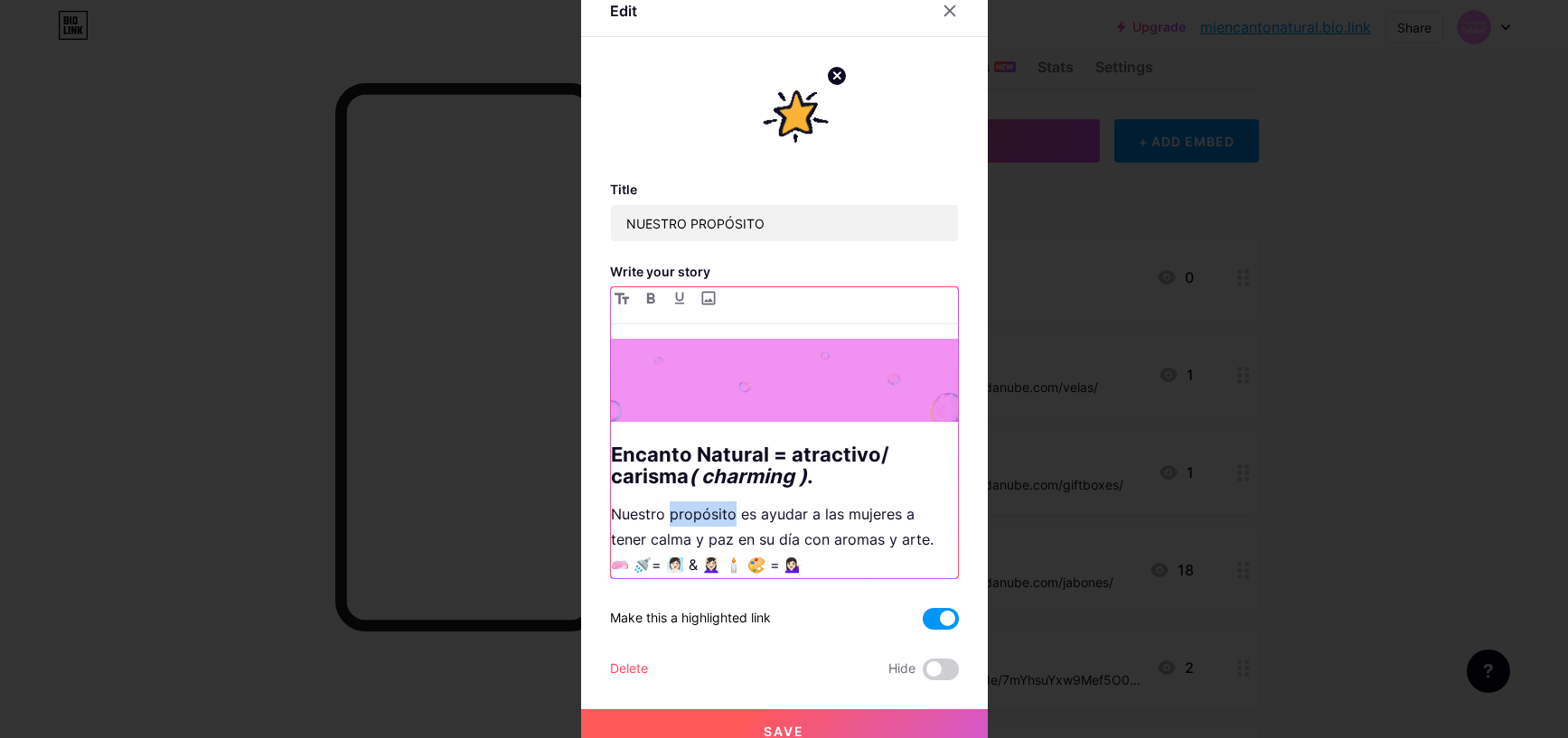 click on "Nuestro propósito es ayudar a las mujeres a tener calma y paz en su día con aromas y arte. 🧼 🚿= 🧖🏻‍♀️ & 💆🏻‍♀️ 🕯️ 🎨 = 💁🏻‍♀️" at bounding box center [784, 539] 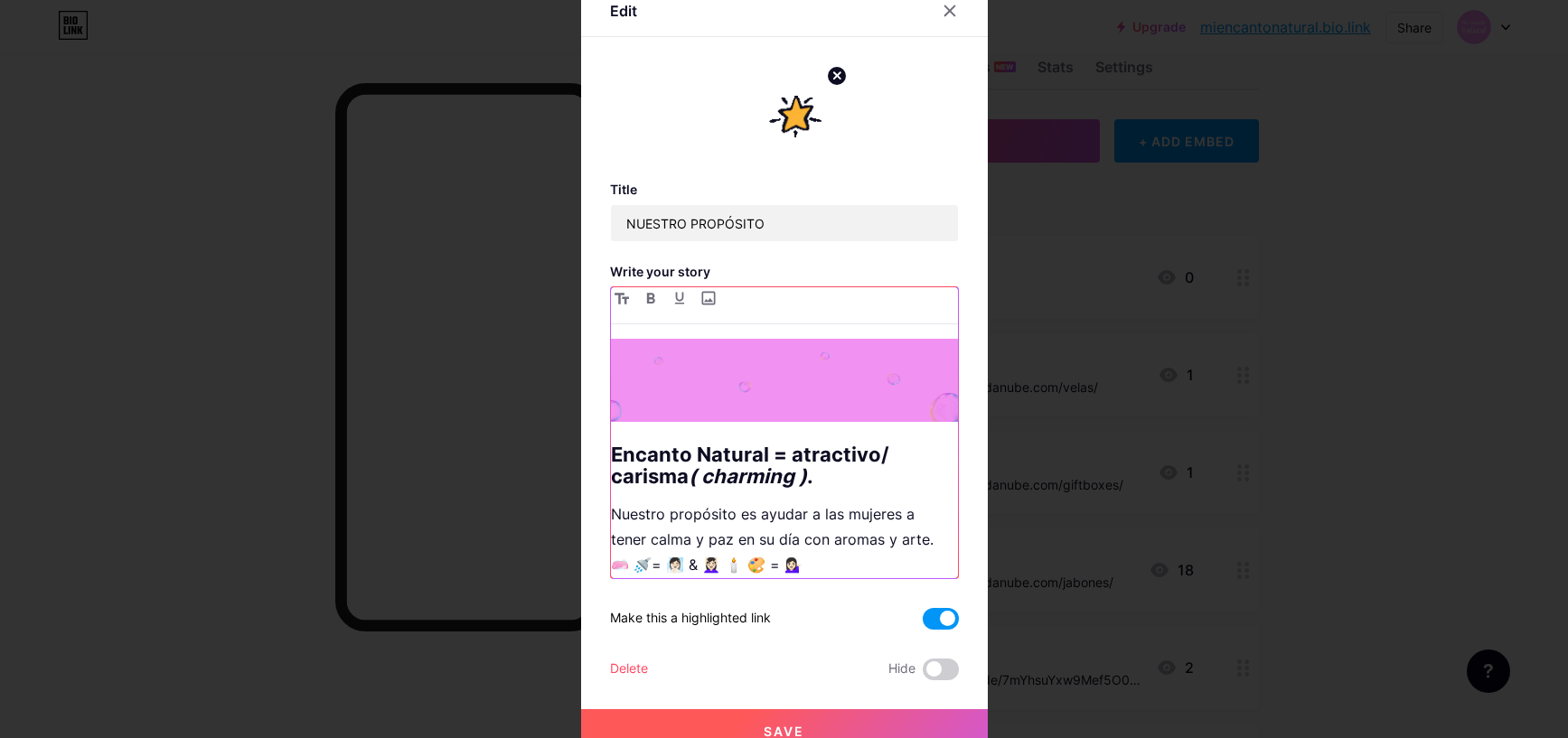 click on "Nuestro propósito es ayudar a las mujeres a tener calma y paz en su día con aromas y arte. 🧼 🚿= 🧖🏻‍♀️ & 💆🏻‍♀️ 🕯️ 🎨 = 💁🏻‍♀️" at bounding box center (784, 539) 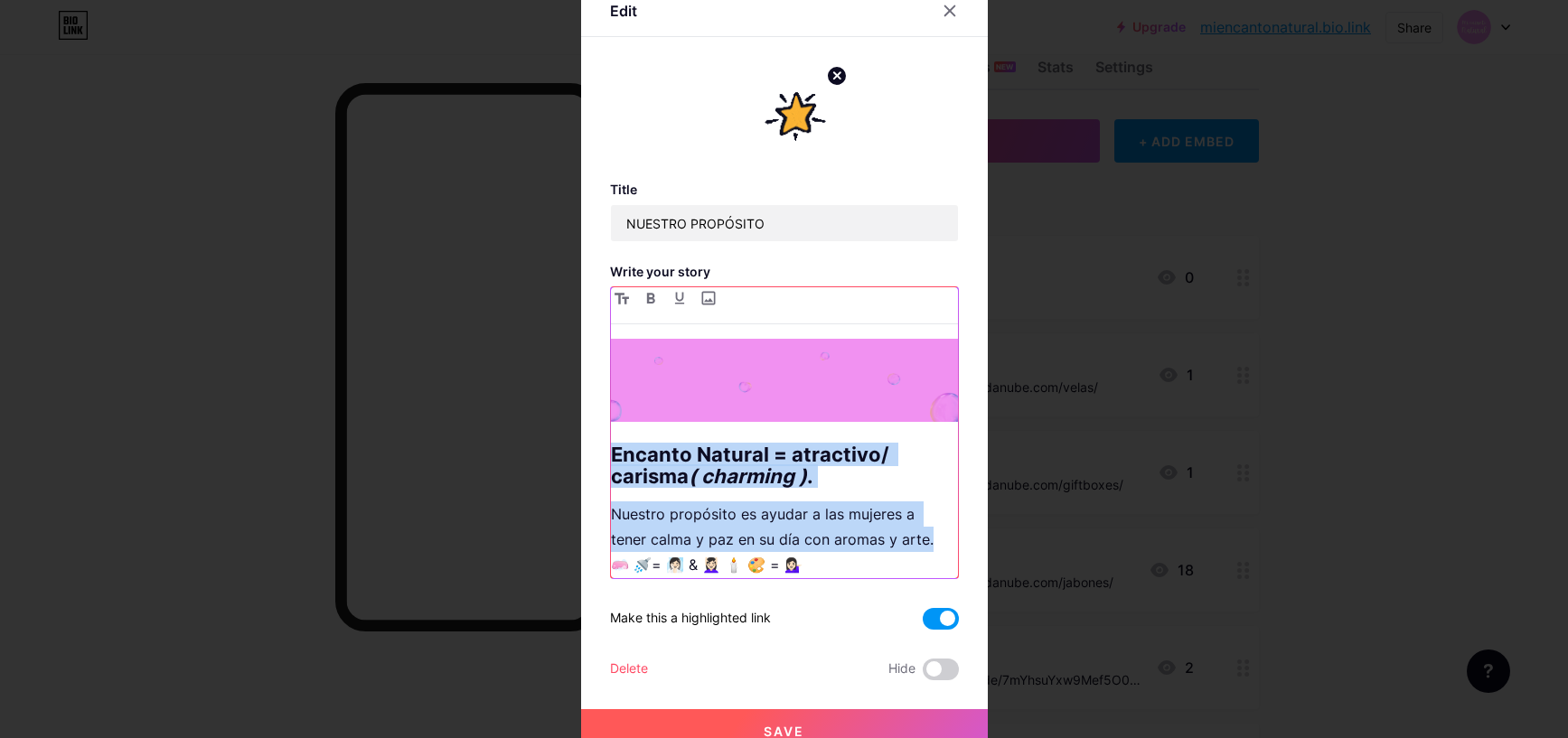 drag, startPoint x: 606, startPoint y: 442, endPoint x: 929, endPoint y: 528, distance: 334.2529 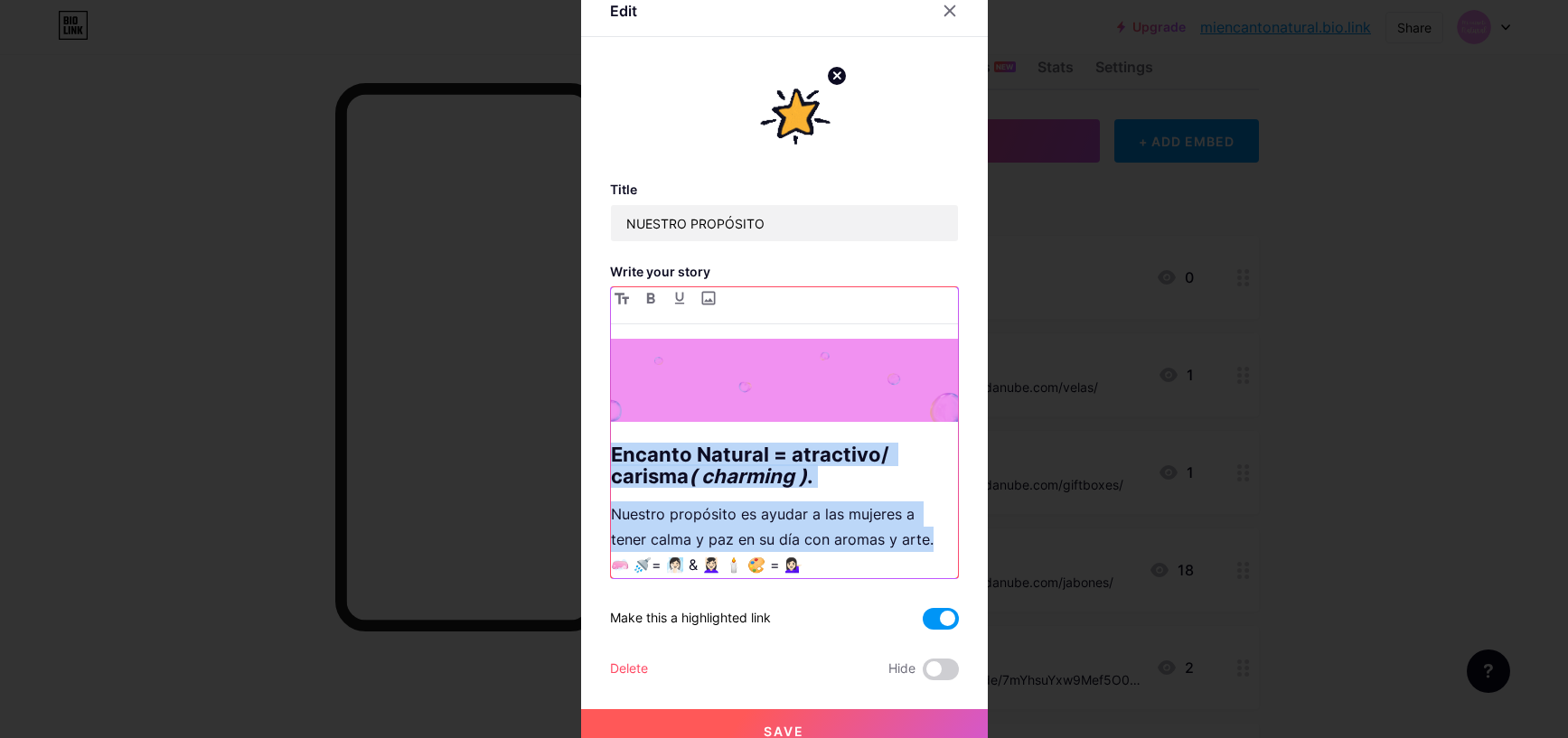 click on "Encanto Natural = atractivo/ carisma  ( charming ) . Nuestro propósito es ayudar a las mujeres a tener calma y paz en su día con aromas y arte. 🧼 🚿= 🧖🏻‍♀️ & 💆🏻‍♀️ 🕯️ 🎨 = 💁🏻‍♀️" at bounding box center [784, 458] 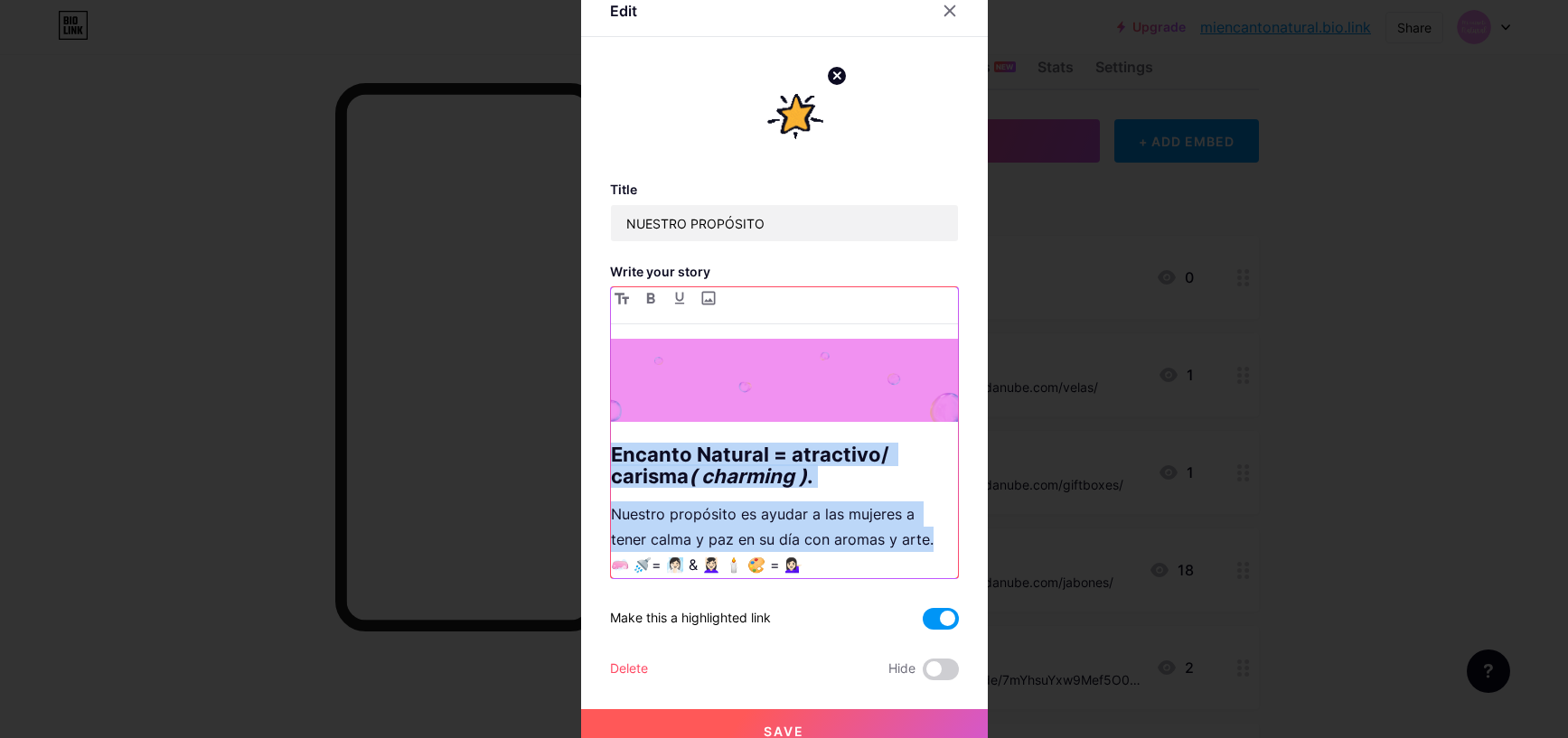 copy on "Encanto Natural = atractivo/ carisma  ( charming ) . Nuestro propósito es ayudar a las mujeres a tener calma y paz en su día con aromas y arte." 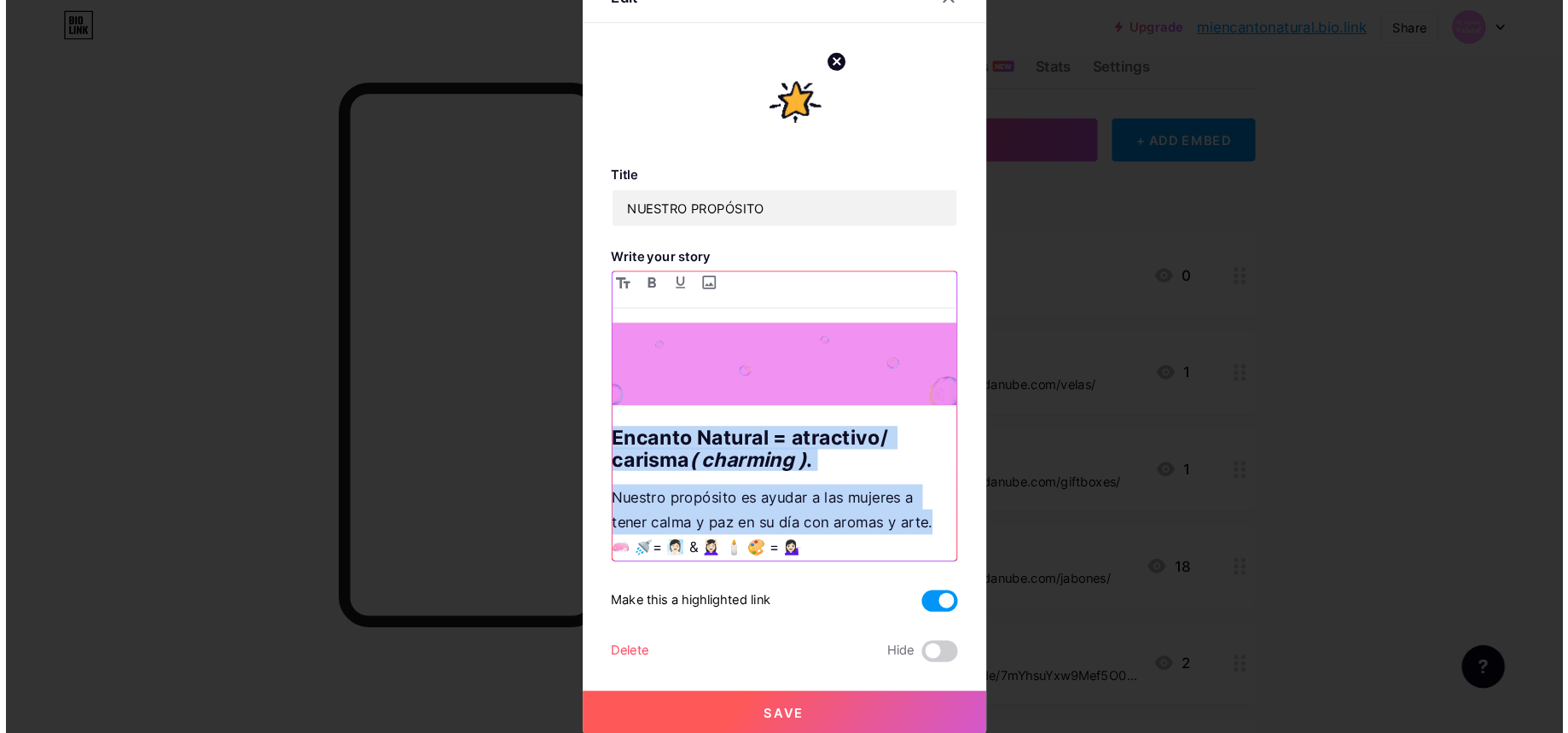 scroll, scrollTop: 14, scrollLeft: 0, axis: vertical 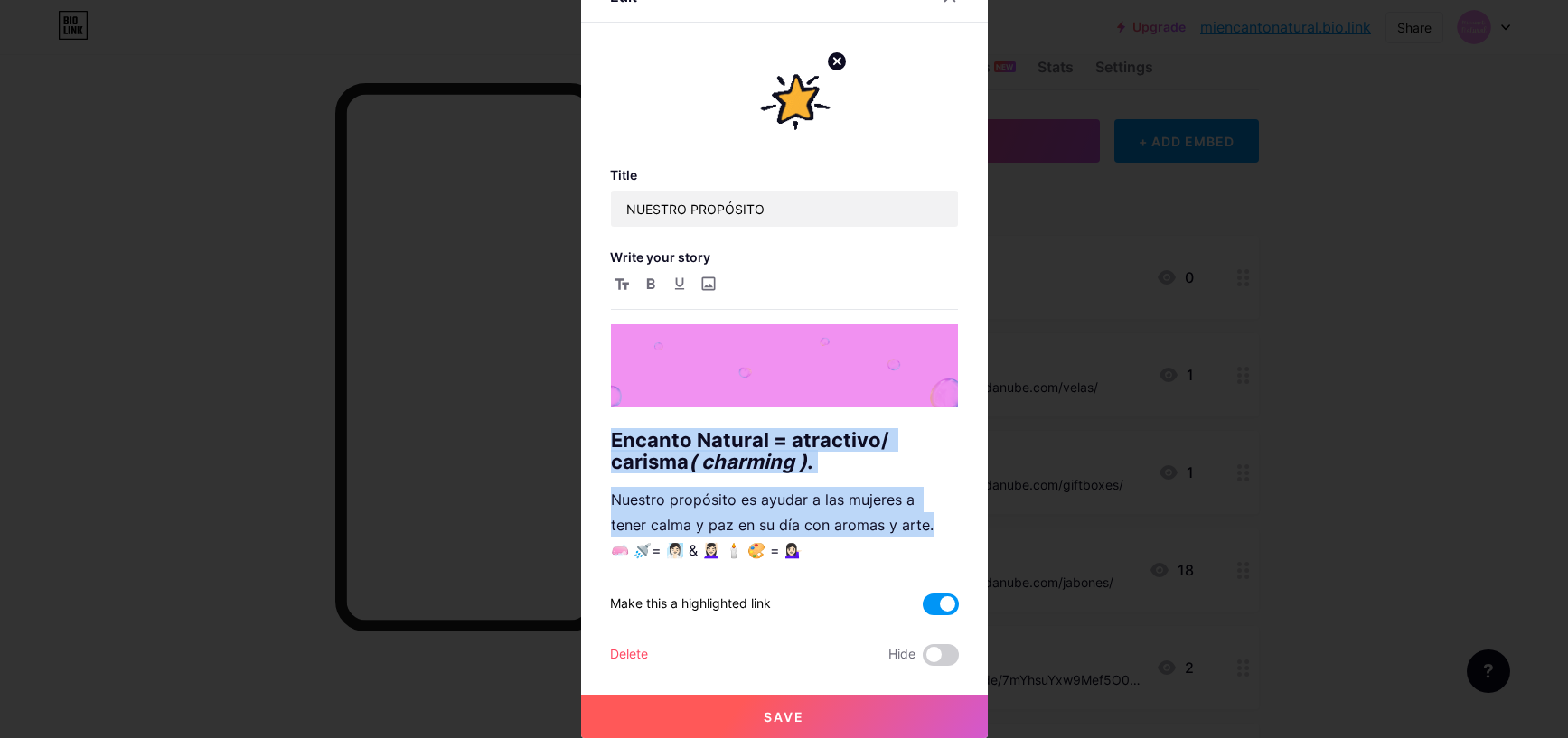 click on "Save" at bounding box center [784, 716] 